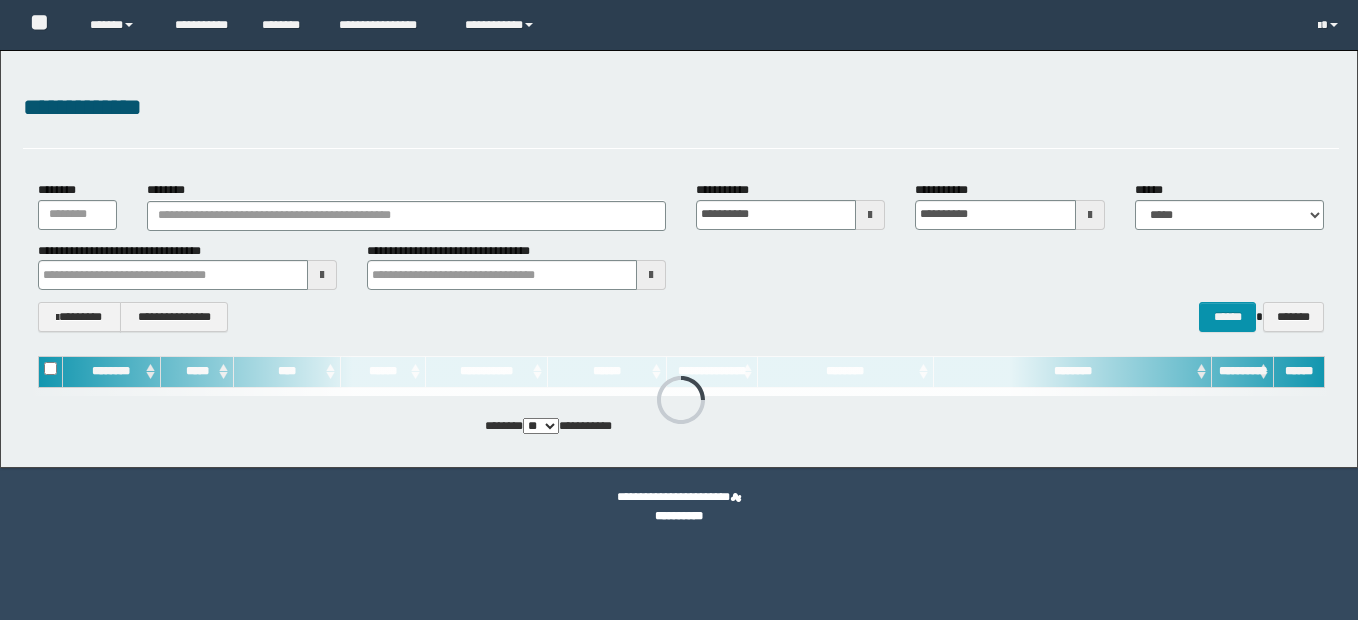 scroll, scrollTop: 0, scrollLeft: 0, axis: both 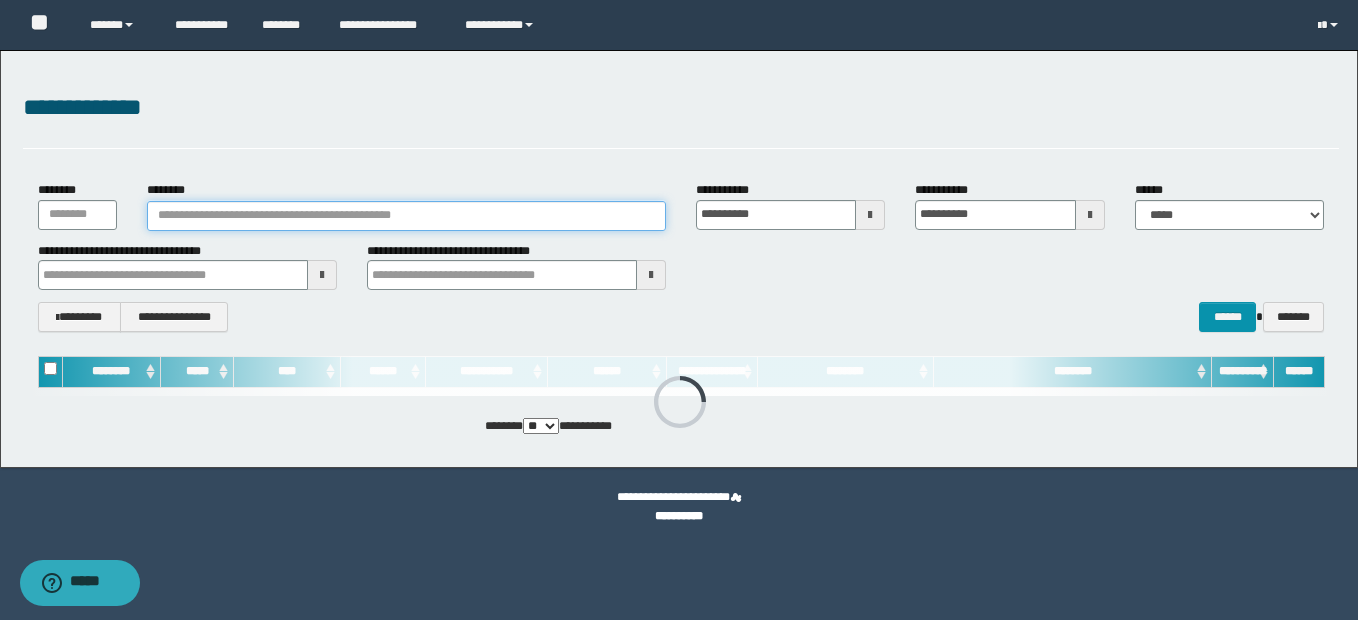 click on "********" at bounding box center [406, 216] 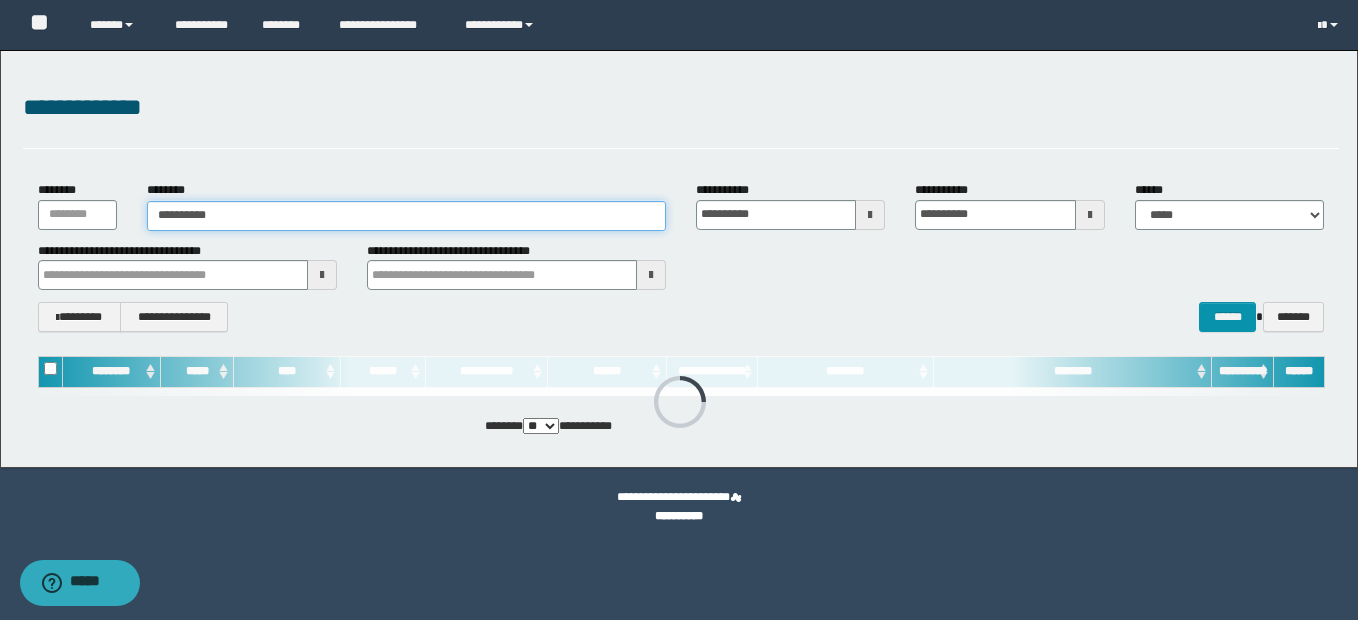 type on "**********" 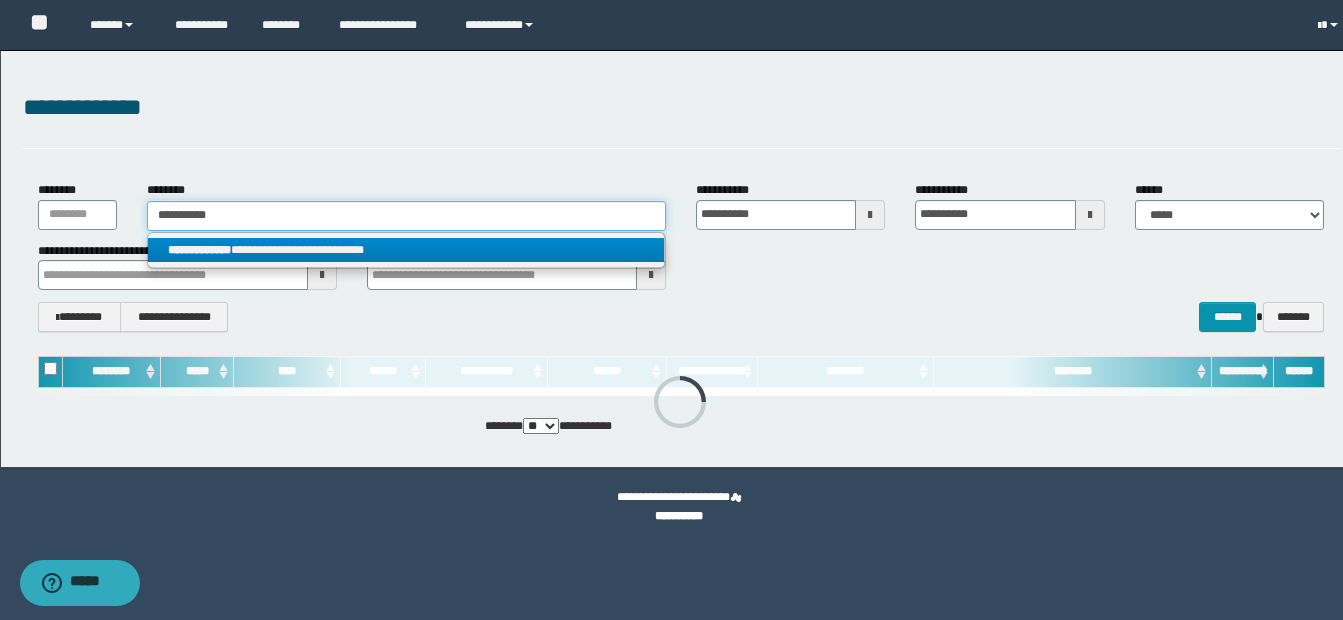 type on "**********" 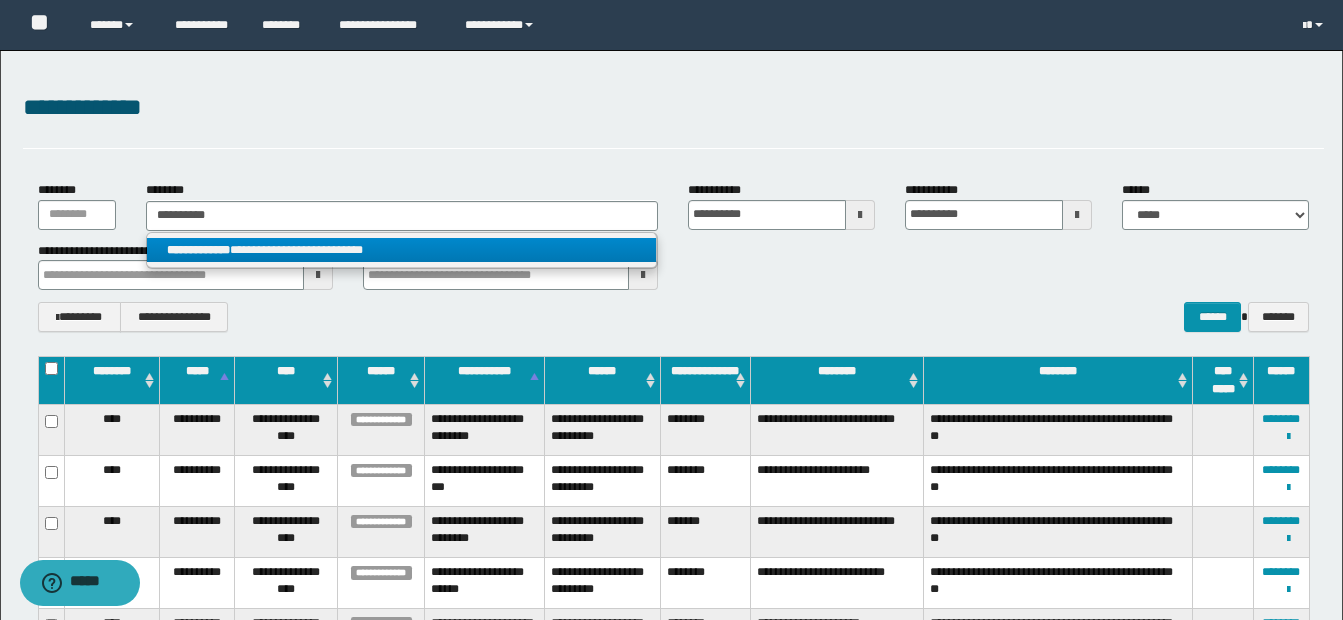 click on "**********" at bounding box center (401, 250) 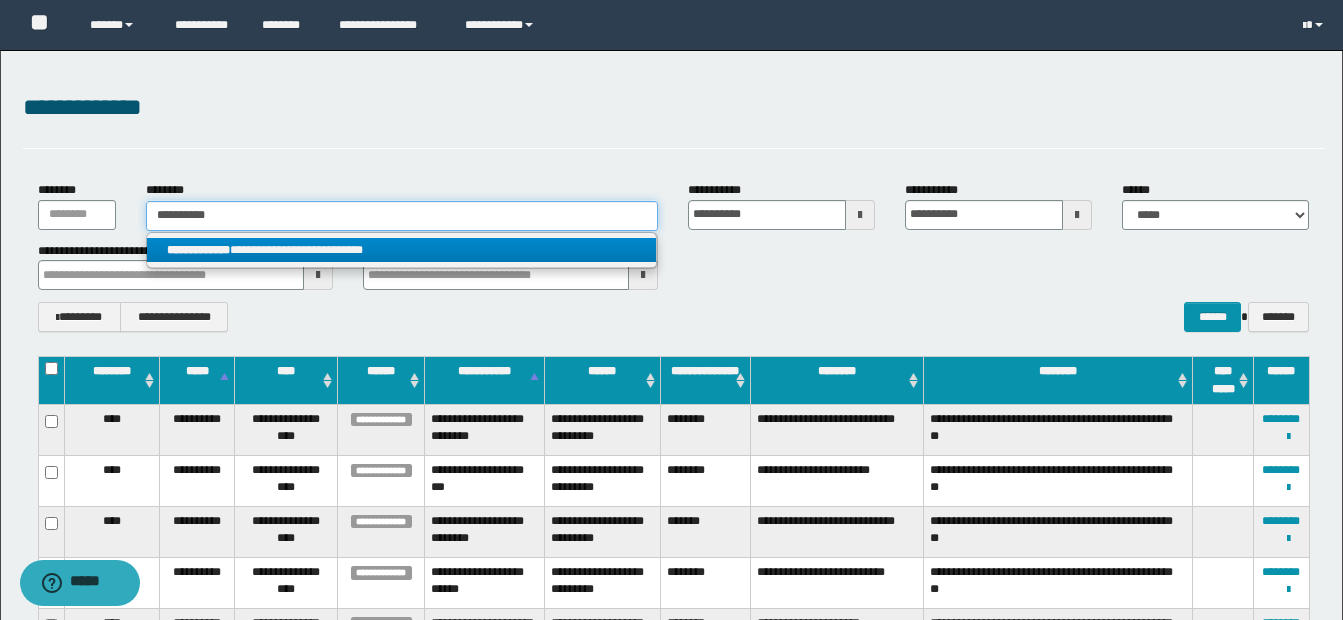 type 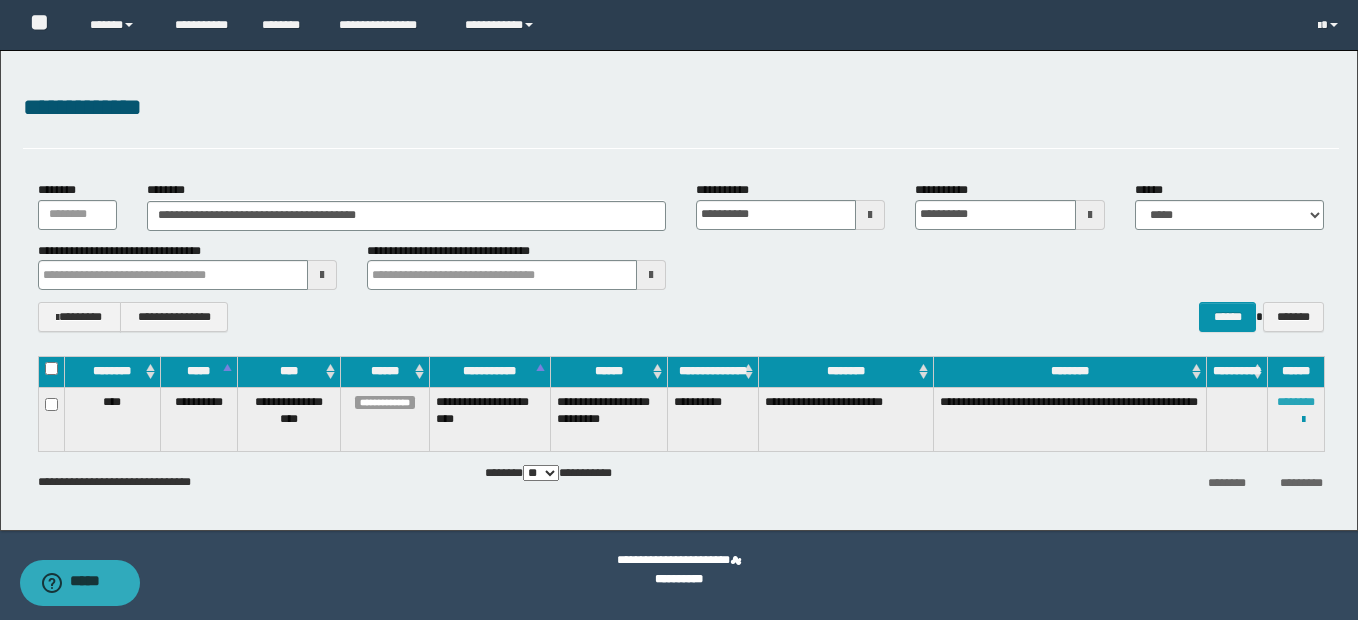 click on "********" at bounding box center [1296, 402] 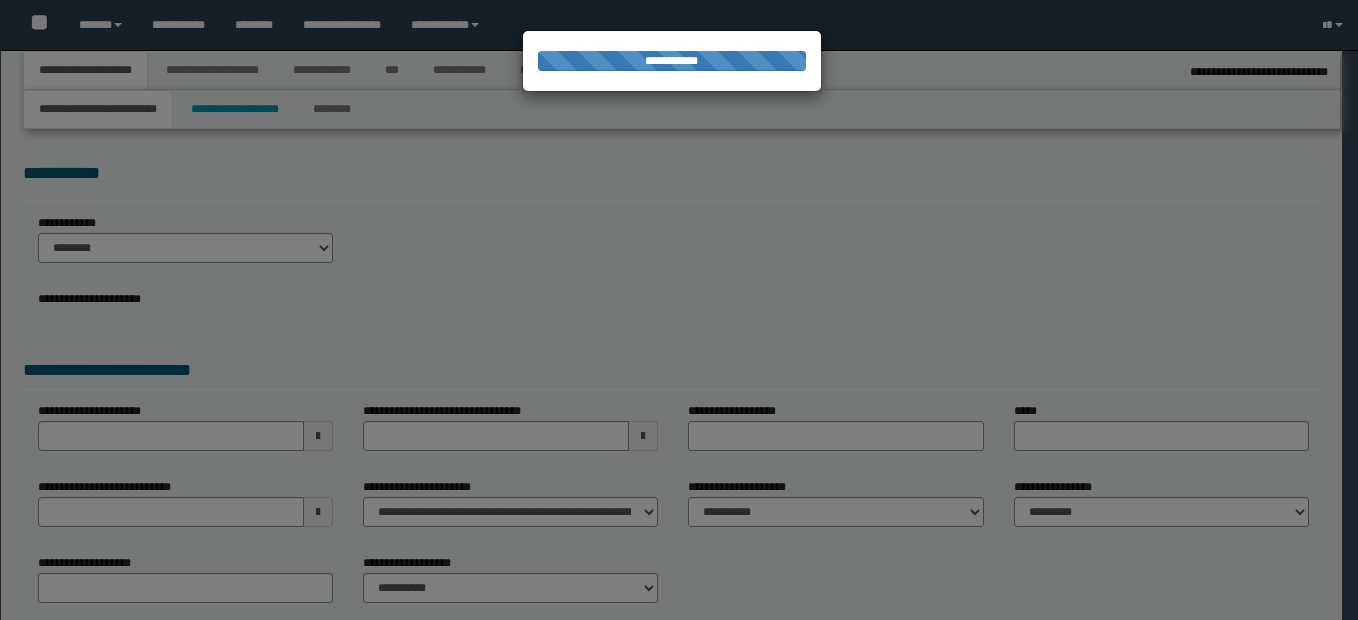 select on "*" 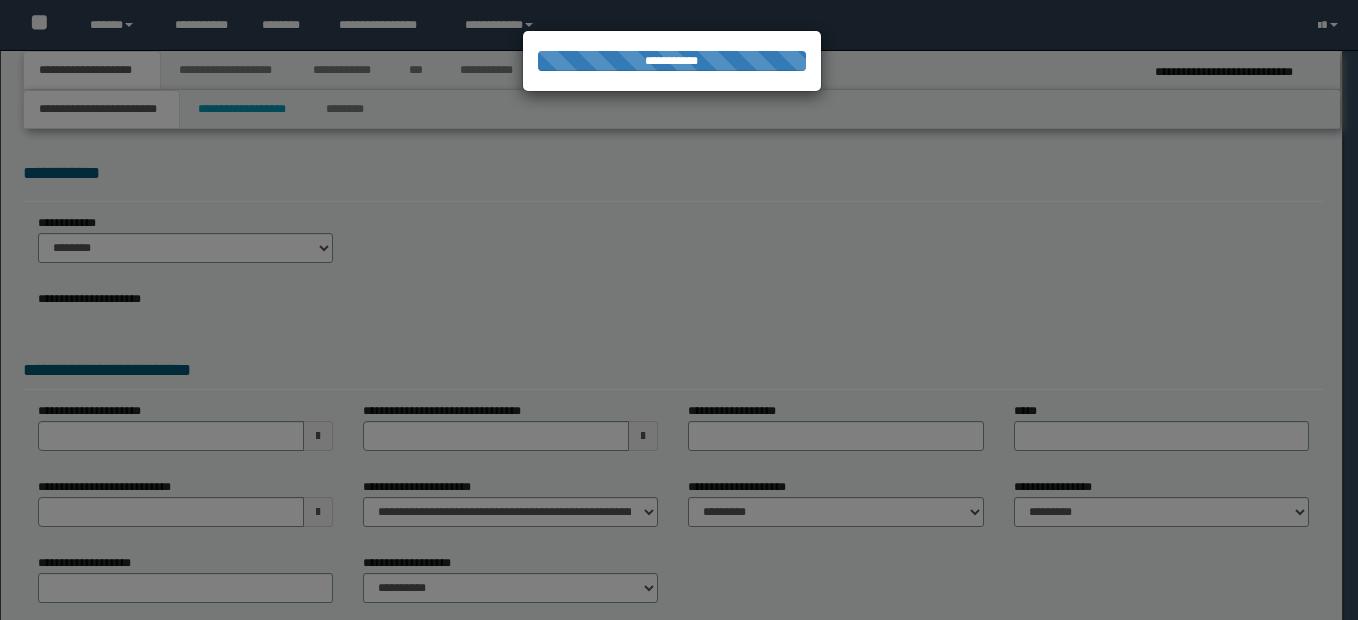 scroll, scrollTop: 0, scrollLeft: 0, axis: both 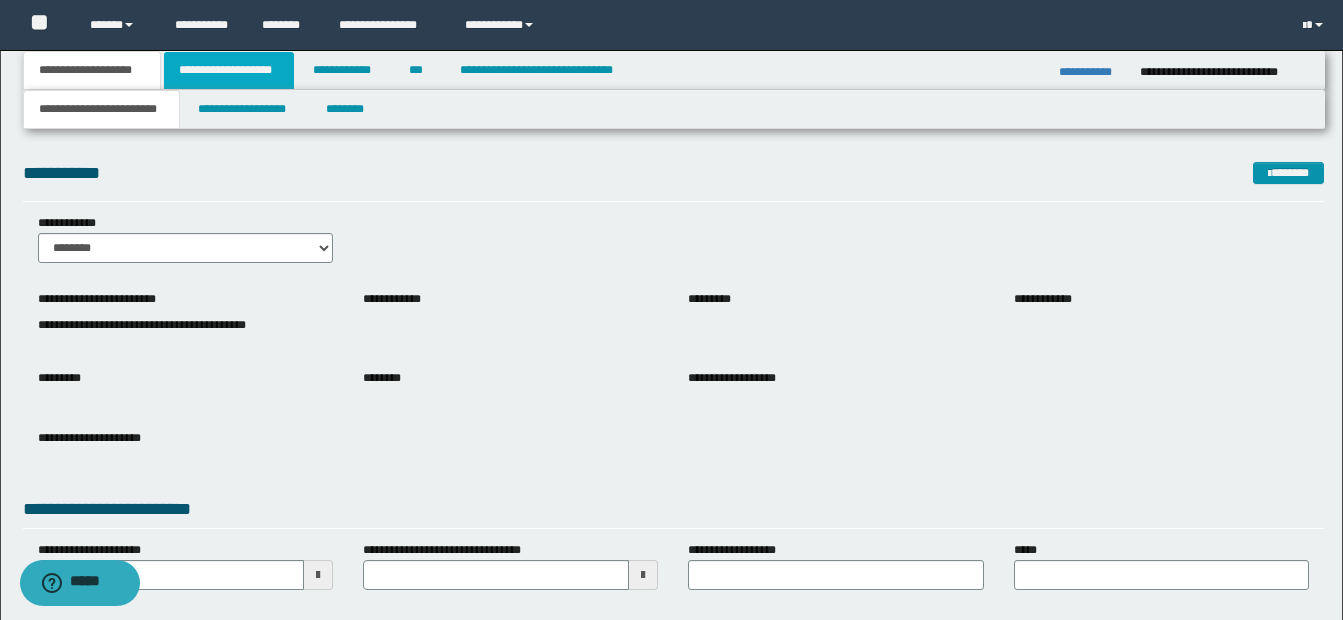 click on "**********" at bounding box center [229, 70] 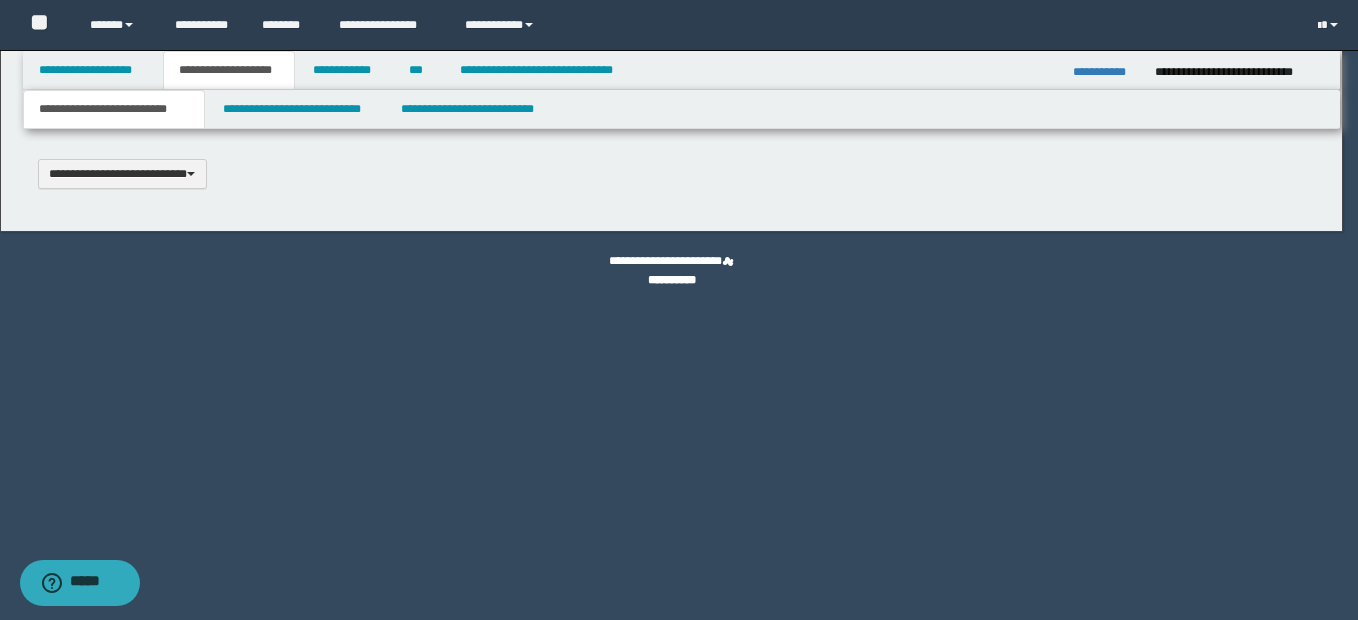 scroll, scrollTop: 0, scrollLeft: 0, axis: both 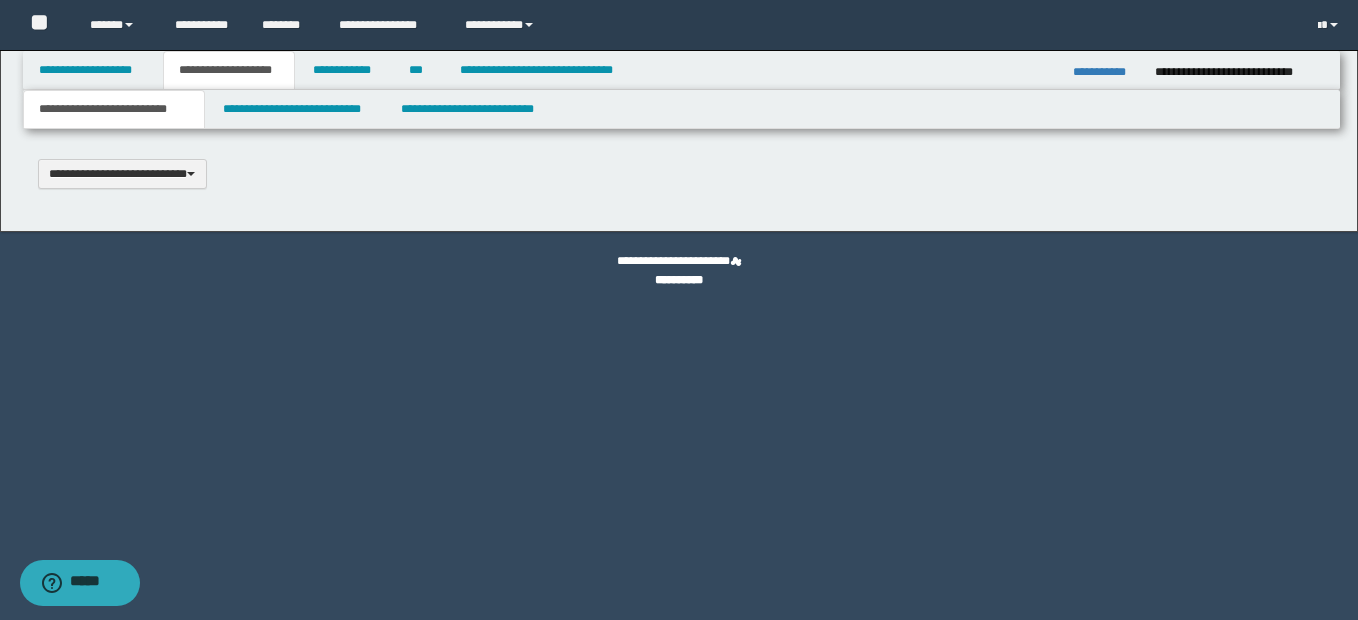 type 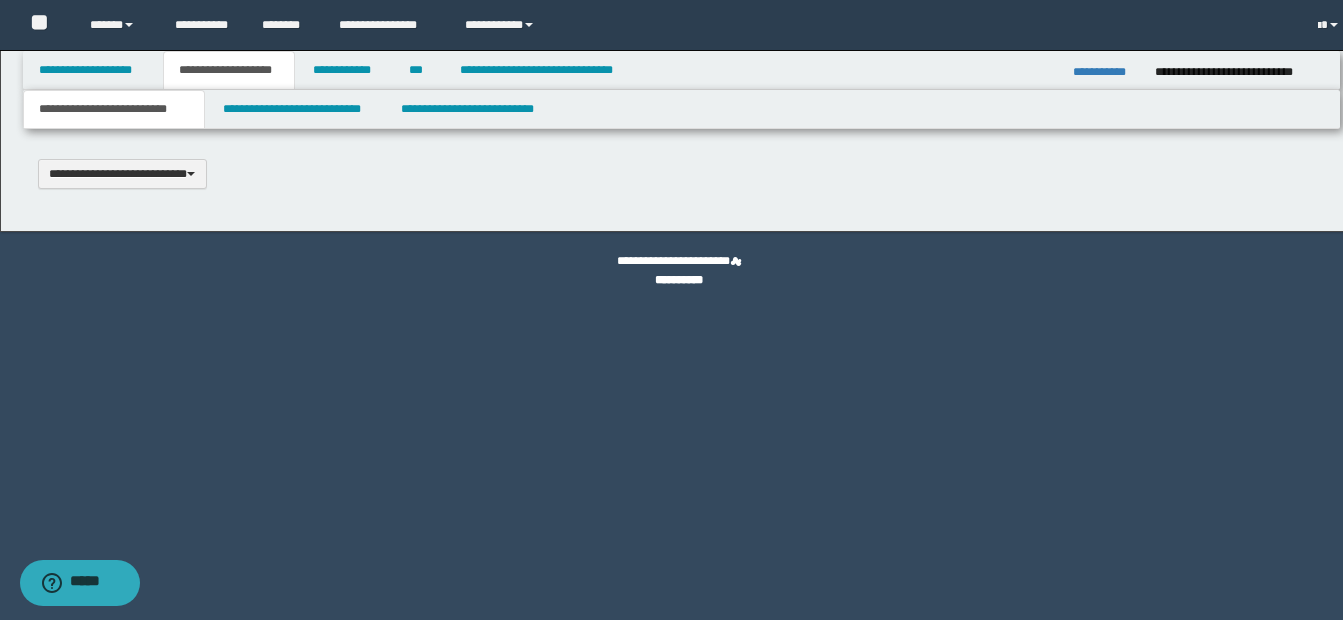 select on "*" 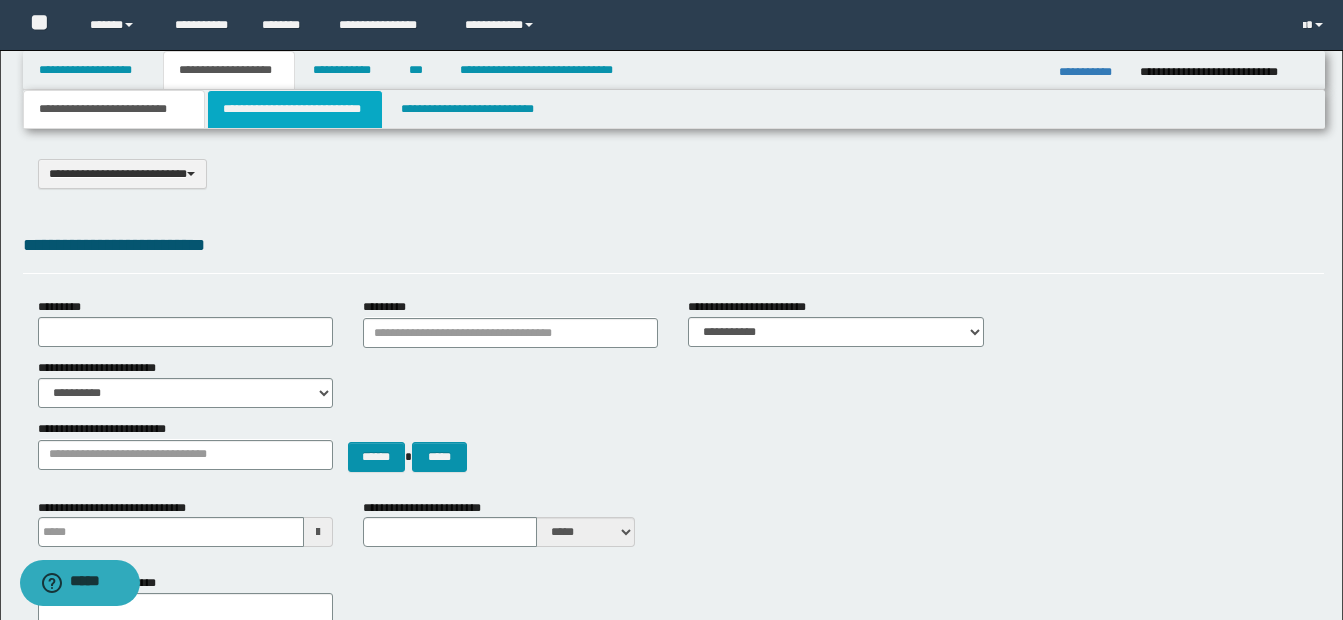 click on "**********" at bounding box center (295, 109) 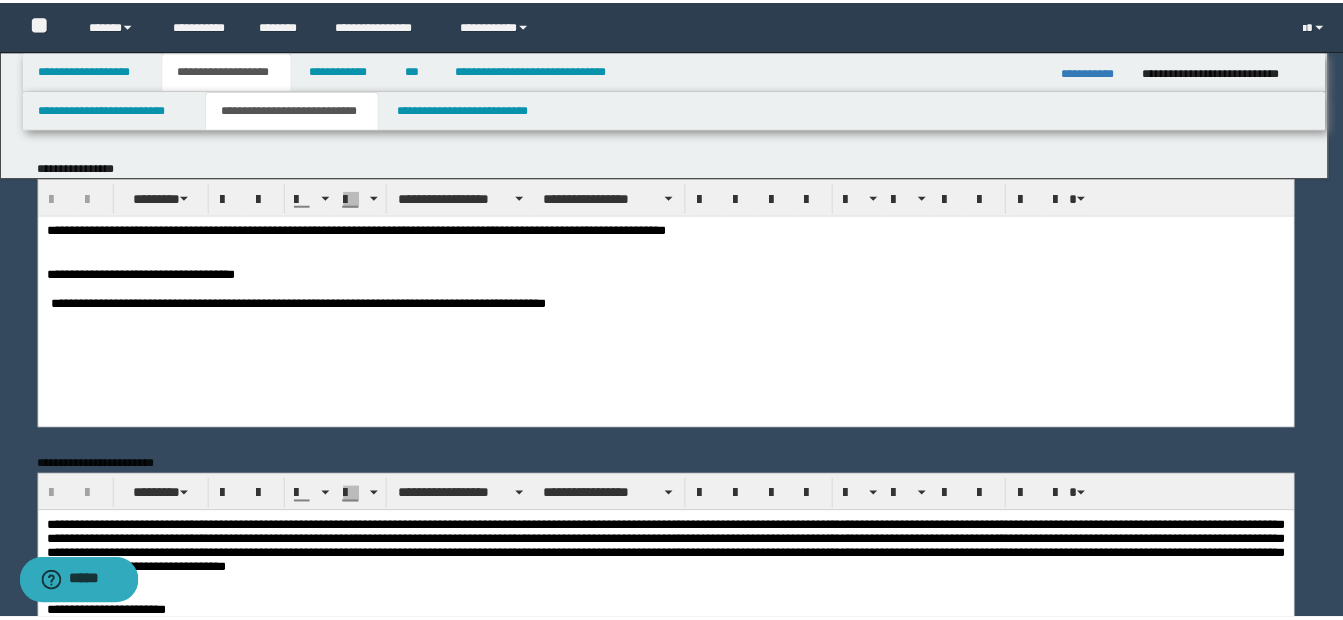 scroll, scrollTop: 0, scrollLeft: 0, axis: both 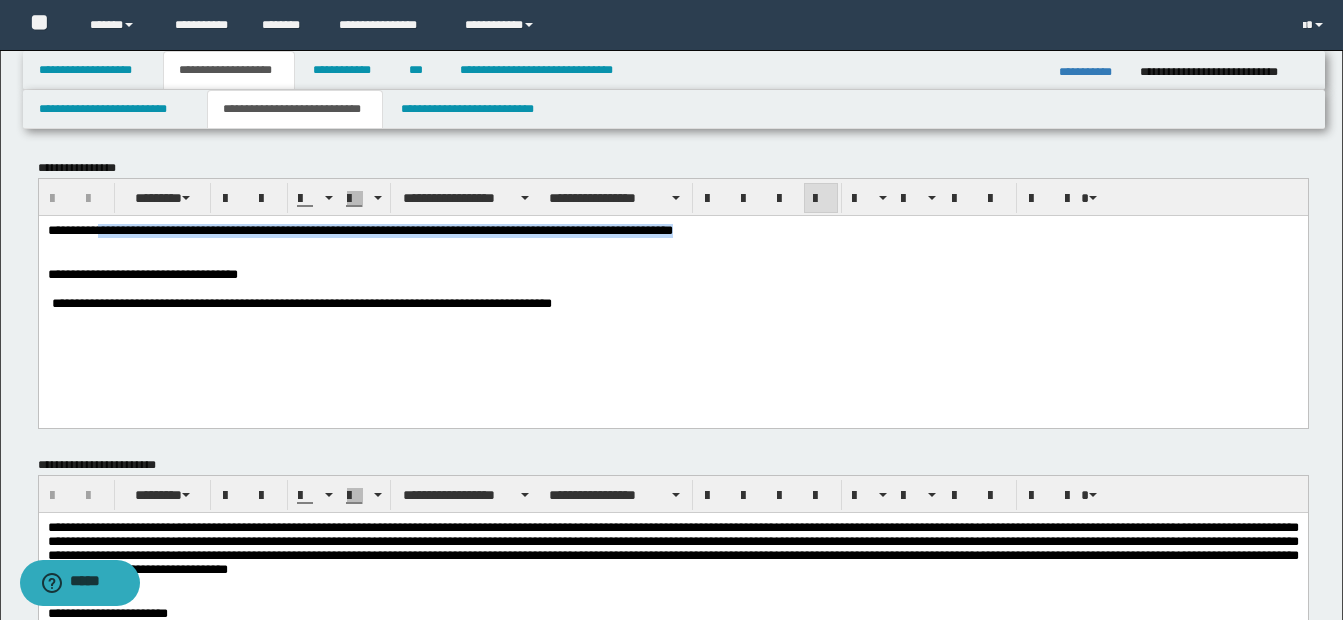 drag, startPoint x: 100, startPoint y: 229, endPoint x: 804, endPoint y: 229, distance: 704 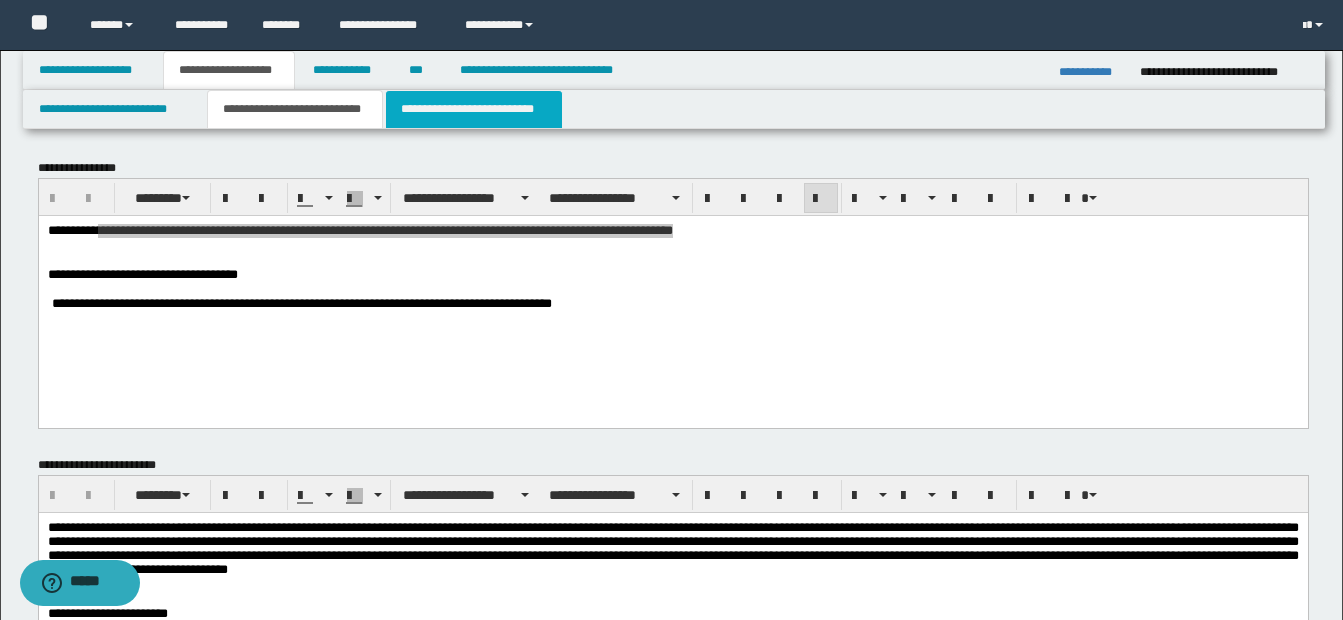 click on "**********" at bounding box center (474, 109) 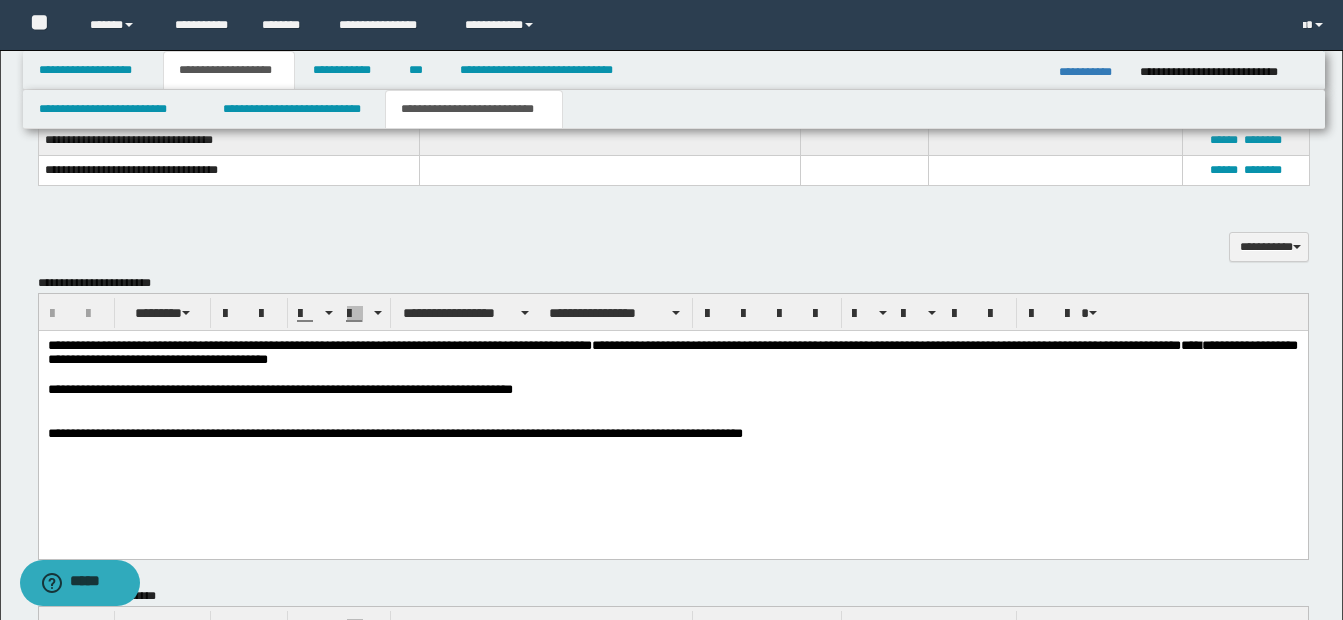 scroll, scrollTop: 1000, scrollLeft: 0, axis: vertical 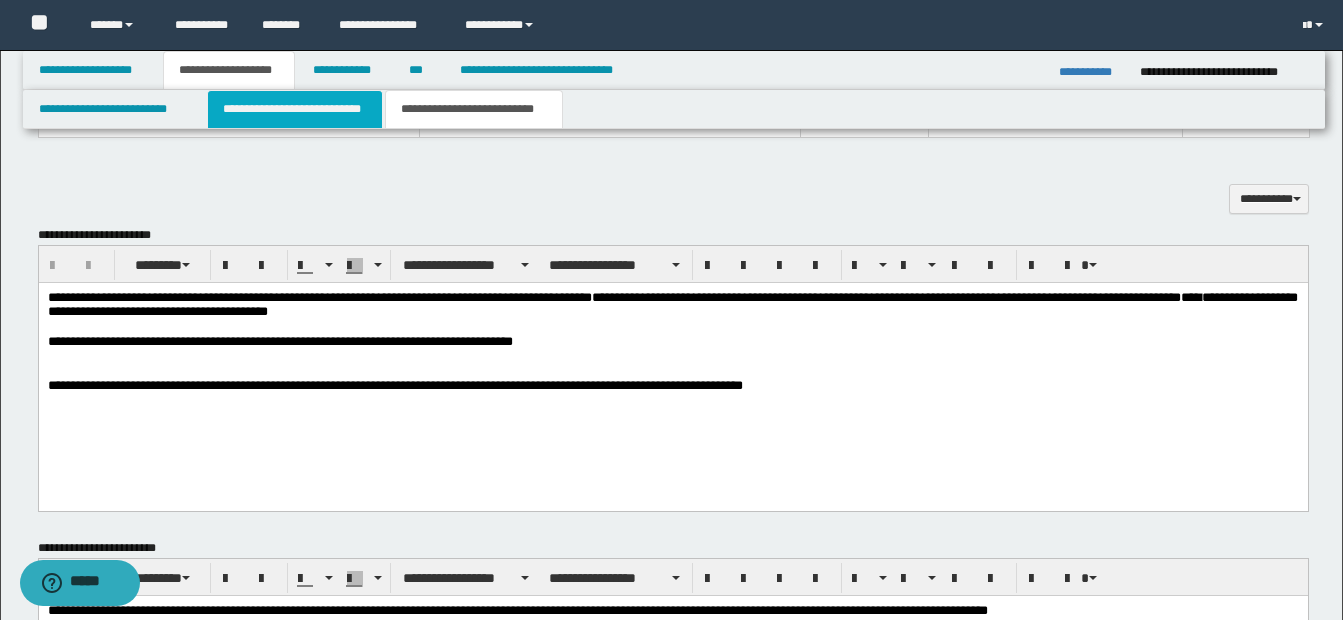click on "**********" at bounding box center (295, 109) 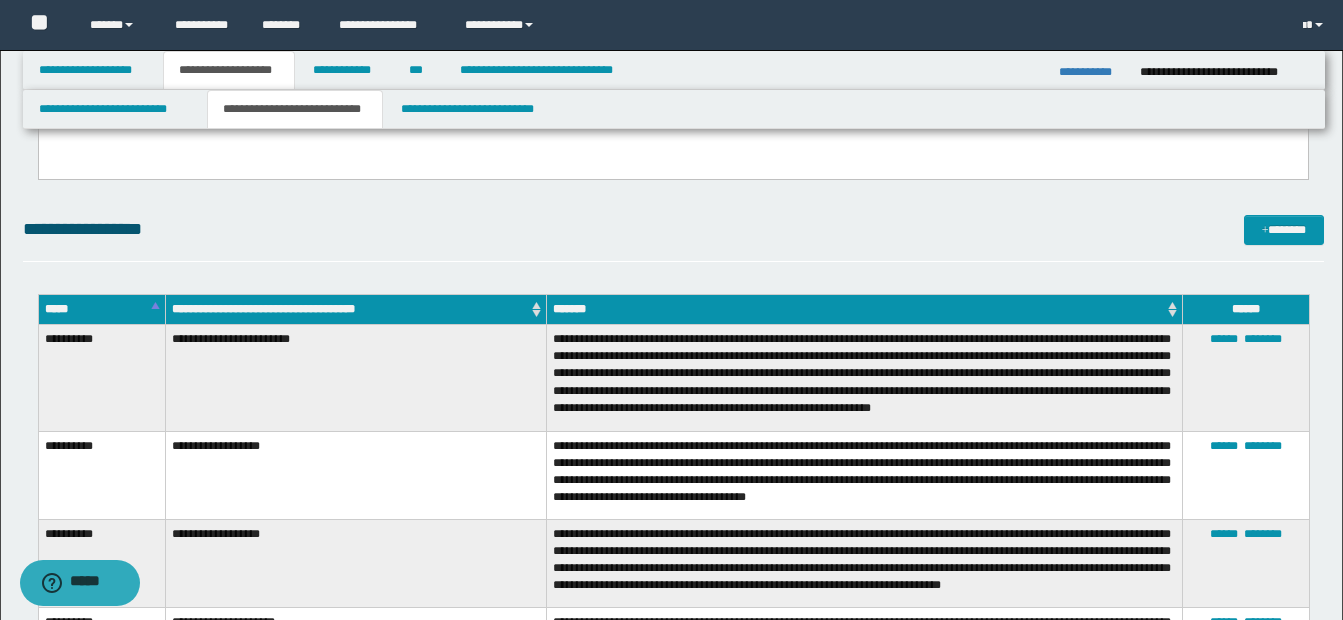 scroll, scrollTop: 600, scrollLeft: 0, axis: vertical 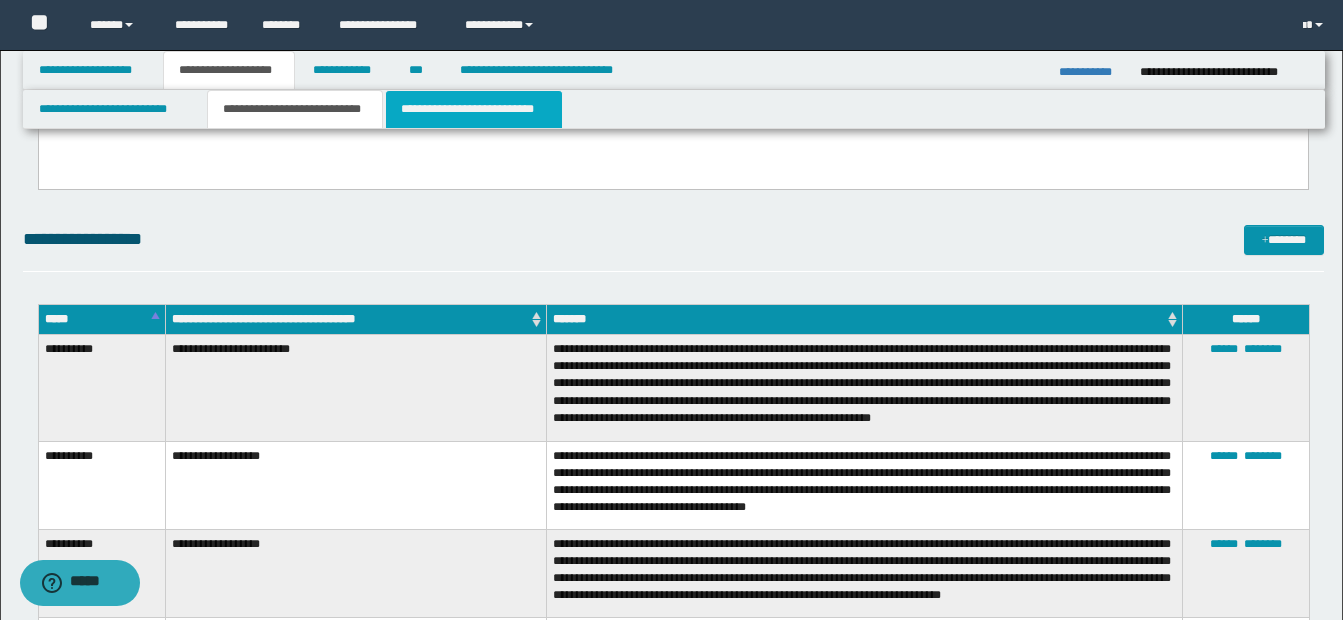click on "**********" at bounding box center [474, 109] 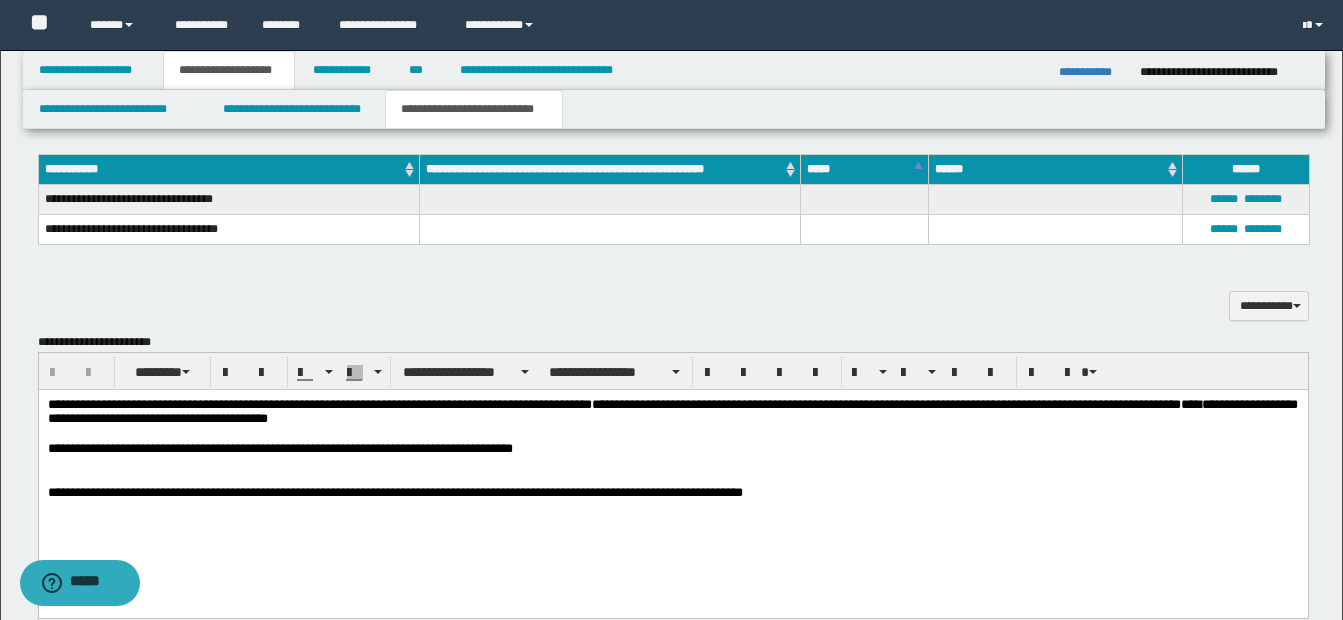 scroll, scrollTop: 700, scrollLeft: 0, axis: vertical 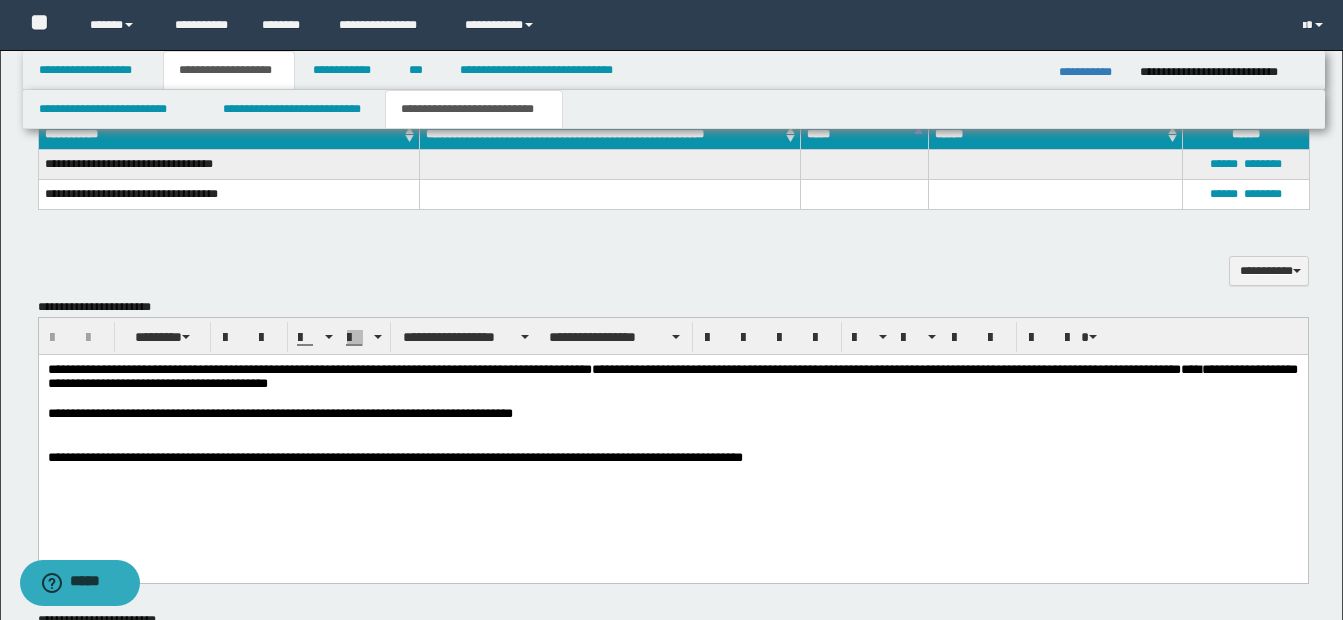 click on "**********" at bounding box center (279, 412) 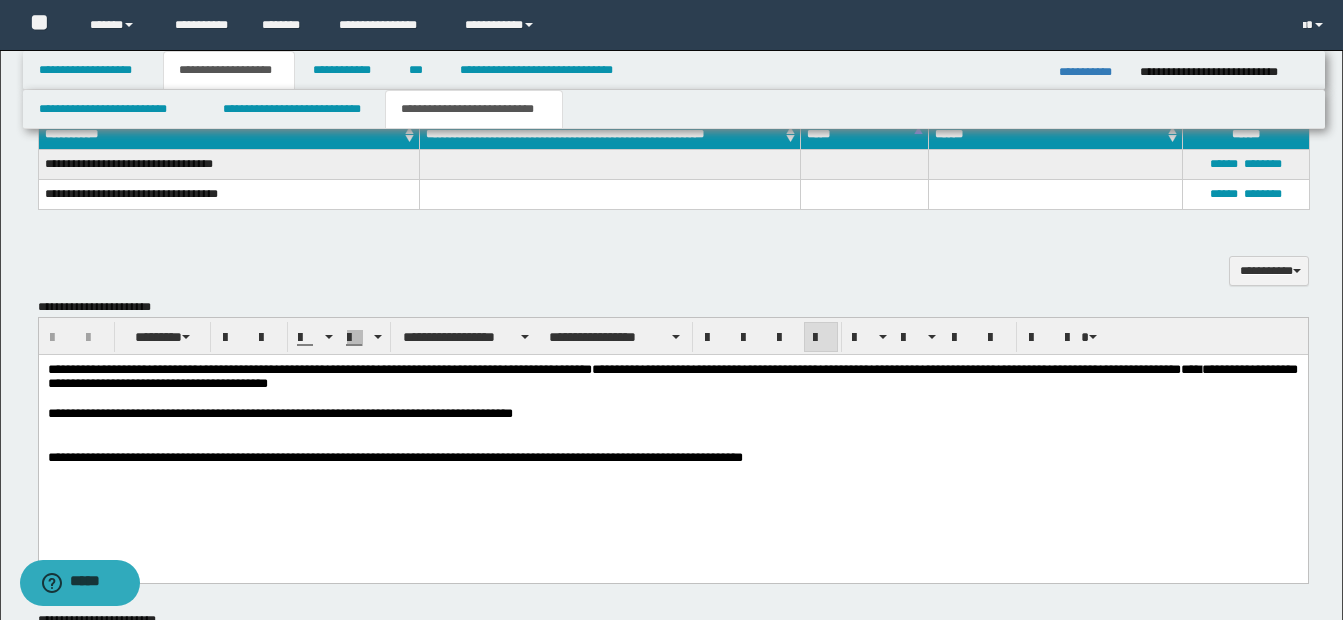 type 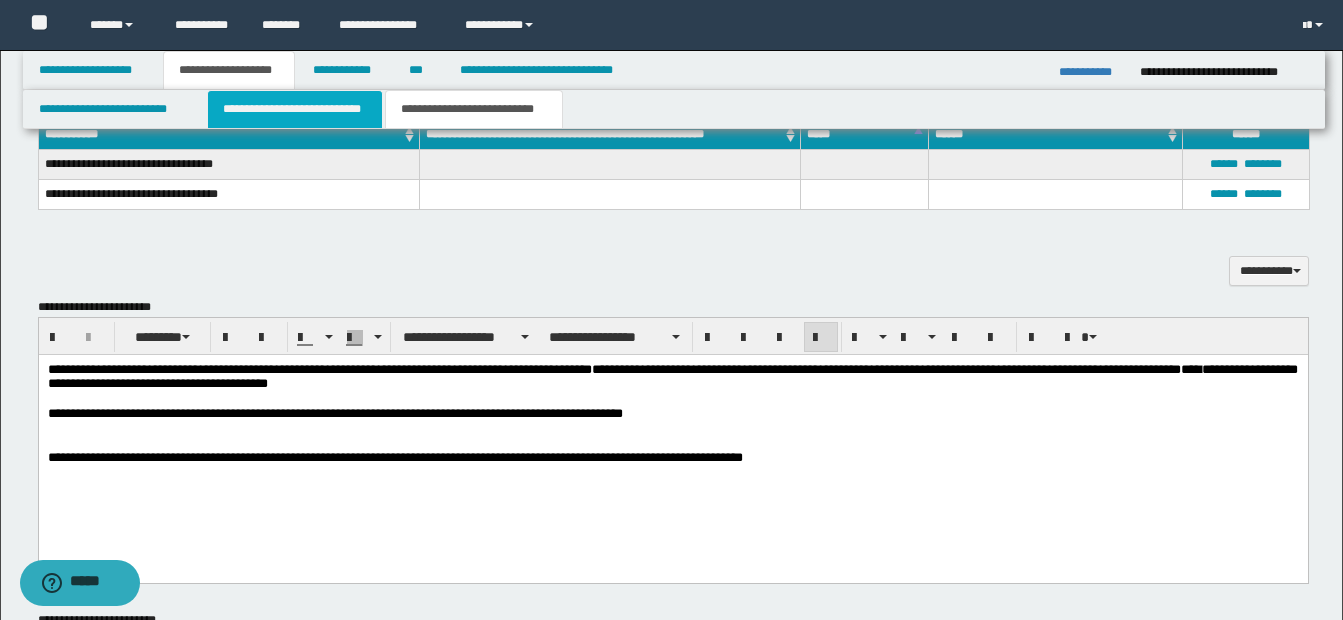 click on "**********" at bounding box center (295, 109) 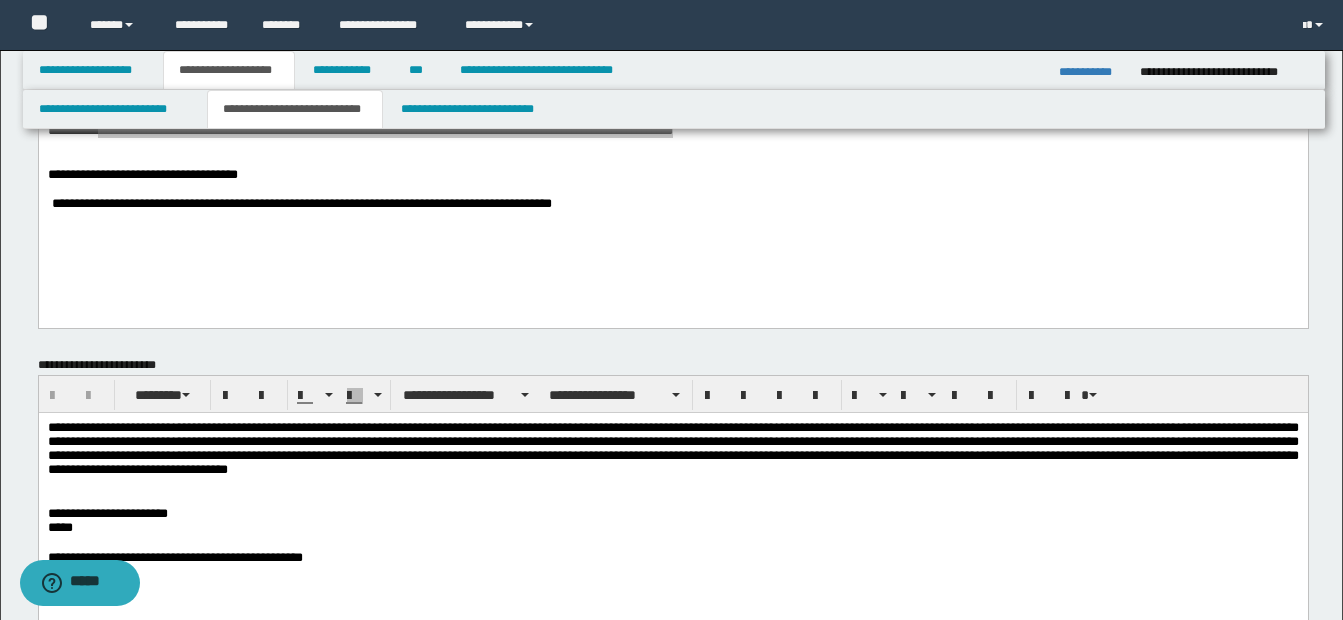 scroll, scrollTop: 200, scrollLeft: 0, axis: vertical 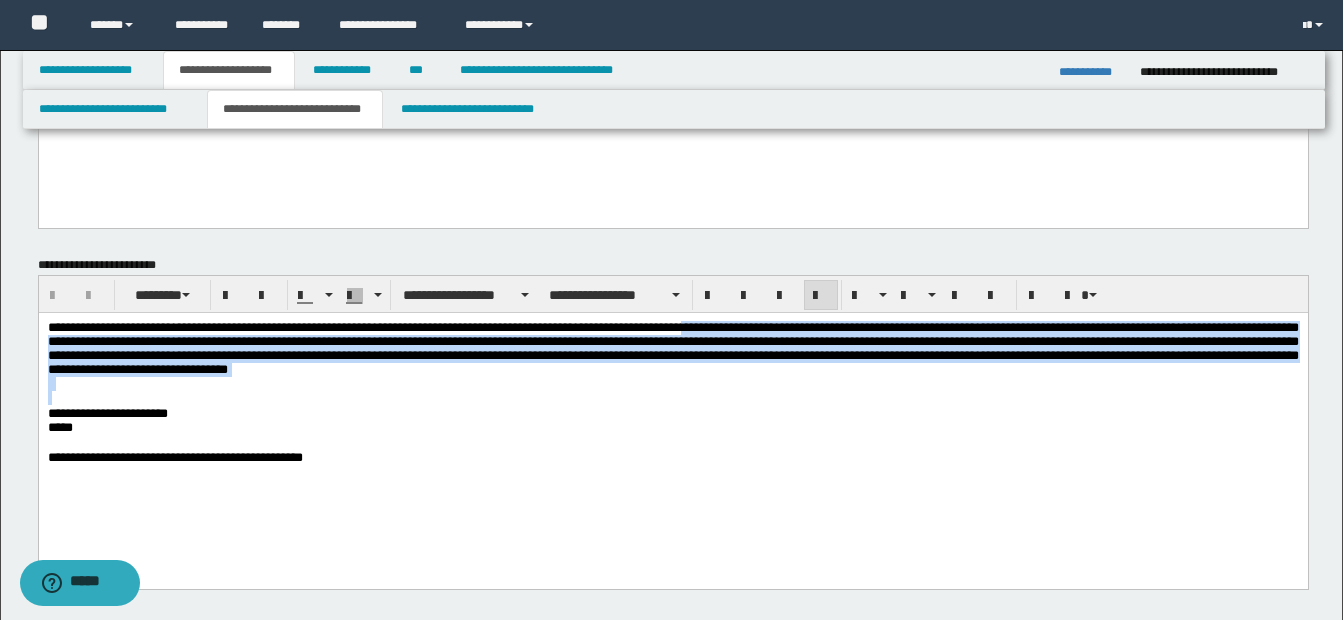 drag, startPoint x: 734, startPoint y: 328, endPoint x: 855, endPoint y: 400, distance: 140.80128 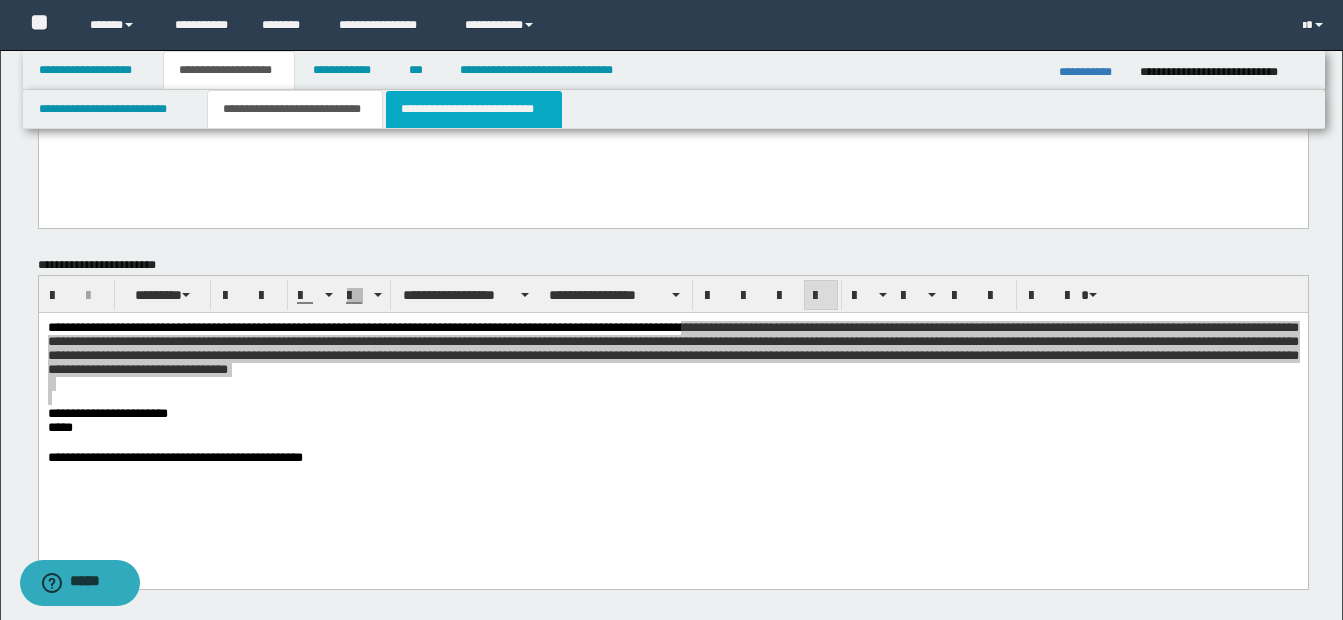 click on "**********" at bounding box center [474, 109] 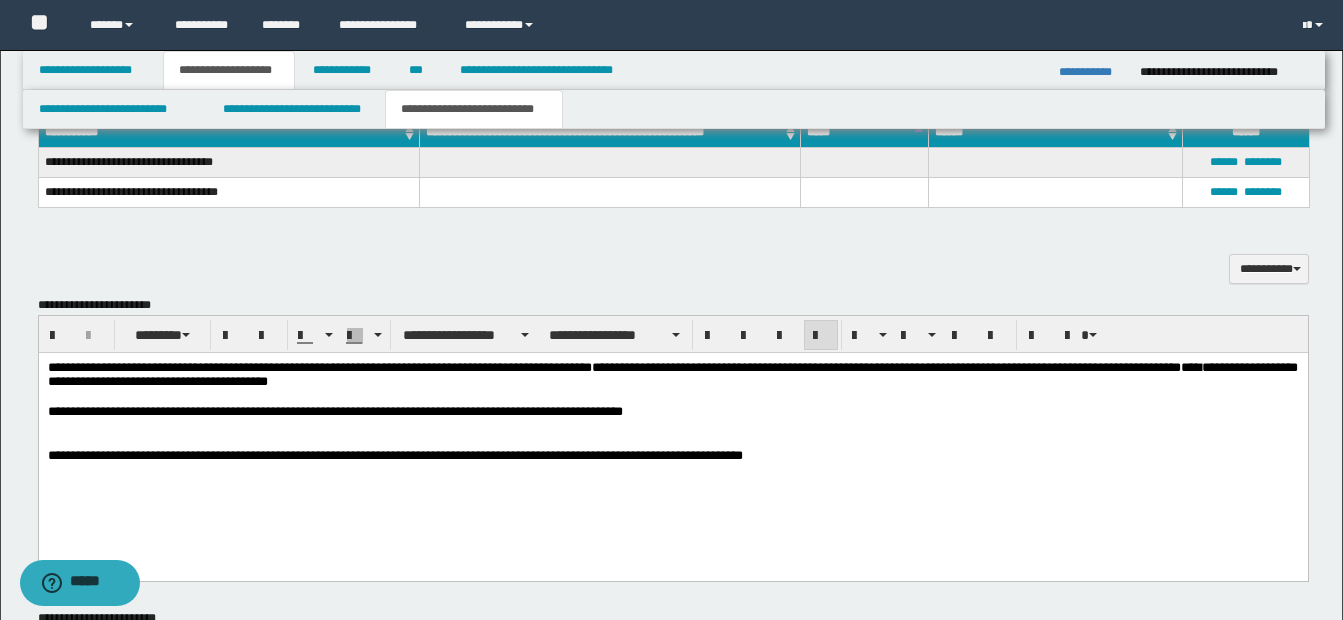 scroll, scrollTop: 800, scrollLeft: 0, axis: vertical 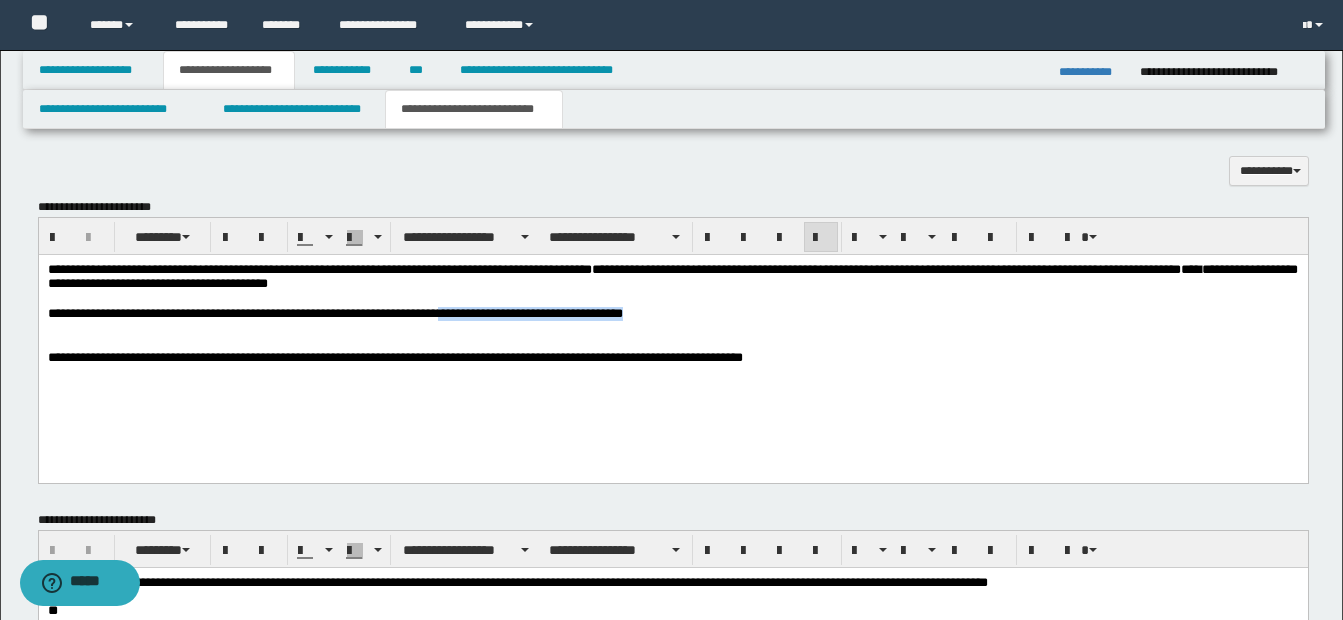 drag, startPoint x: 462, startPoint y: 315, endPoint x: 680, endPoint y: 322, distance: 218.11235 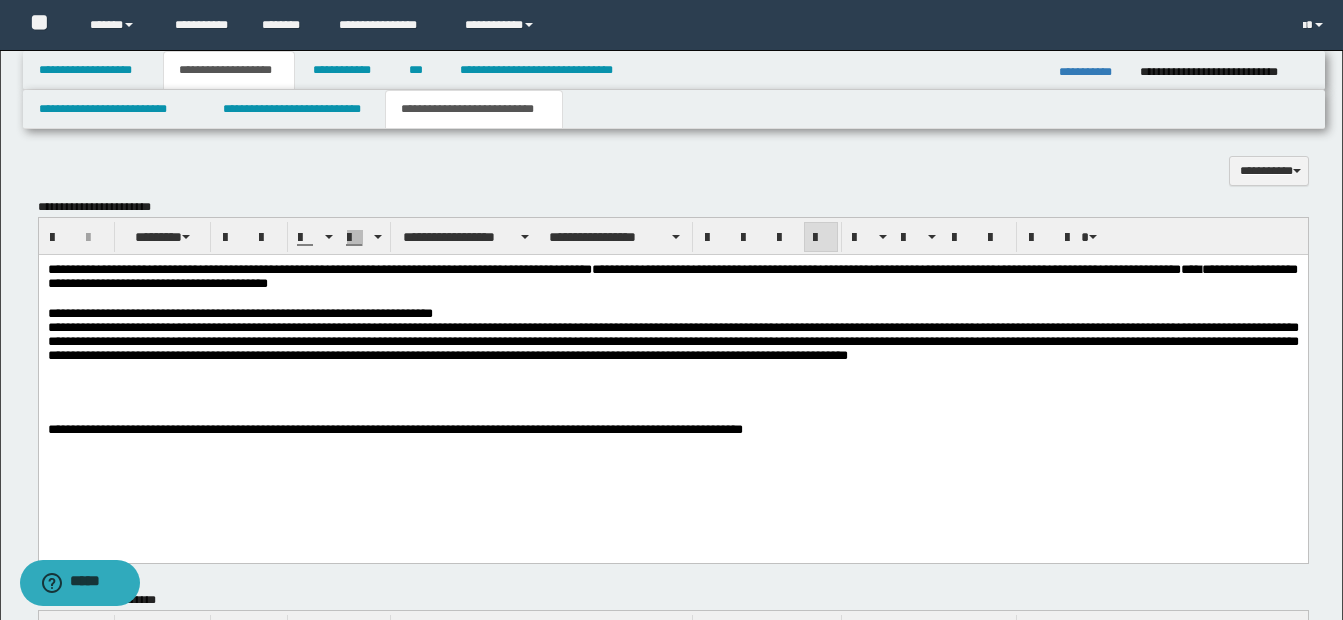 click on "**********" at bounding box center (672, 313) 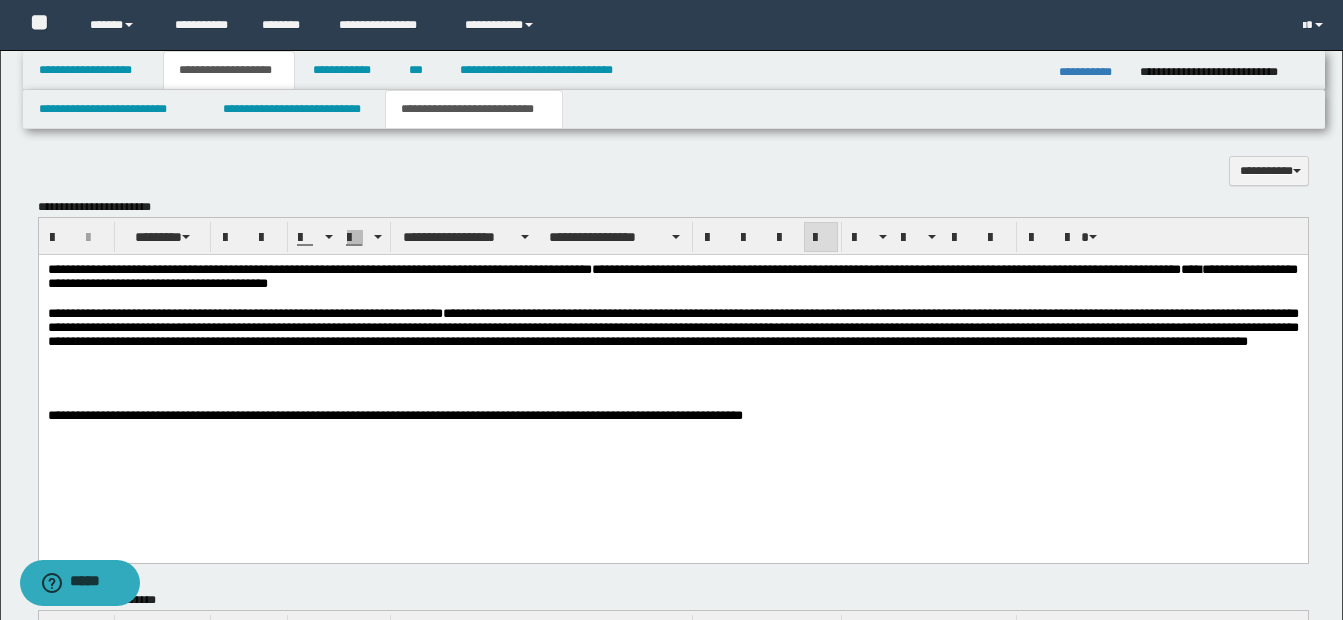 click on "**********" at bounding box center (672, 326) 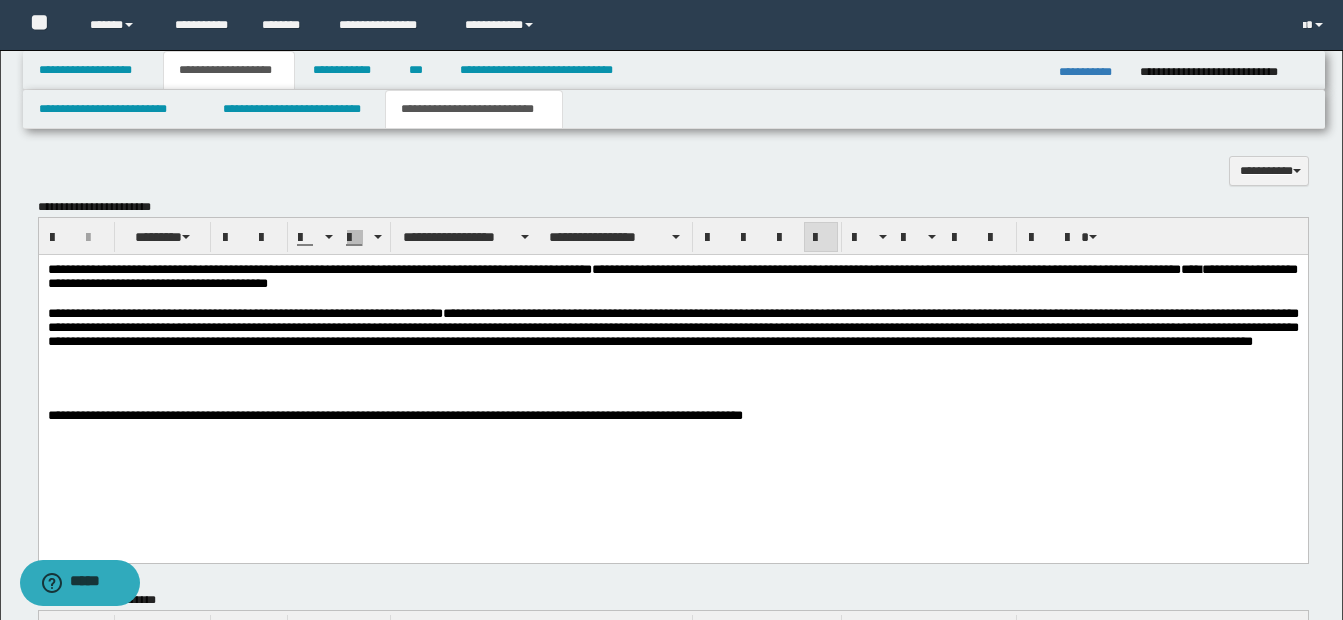 drag, startPoint x: 485, startPoint y: 421, endPoint x: 491, endPoint y: 393, distance: 28.635643 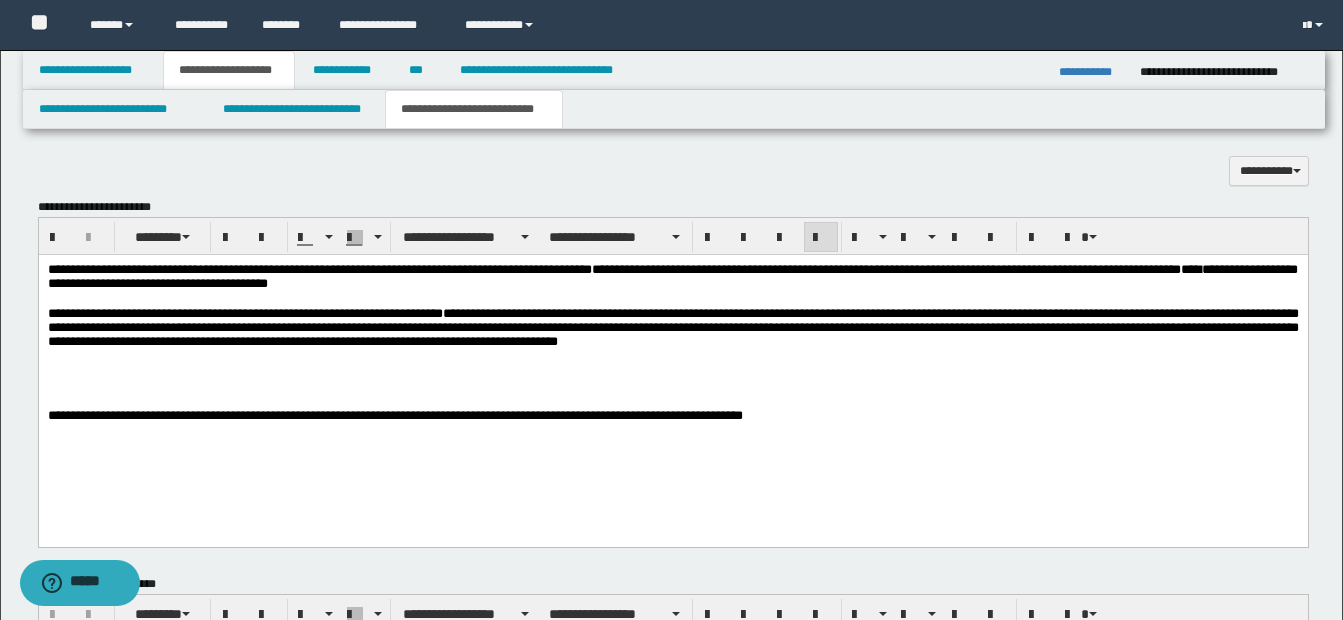 click on "**********" at bounding box center (672, 326) 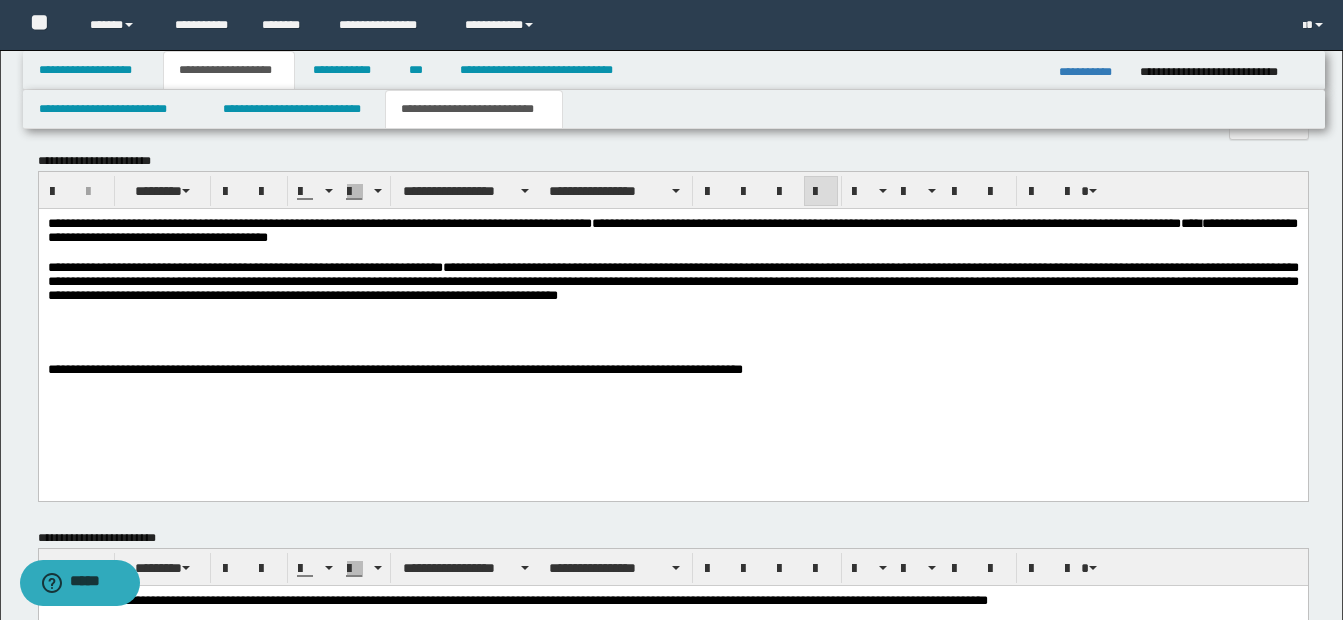 scroll, scrollTop: 800, scrollLeft: 0, axis: vertical 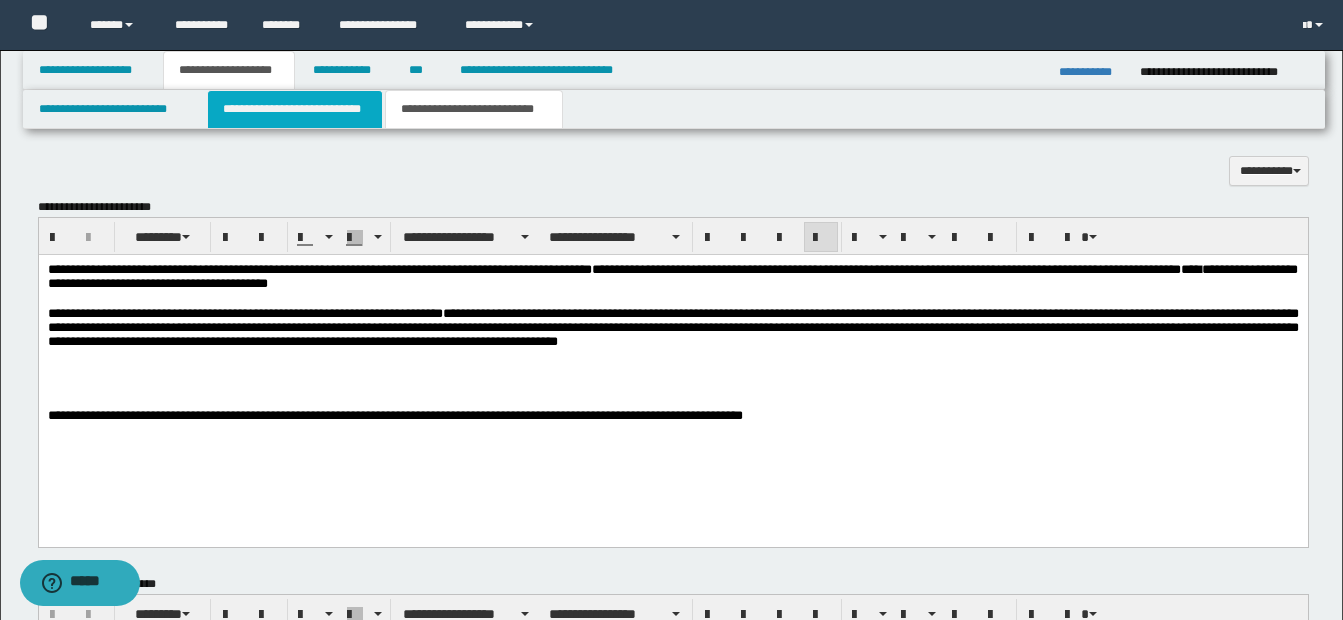 click on "**********" at bounding box center [295, 109] 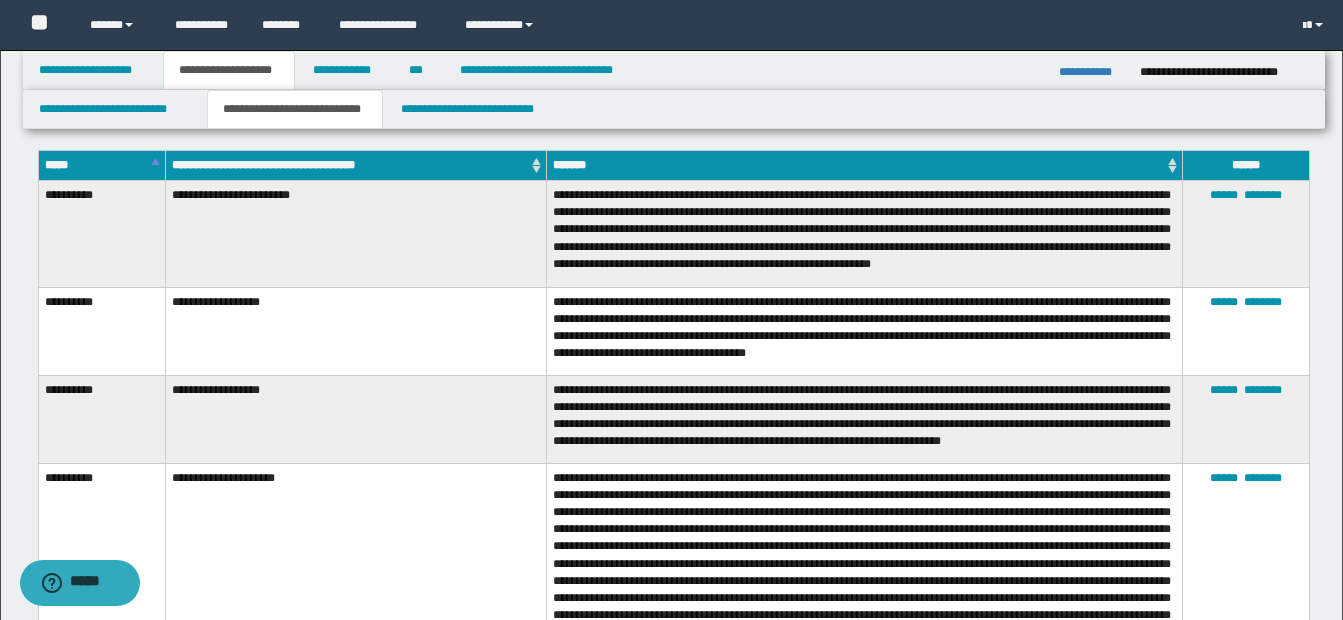 scroll, scrollTop: 800, scrollLeft: 0, axis: vertical 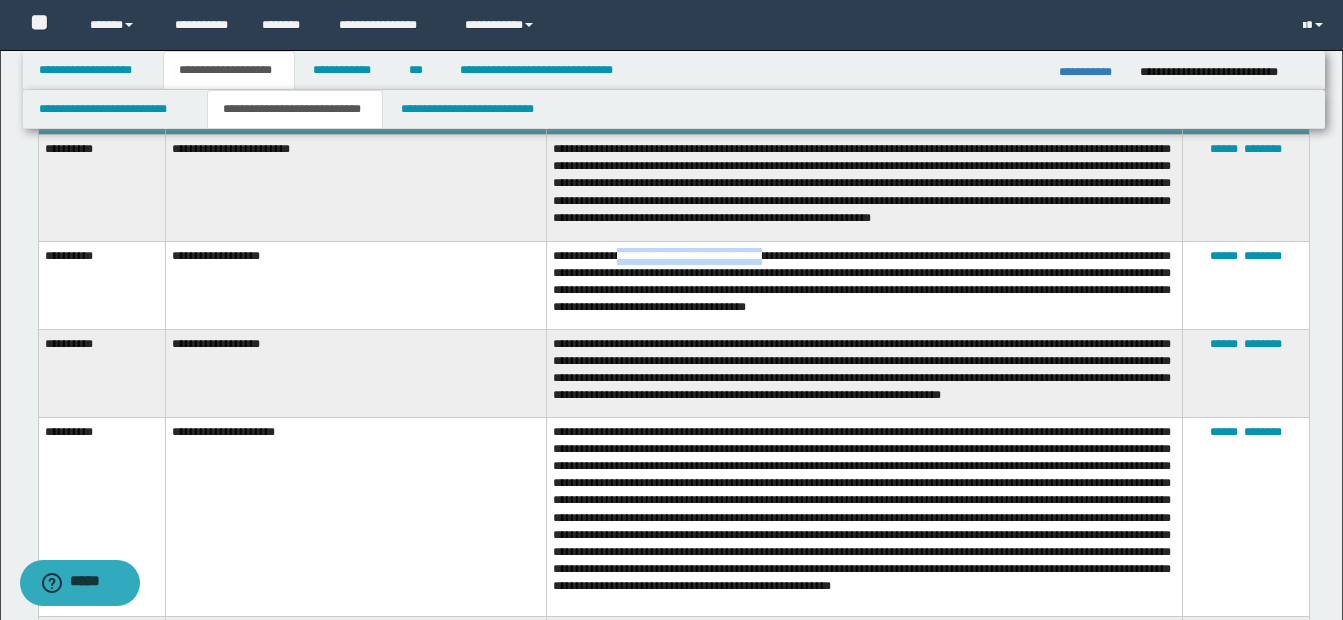 drag, startPoint x: 624, startPoint y: 251, endPoint x: 777, endPoint y: 250, distance: 153.00327 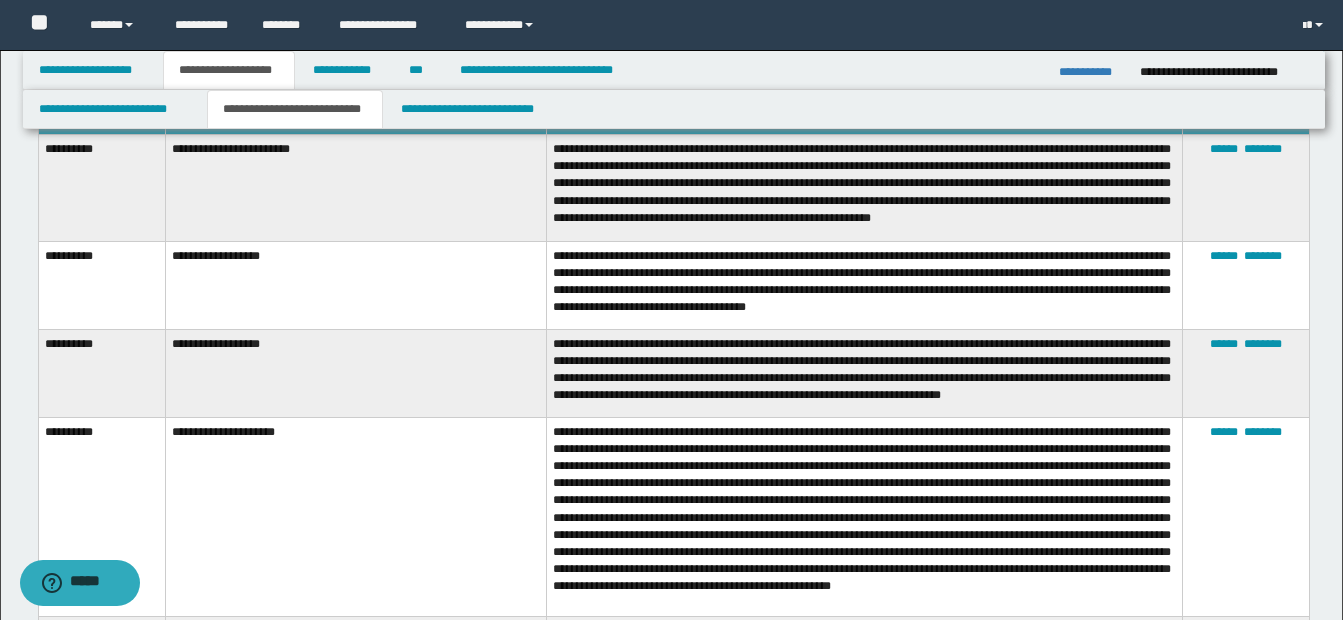 drag, startPoint x: 777, startPoint y: 250, endPoint x: 904, endPoint y: 381, distance: 182.45547 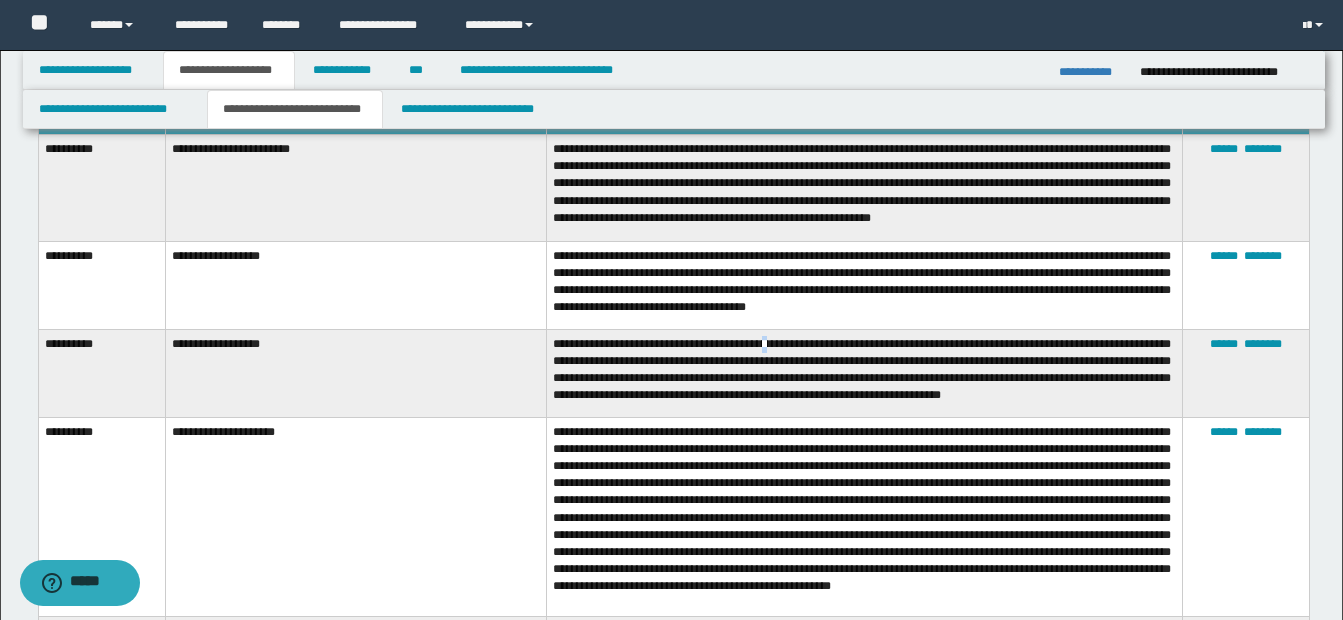 click on "**********" at bounding box center (865, 373) 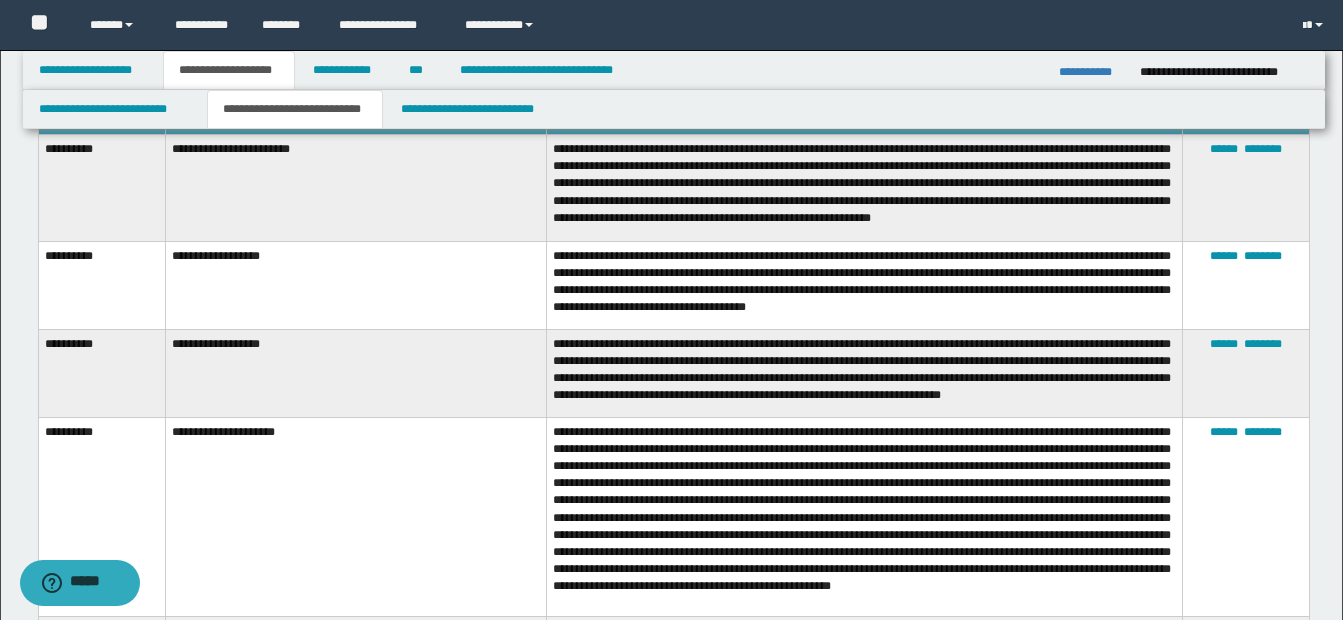 click on "**********" at bounding box center [865, 373] 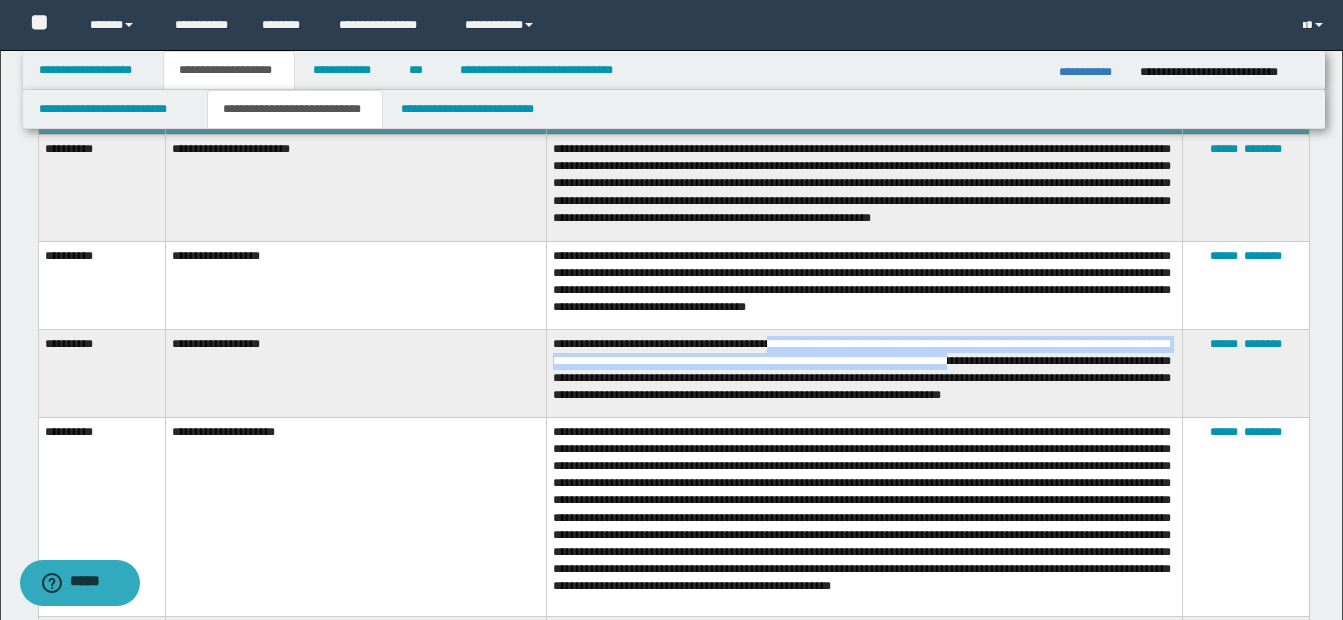 drag, startPoint x: 778, startPoint y: 327, endPoint x: 1010, endPoint y: 343, distance: 232.55107 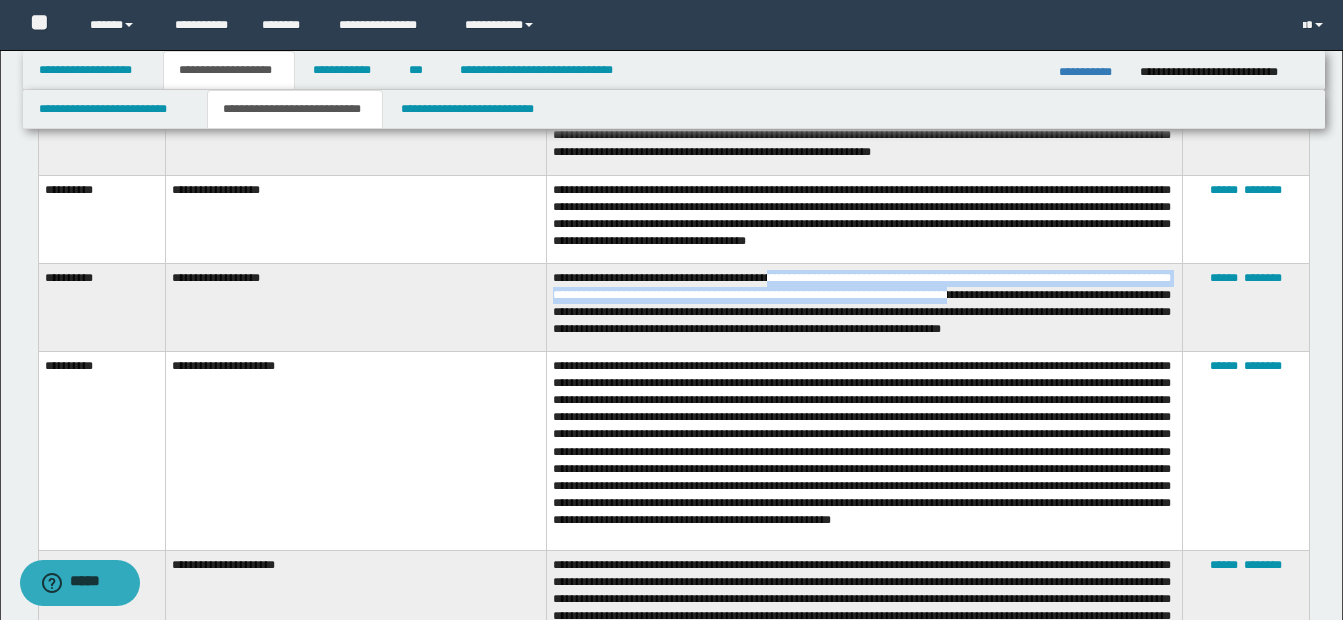scroll, scrollTop: 900, scrollLeft: 0, axis: vertical 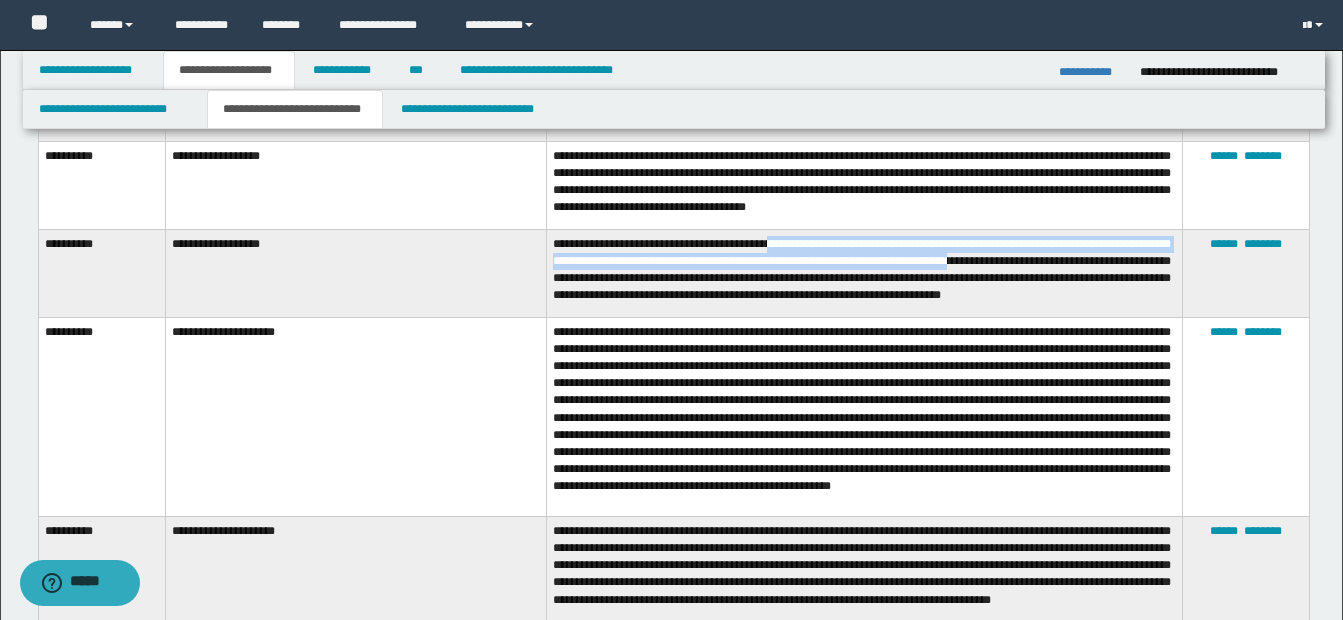 copy on "**********" 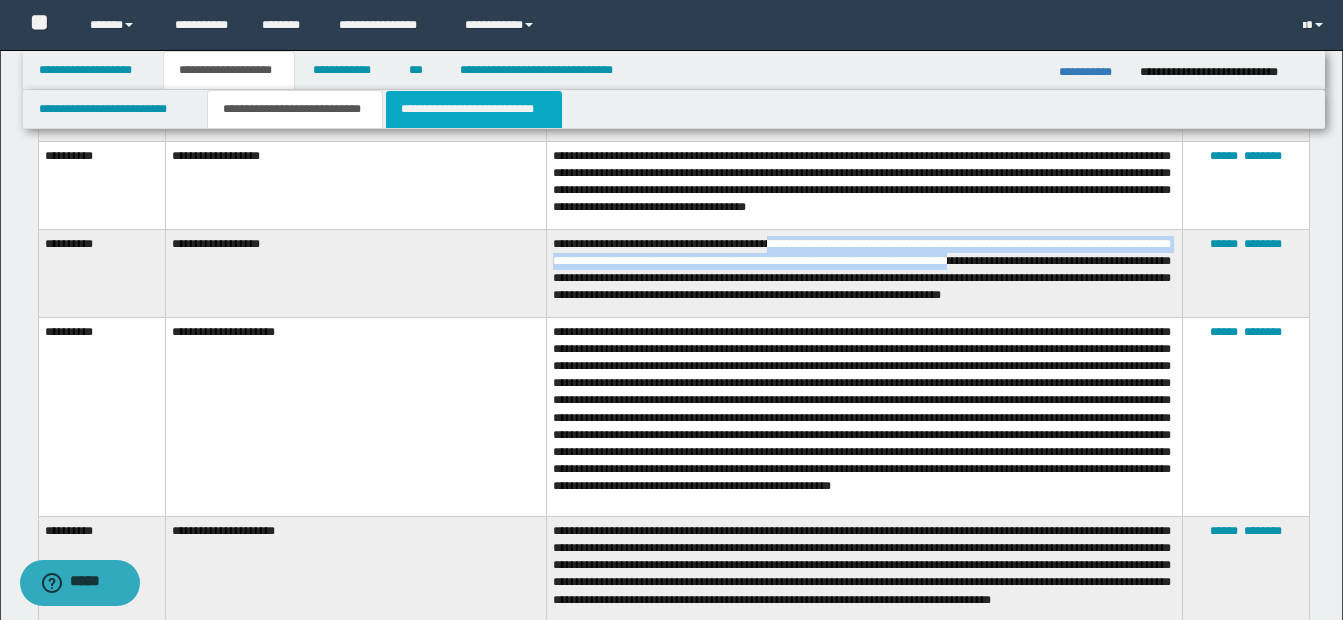 click on "**********" at bounding box center [474, 109] 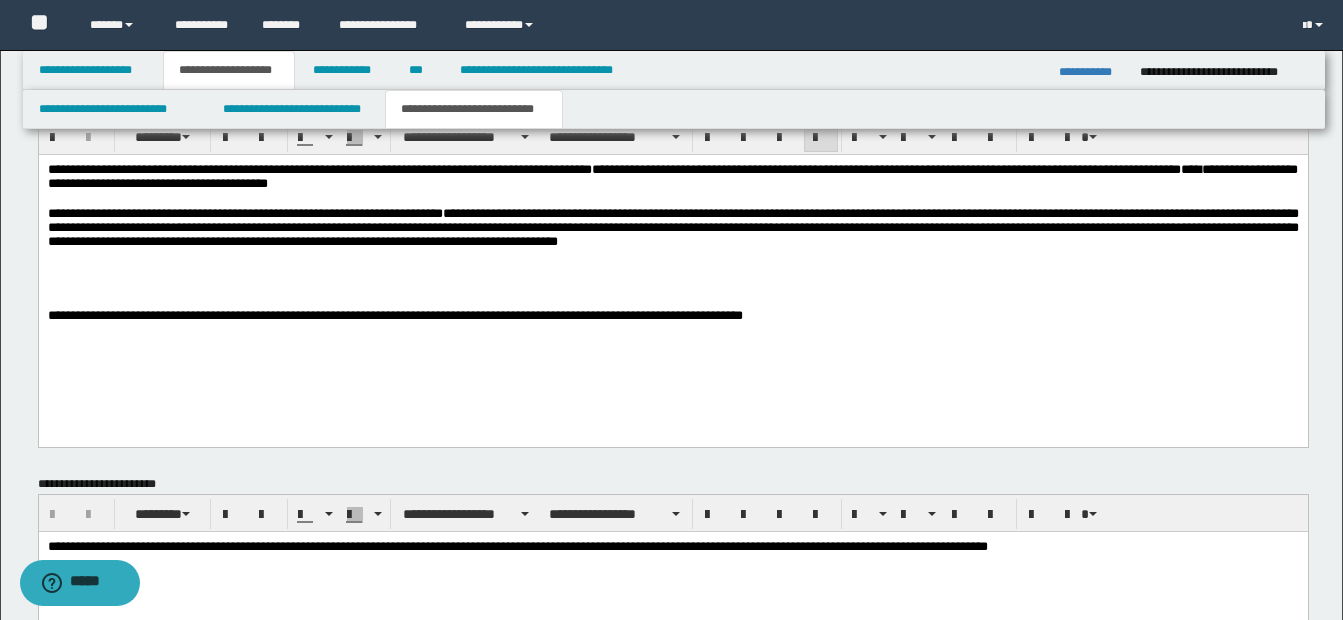 click on "**********" at bounding box center (672, 226) 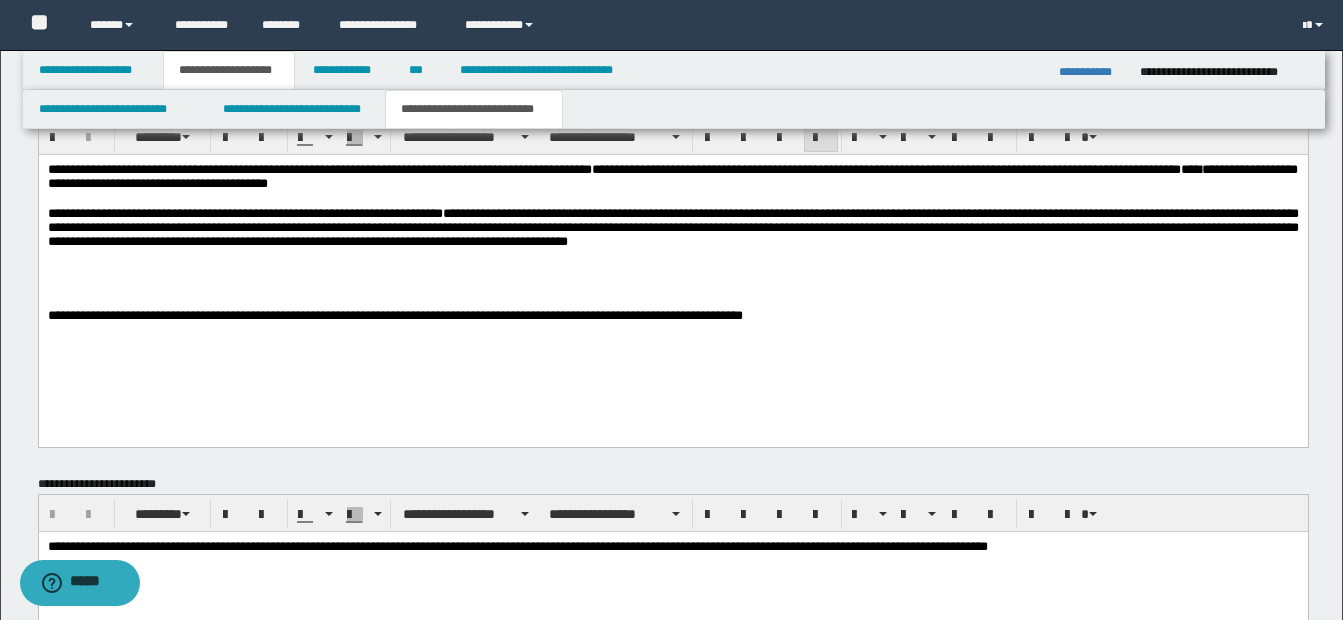 click on "**********" at bounding box center (672, 226) 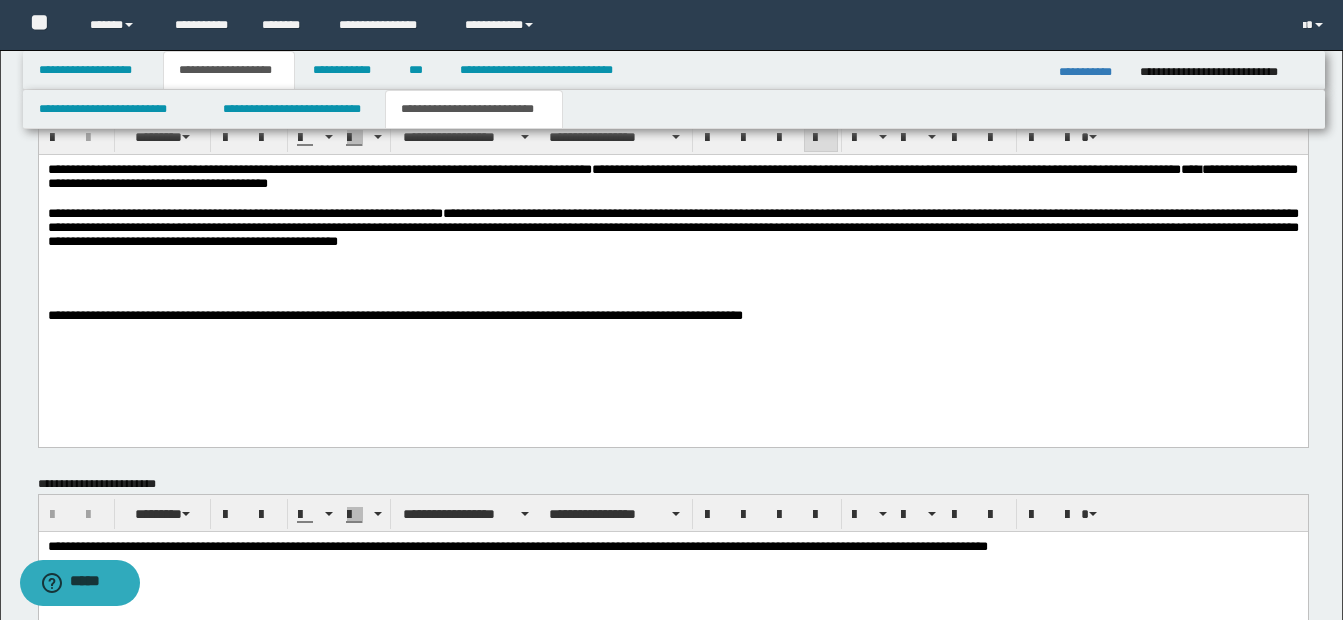 click on "**********" at bounding box center (672, 226) 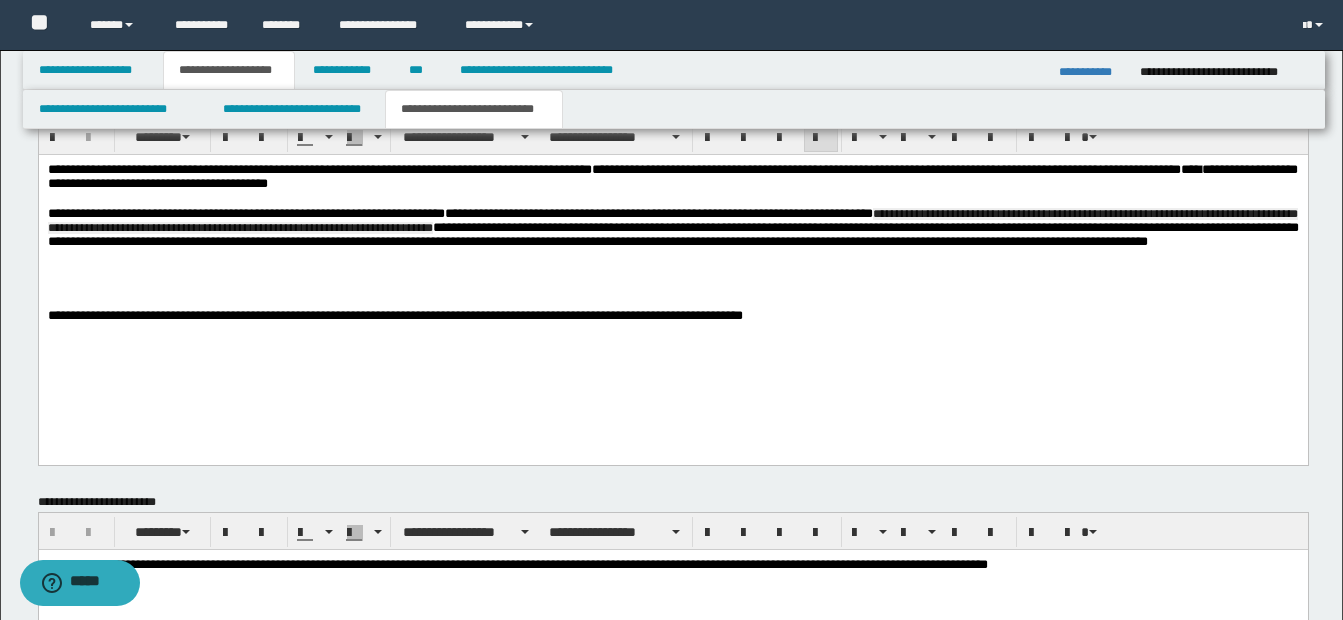 click on "**********" at bounding box center [672, 226] 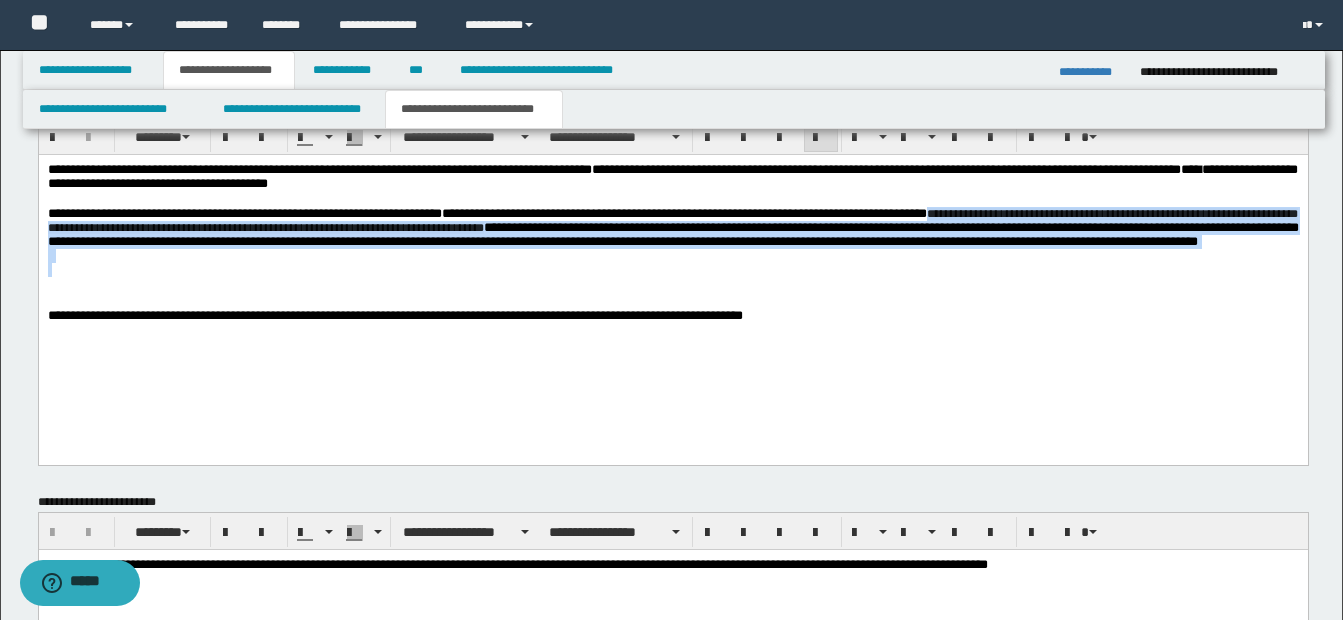 drag, startPoint x: 996, startPoint y: 218, endPoint x: 1067, endPoint y: 293, distance: 103.27633 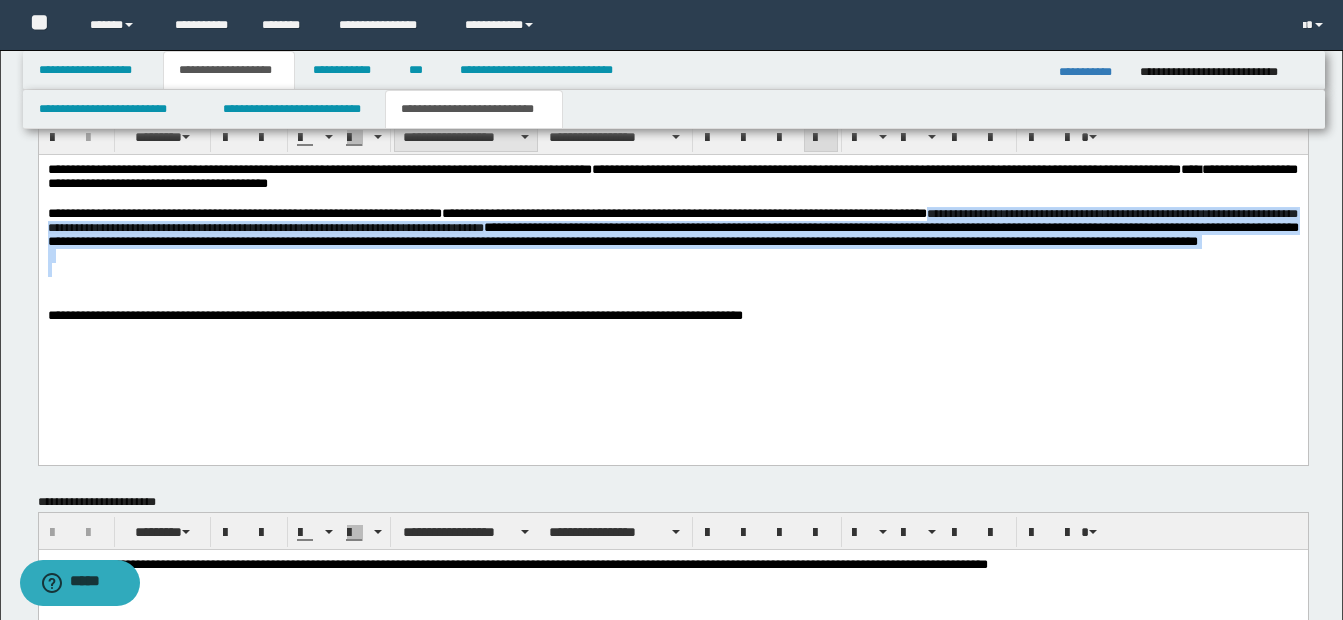 click on "**********" at bounding box center [466, 137] 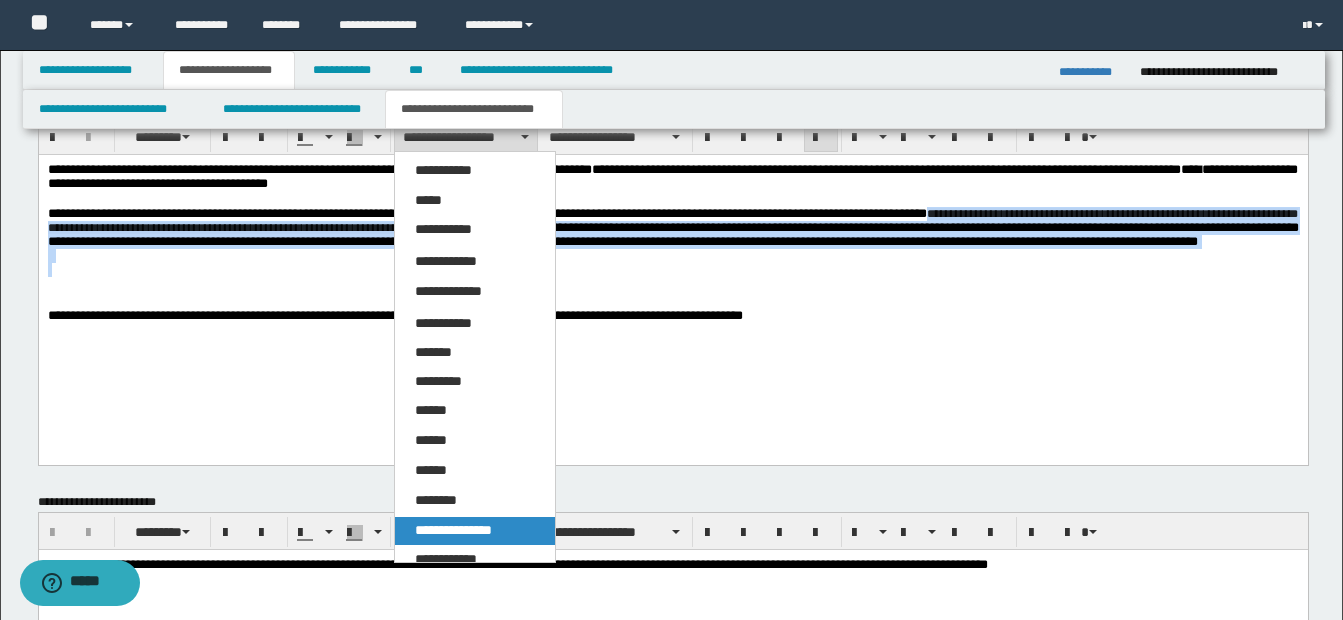 click on "**********" at bounding box center [453, 530] 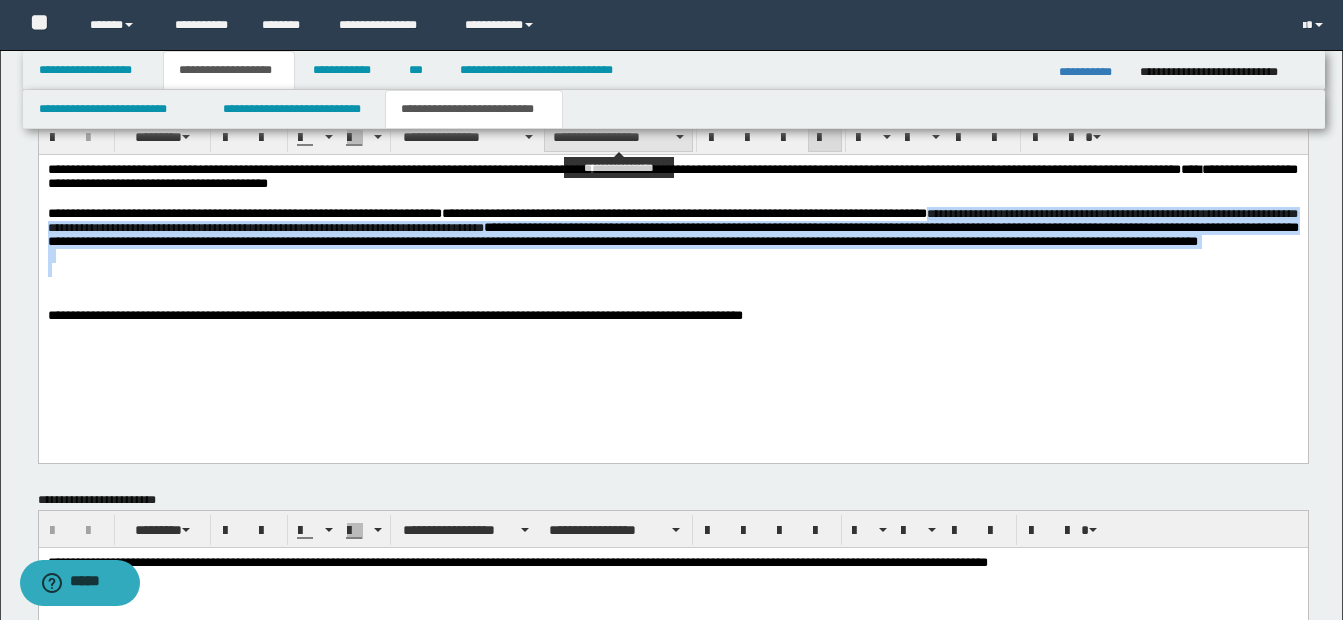 click on "**********" at bounding box center [618, 137] 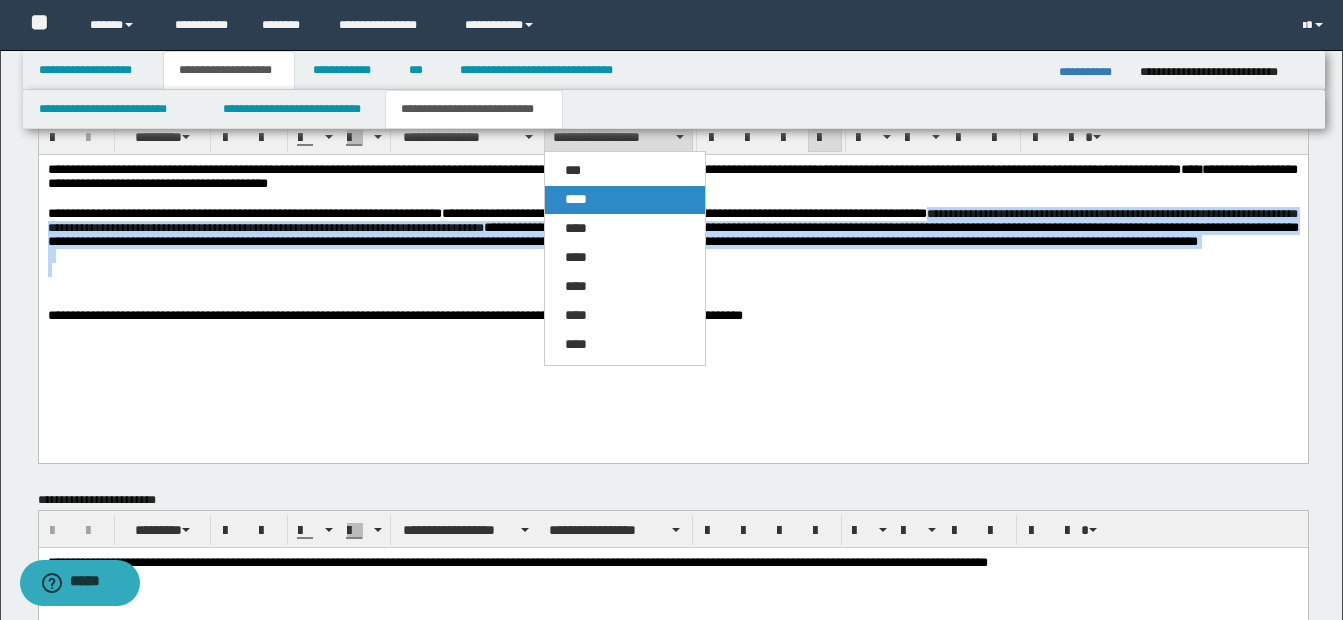 click on "****" at bounding box center [625, 200] 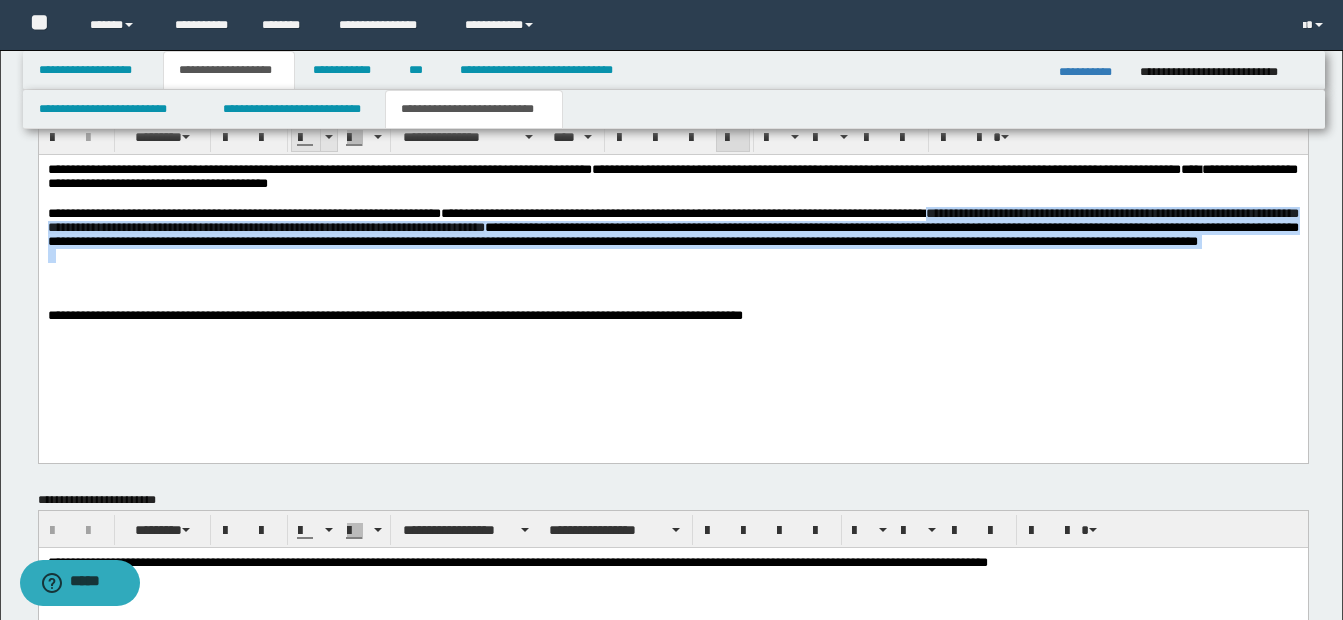 click at bounding box center (328, 137) 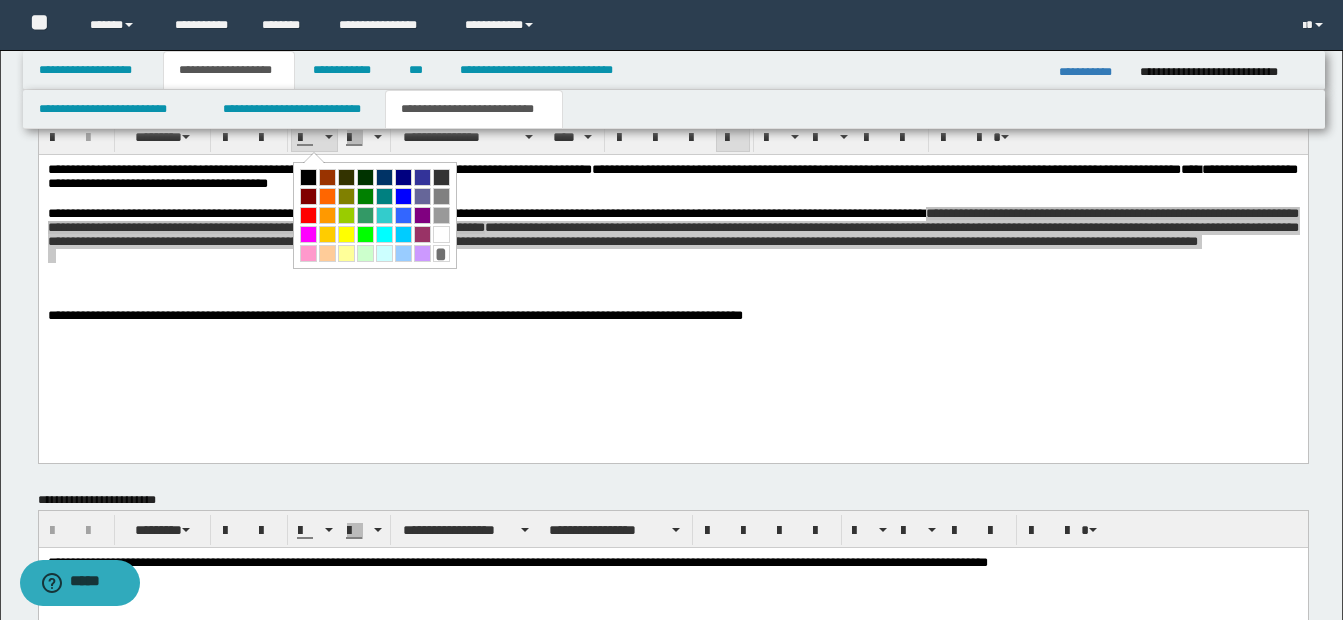 click at bounding box center [308, 177] 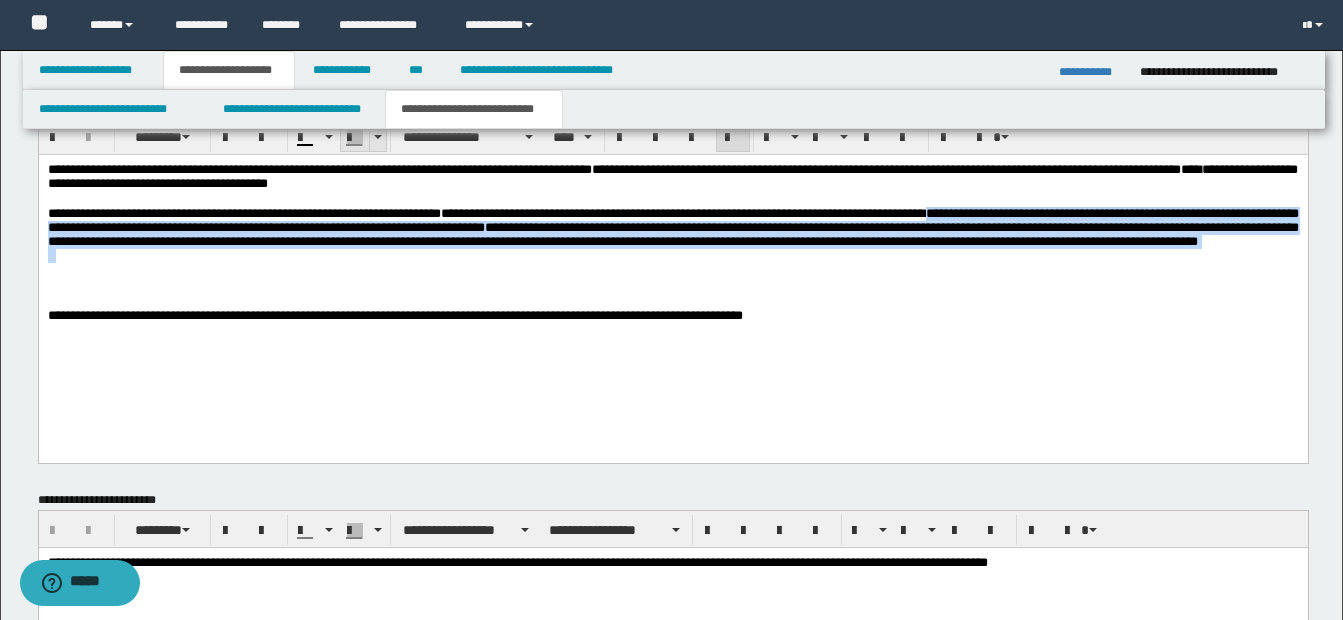 click at bounding box center (378, 137) 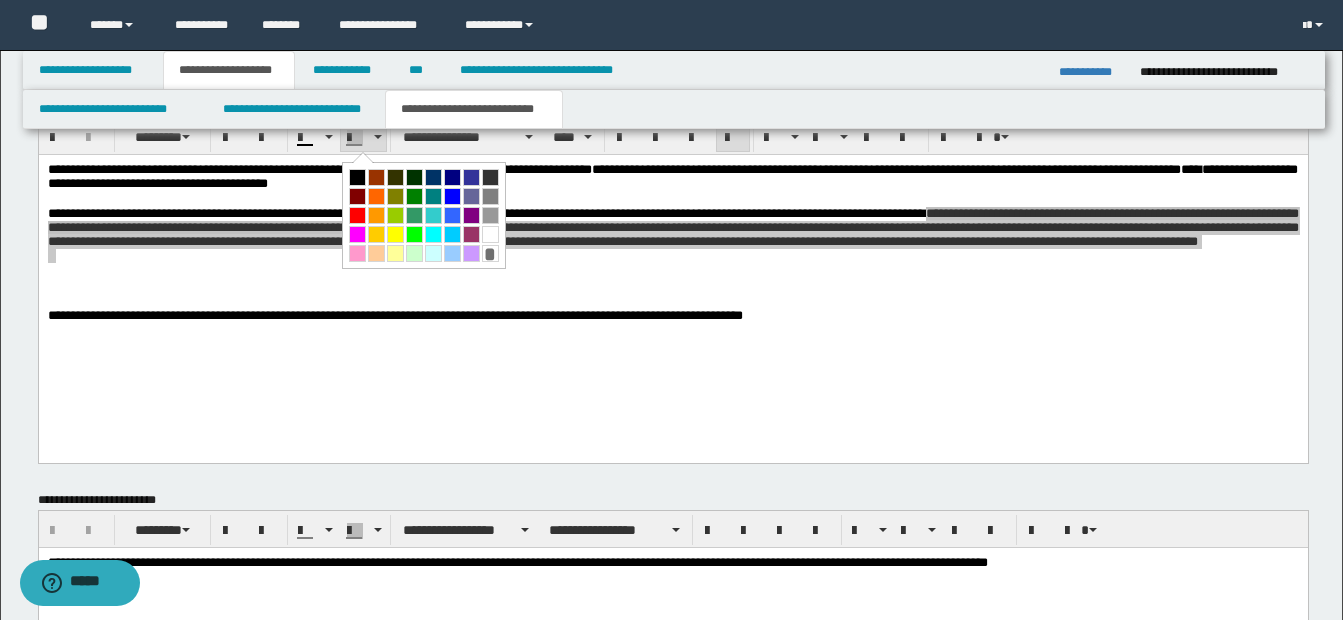 drag, startPoint x: 490, startPoint y: 230, endPoint x: 993, endPoint y: 278, distance: 505.28506 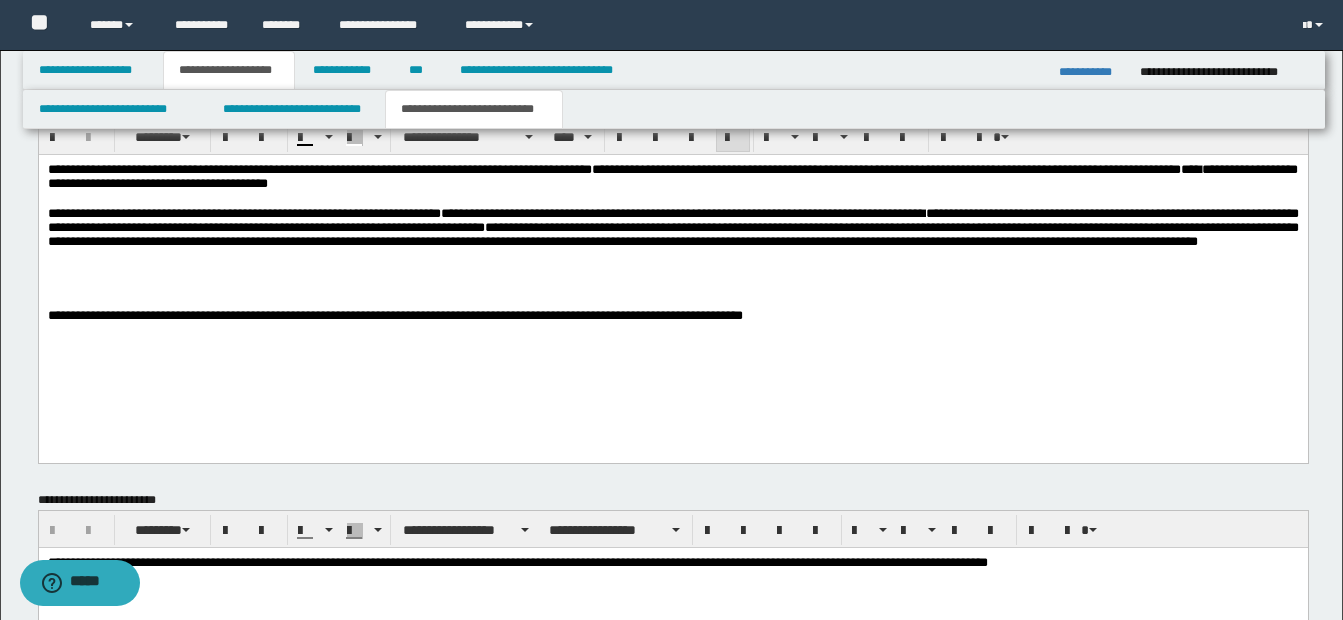 click on "**********" at bounding box center [672, 267] 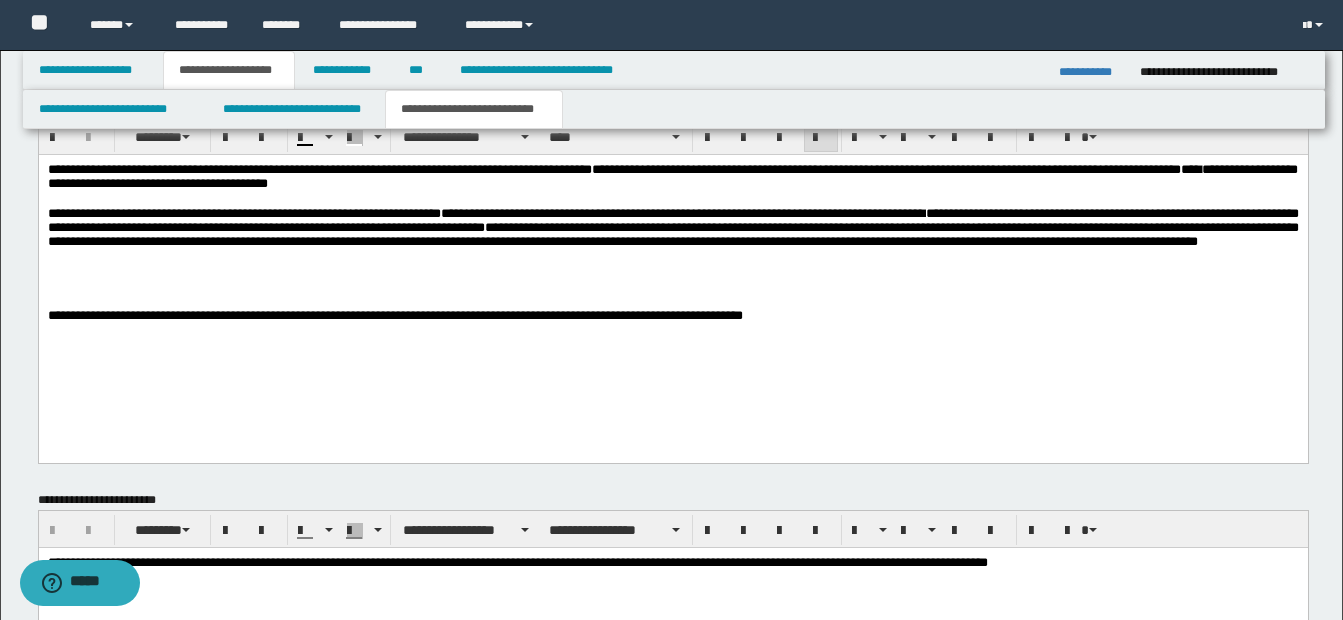click on "**********" at bounding box center [672, 219] 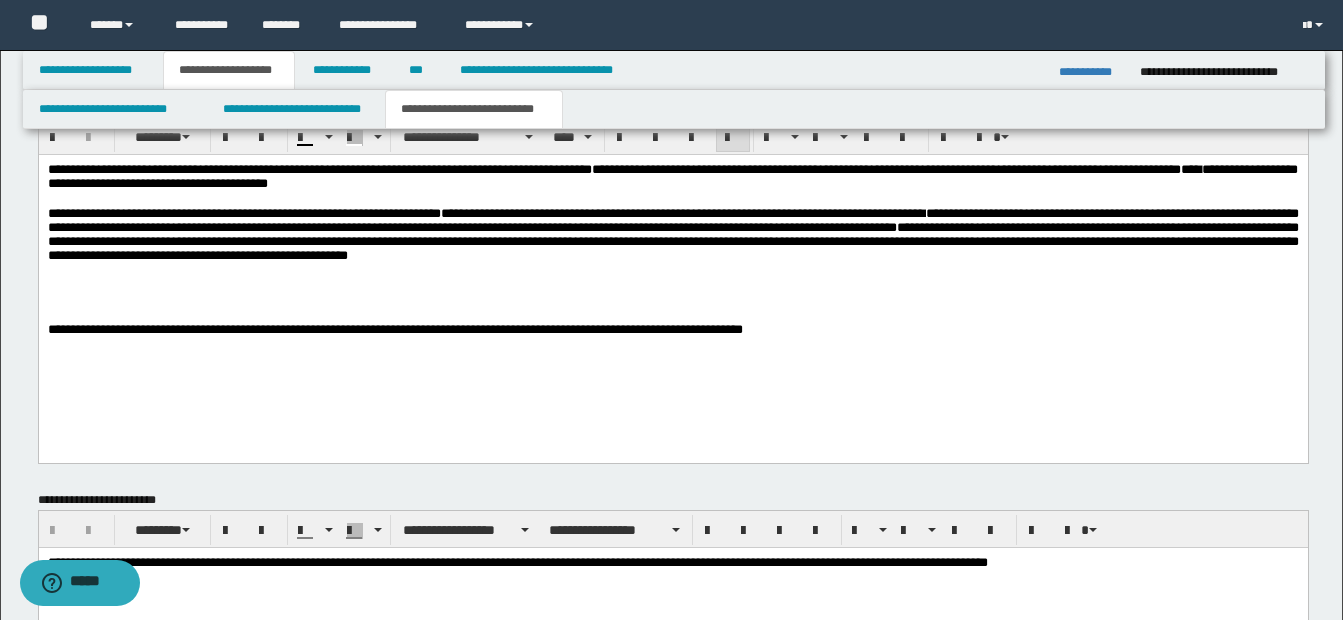 click on "**********" at bounding box center (672, 219) 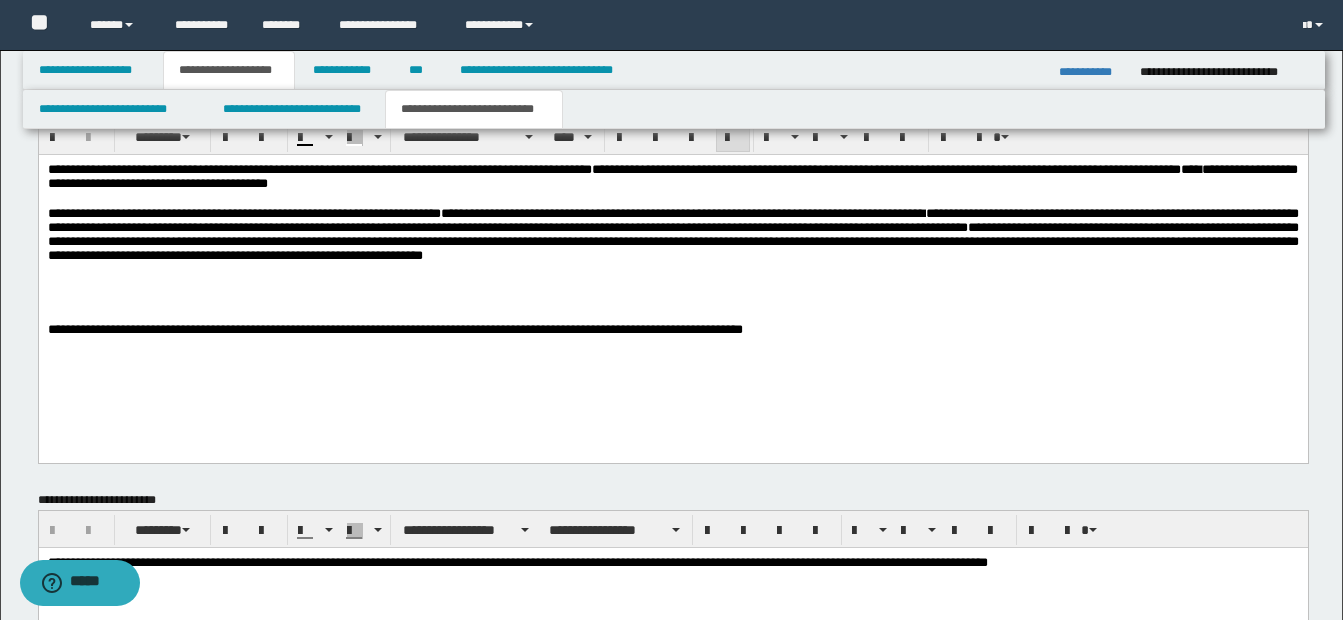click at bounding box center (672, 269) 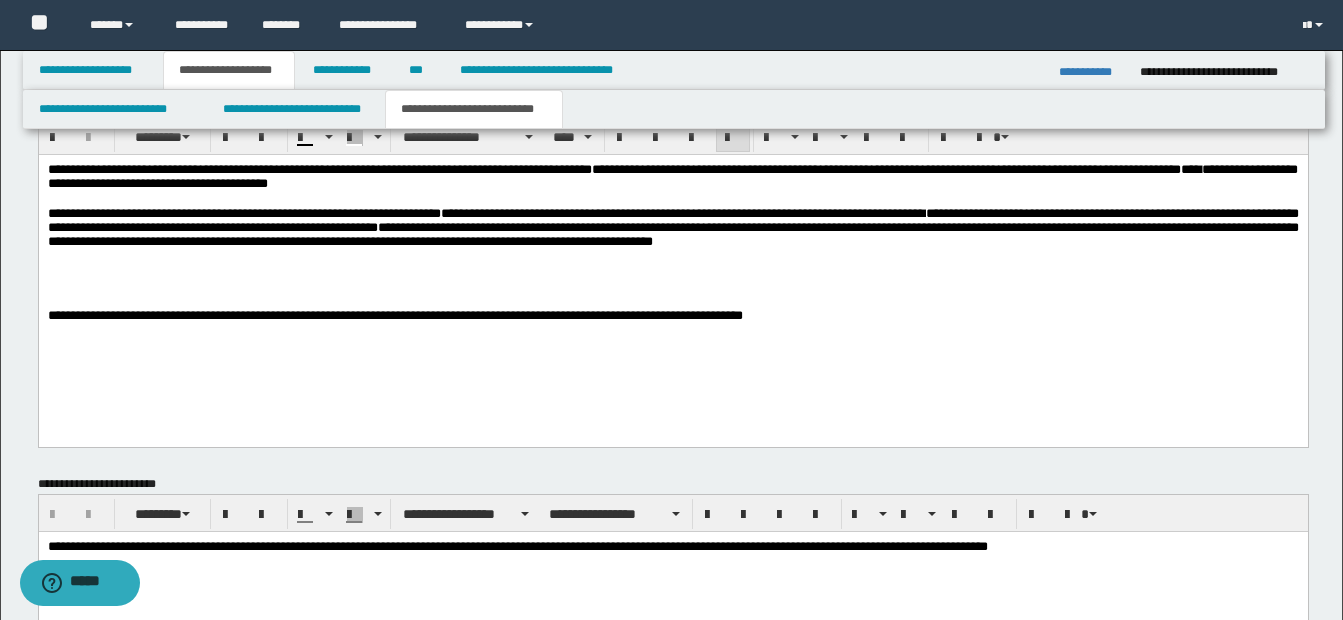 click on "**********" at bounding box center (672, 219) 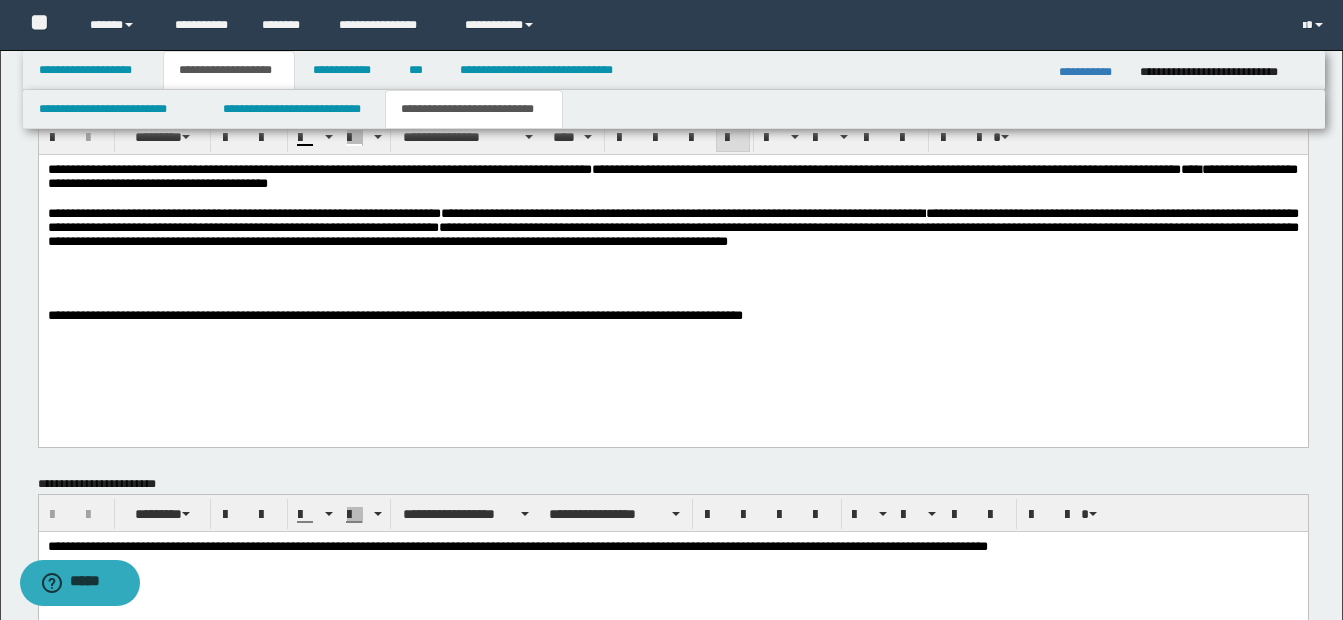 click at bounding box center (672, 286) 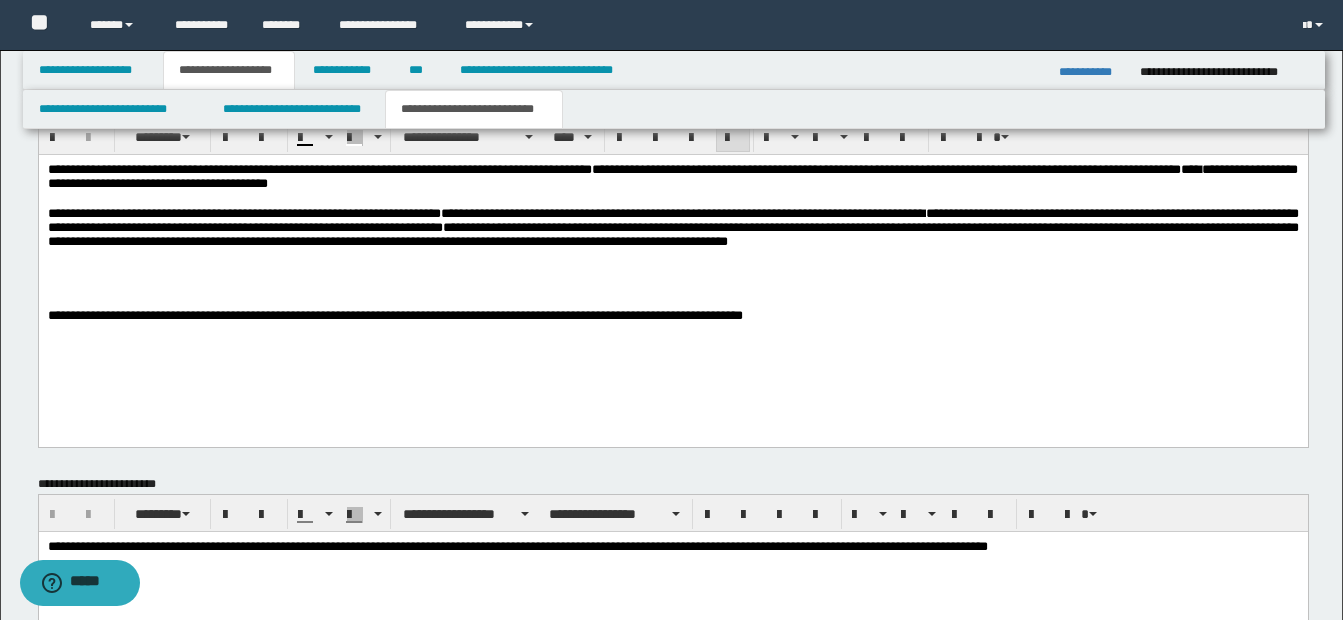 click at bounding box center [672, 301] 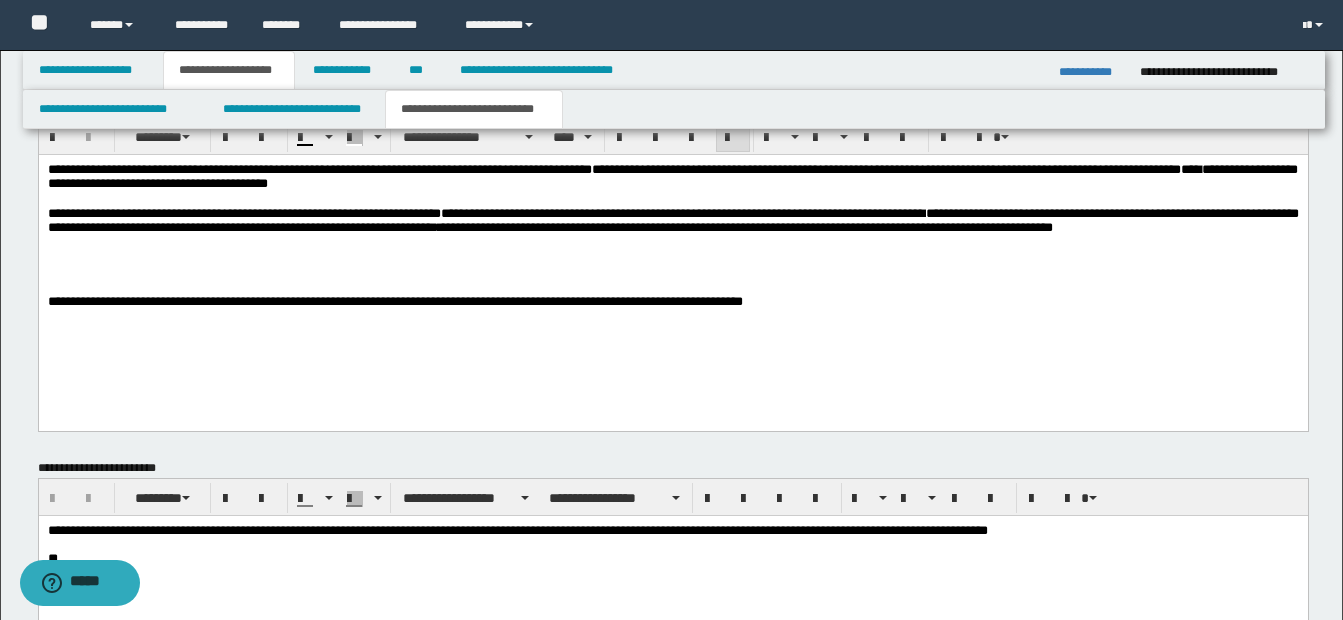 click on "**********" at bounding box center (672, 219) 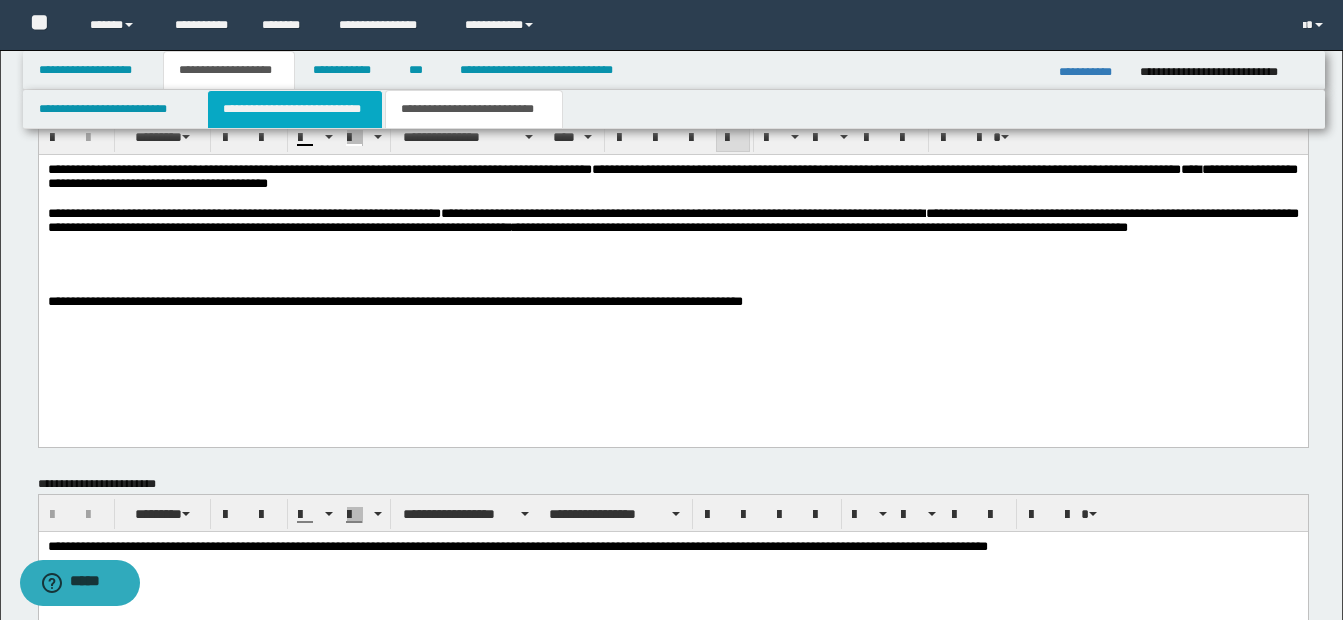 click on "**********" at bounding box center (295, 109) 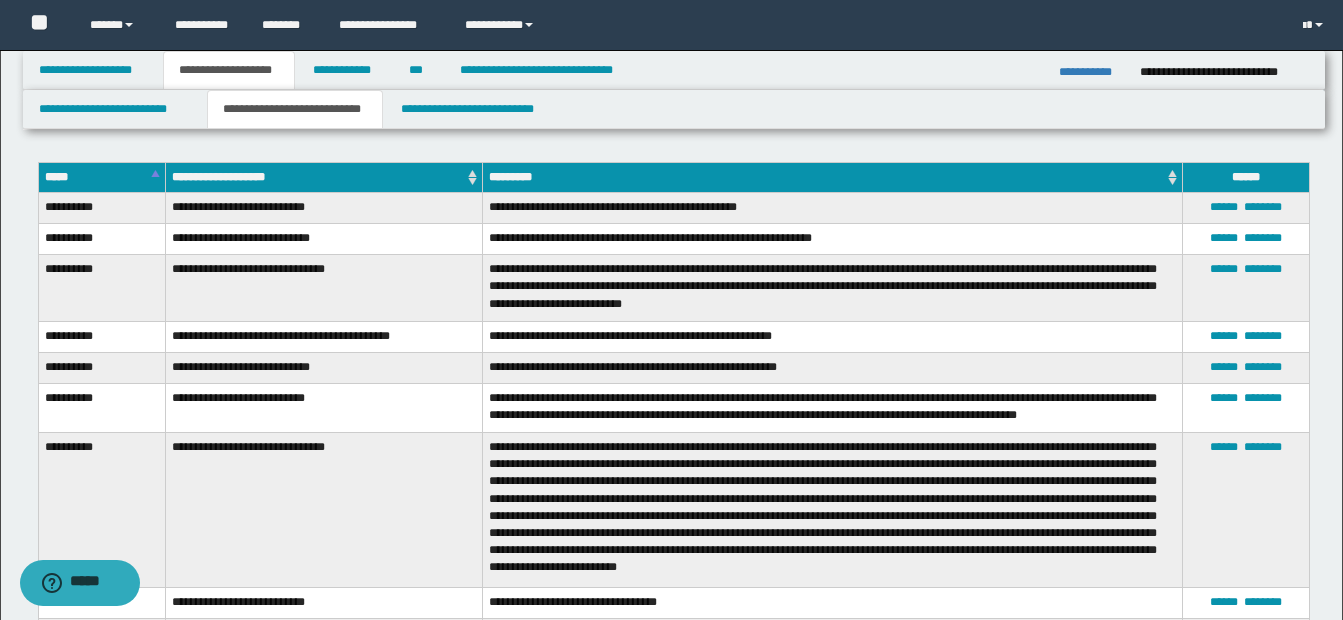 scroll, scrollTop: 1900, scrollLeft: 0, axis: vertical 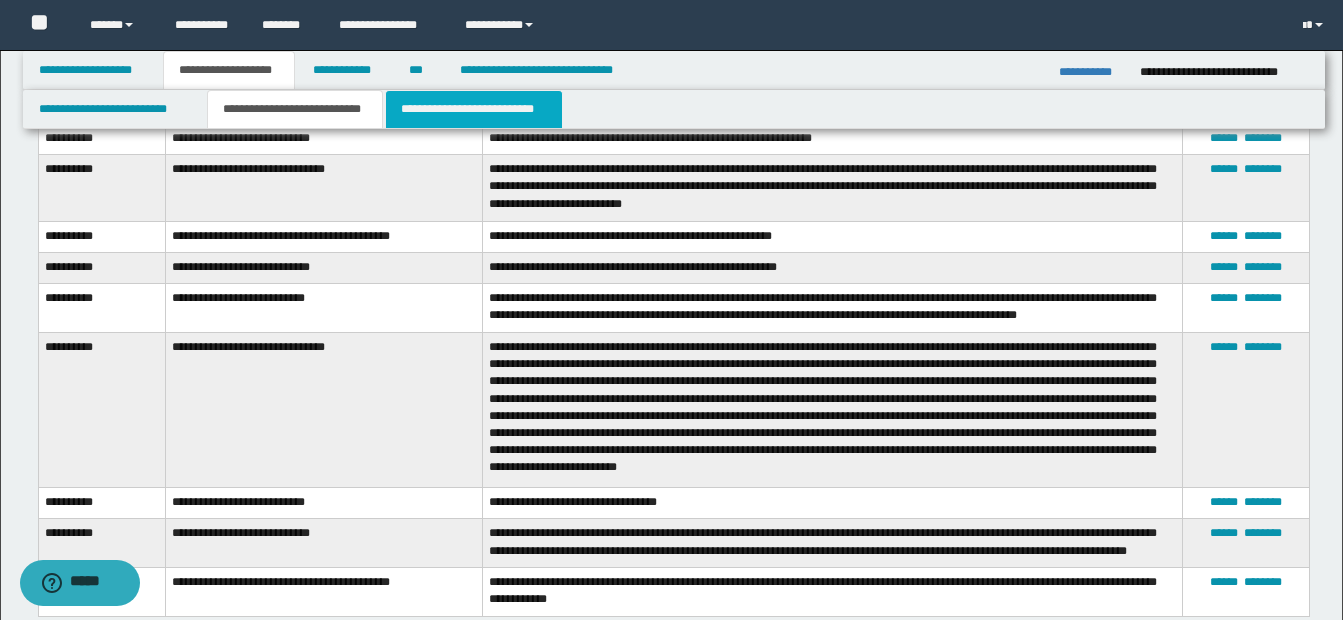 click on "**********" at bounding box center [474, 109] 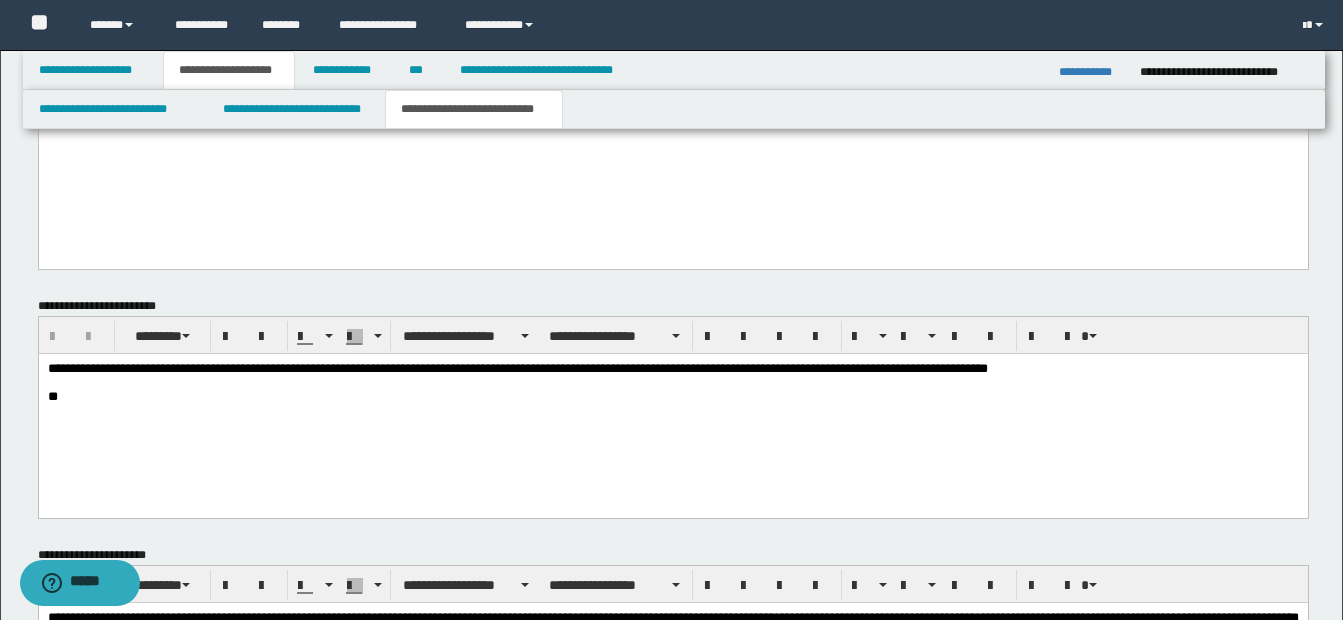 scroll, scrollTop: 869, scrollLeft: 0, axis: vertical 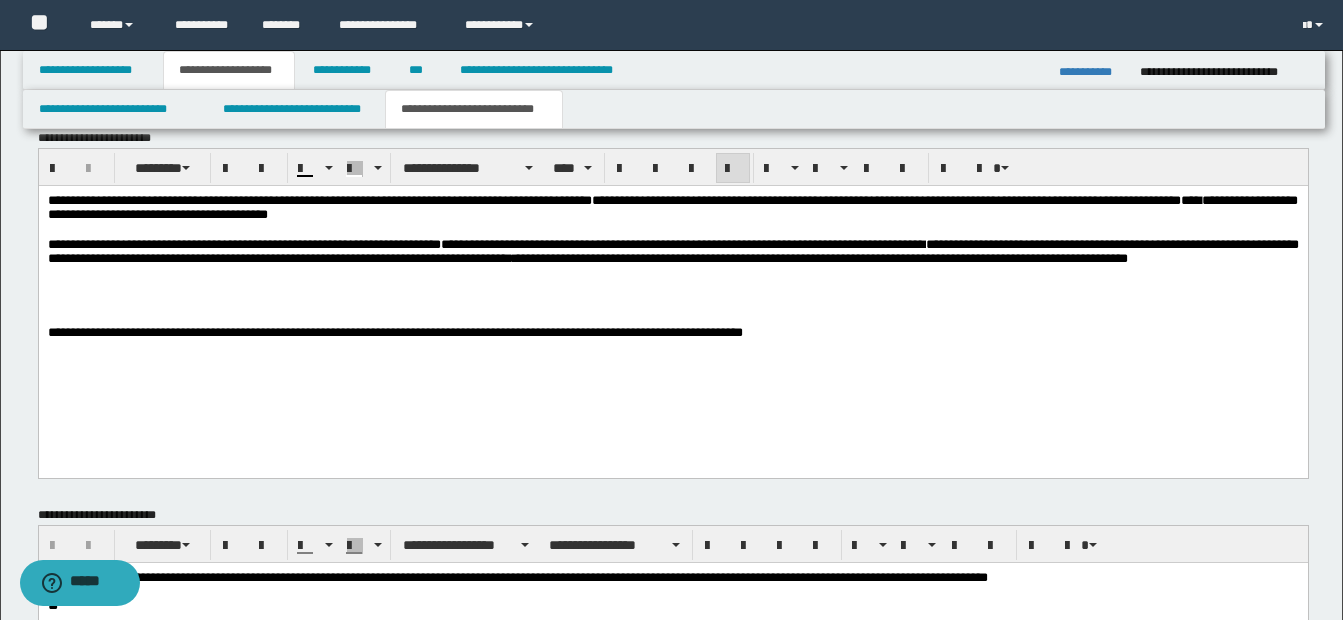 click on "**********" at bounding box center [672, 250] 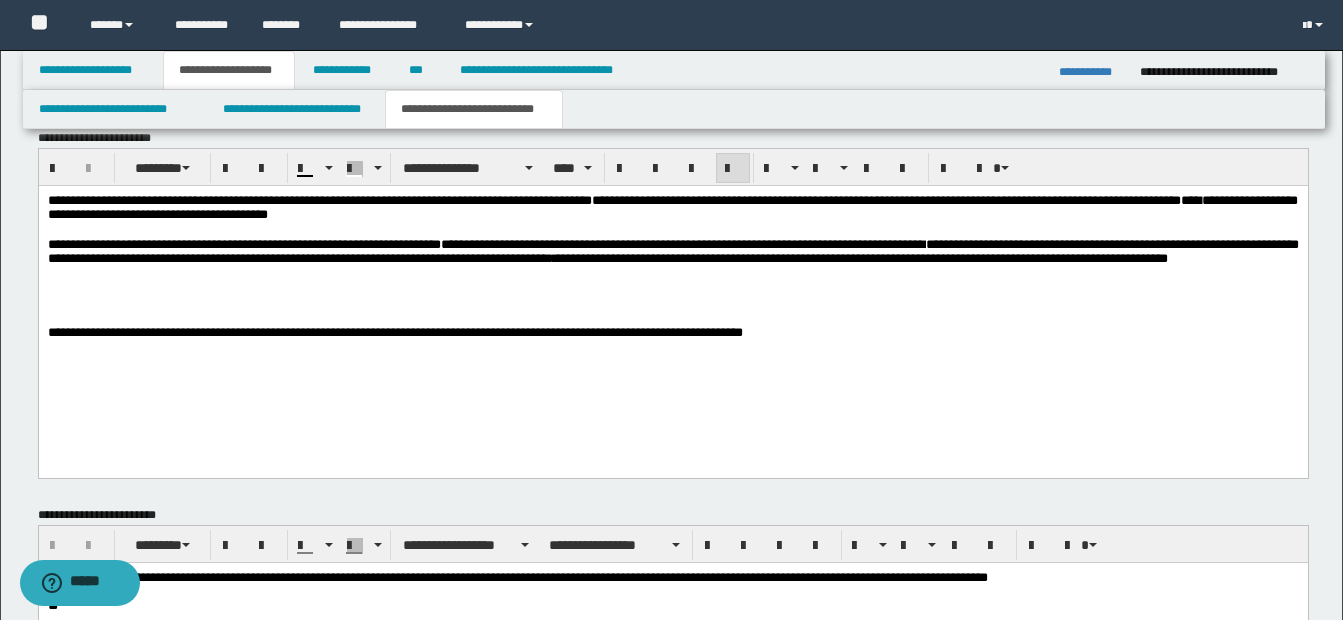 click on "**********" at bounding box center (672, 251) 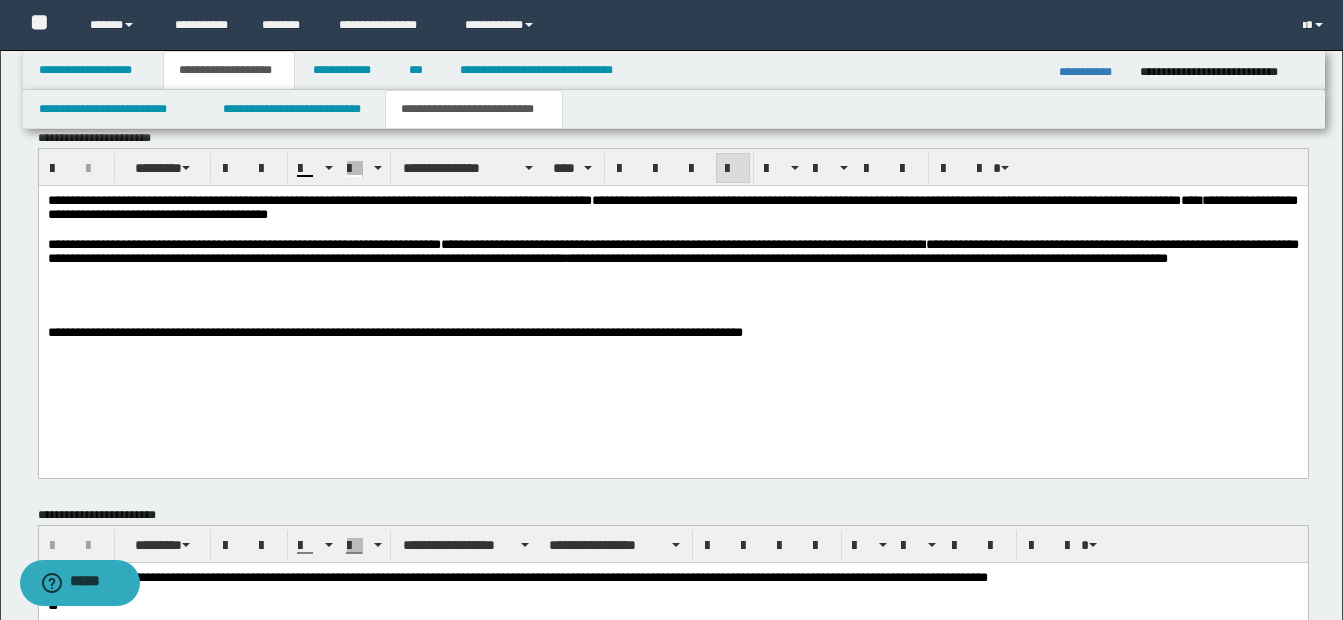 click on "**********" at bounding box center (672, 250) 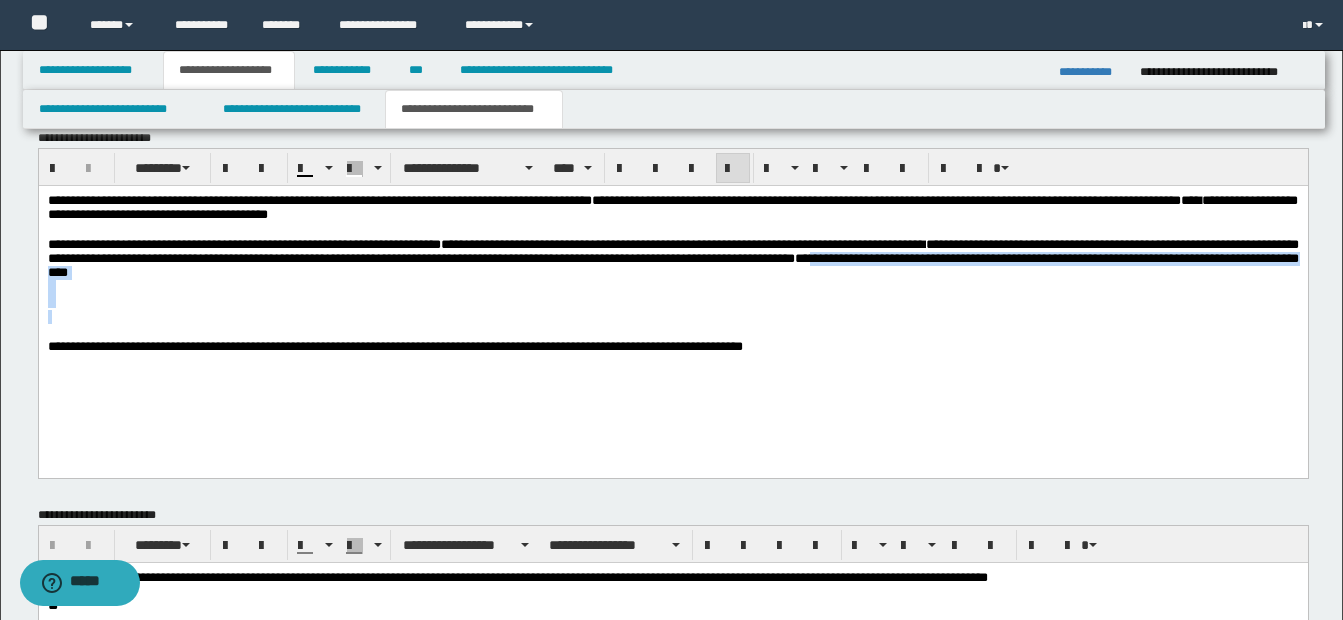 drag, startPoint x: 955, startPoint y: 265, endPoint x: 1182, endPoint y: 334, distance: 237.25514 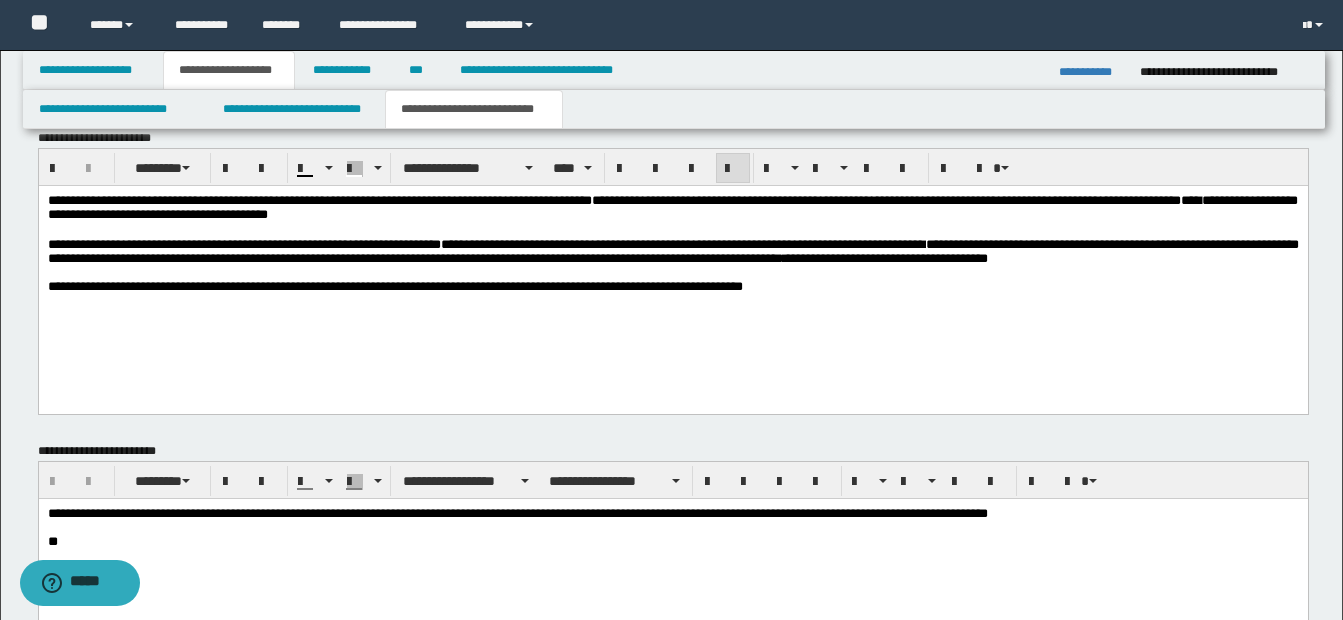 click on "**********" at bounding box center (672, 250) 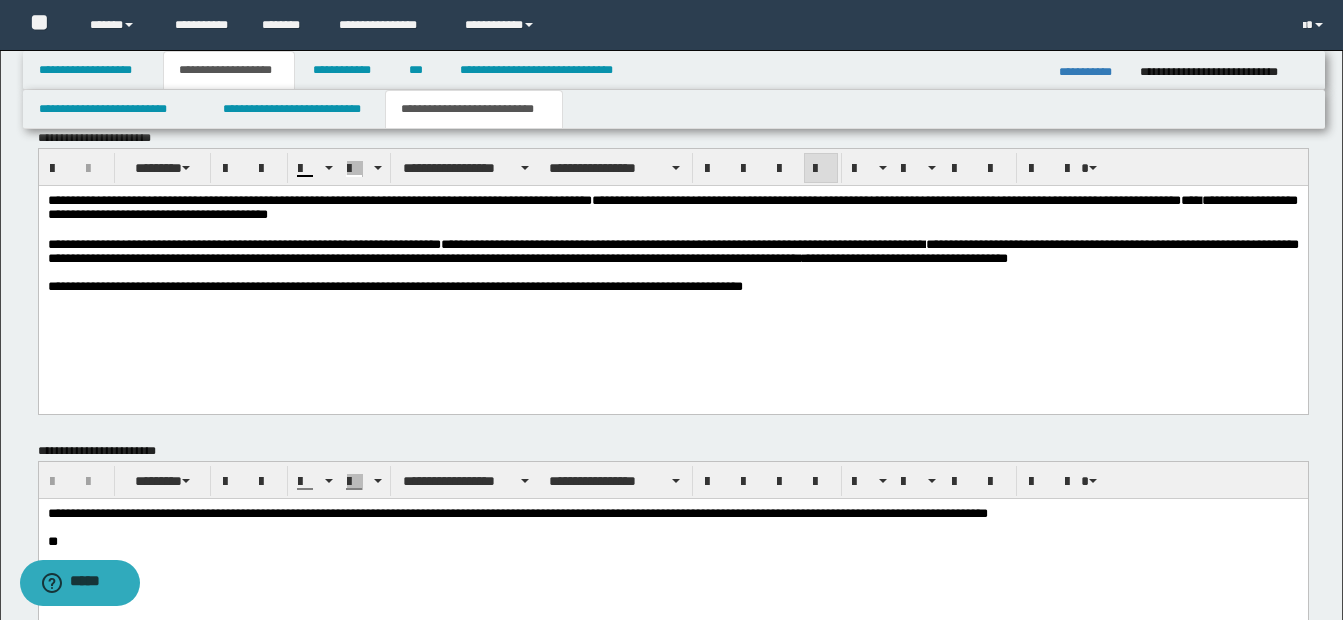 click on "**********" at bounding box center (672, 268) 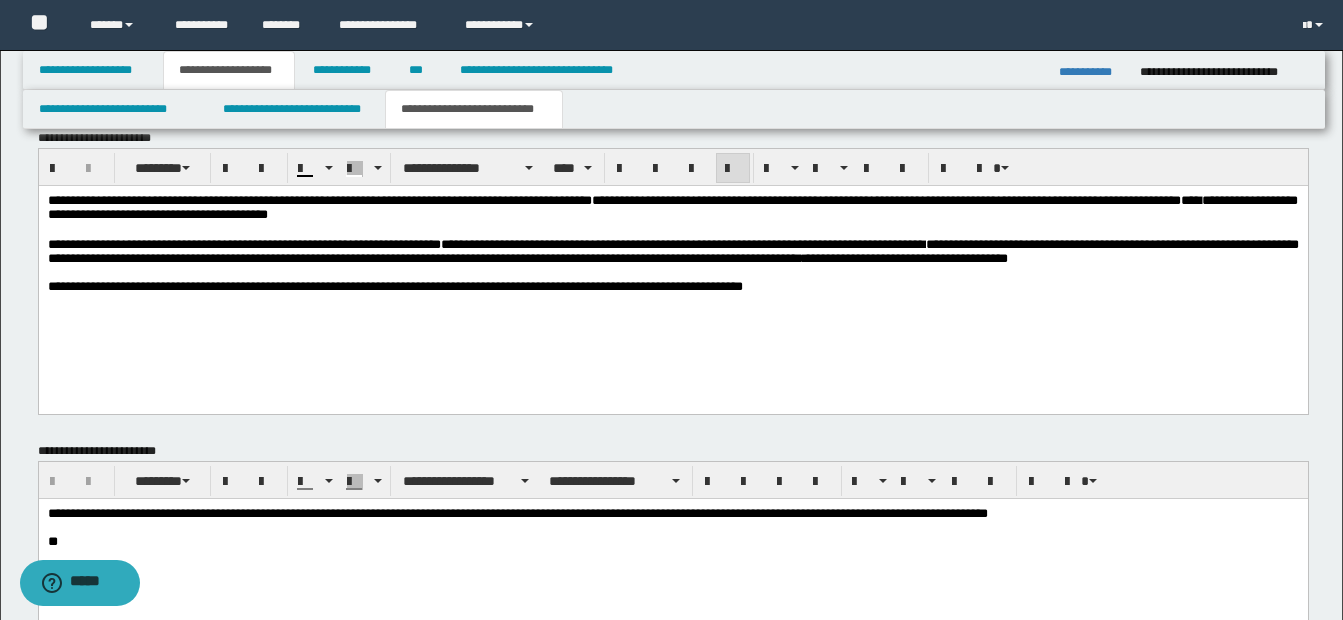 click on "**********" at bounding box center (672, 251) 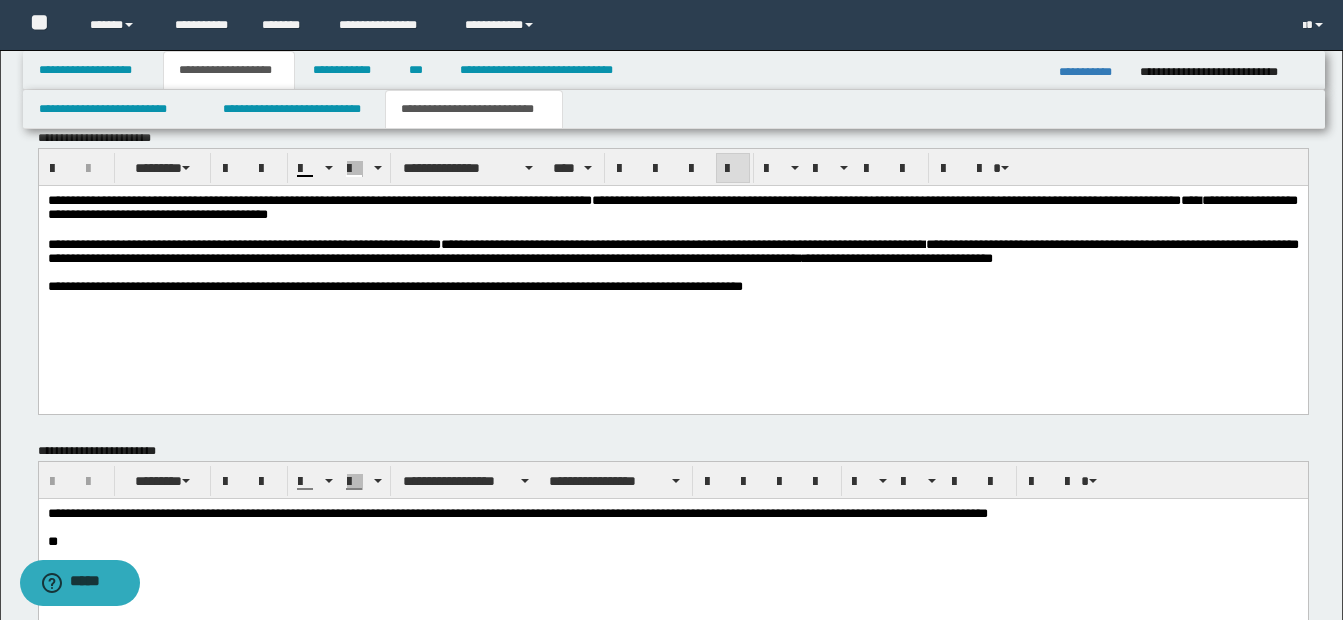 click on "**********" at bounding box center [672, 250] 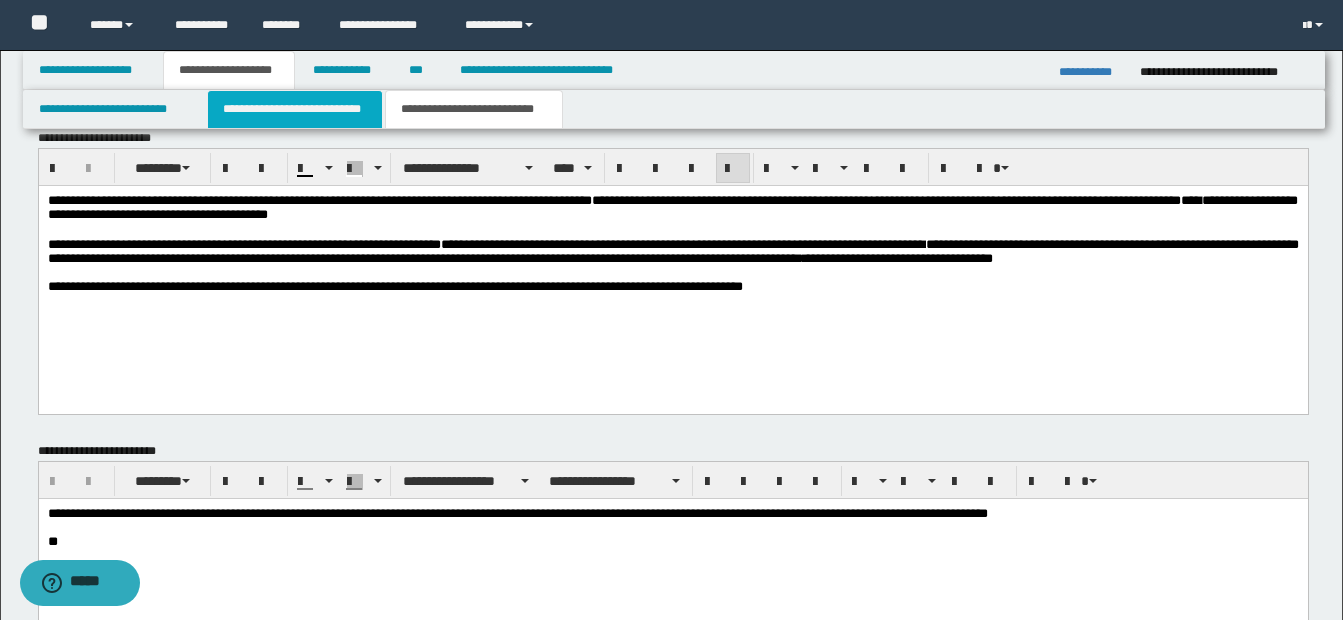 click on "**********" at bounding box center [295, 109] 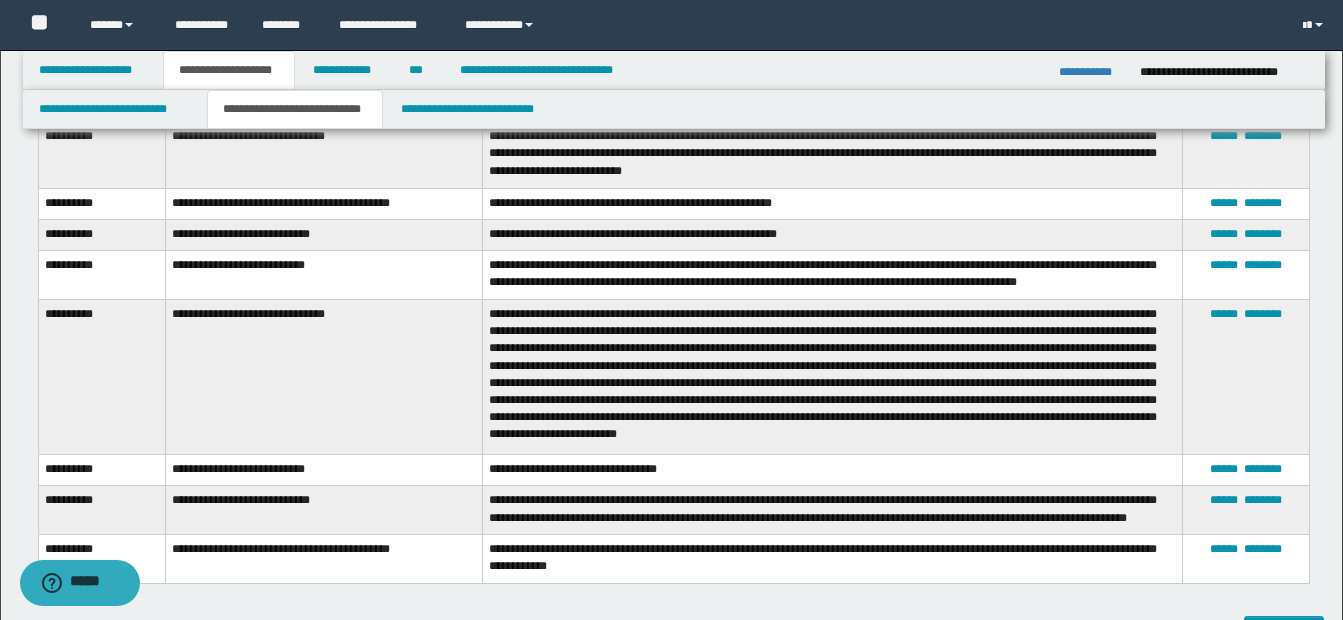 scroll, scrollTop: 1969, scrollLeft: 0, axis: vertical 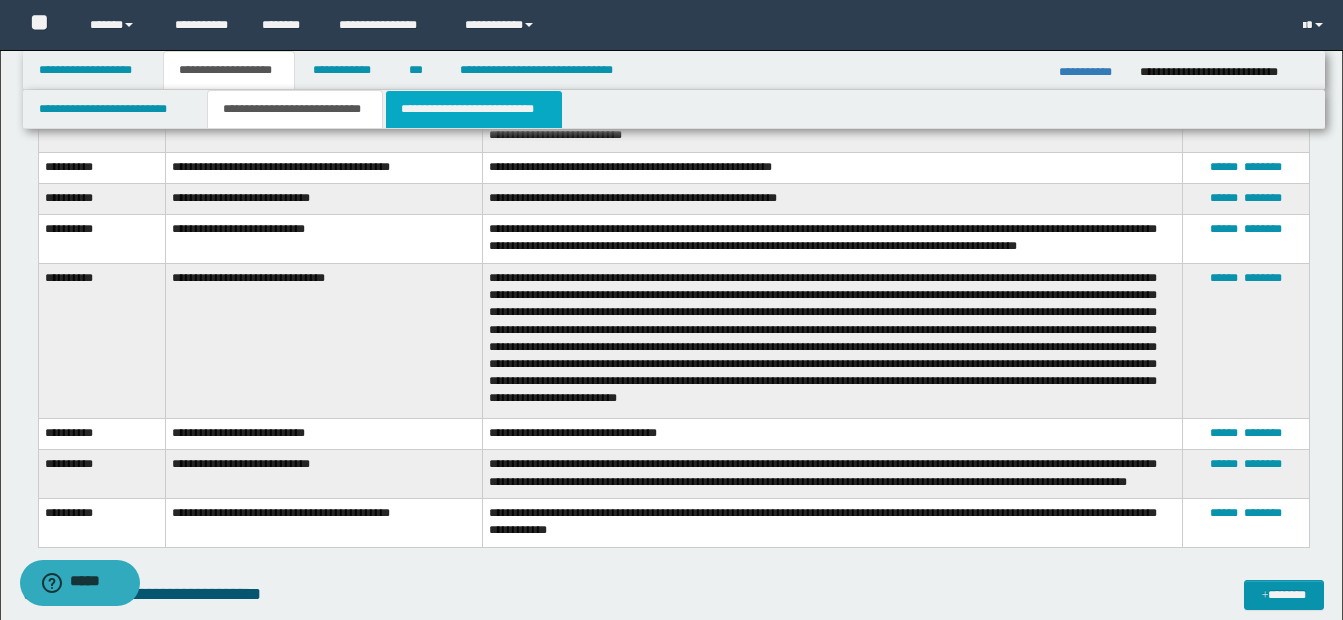 click on "**********" at bounding box center [474, 109] 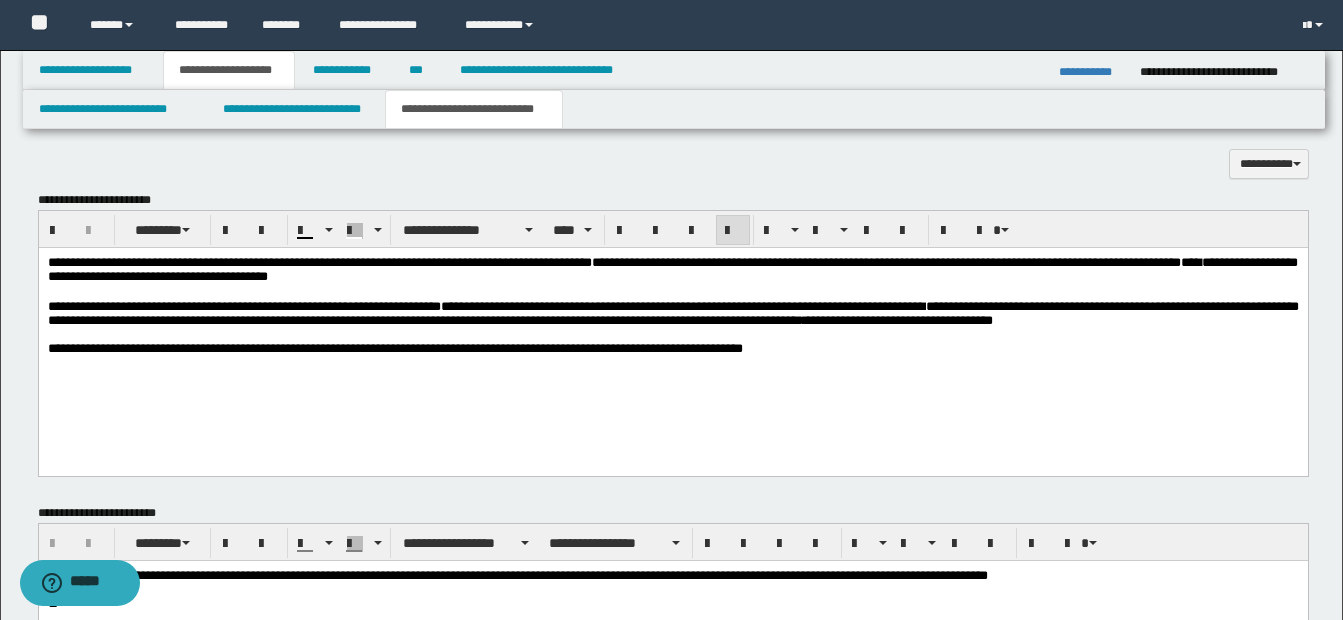 scroll, scrollTop: 805, scrollLeft: 0, axis: vertical 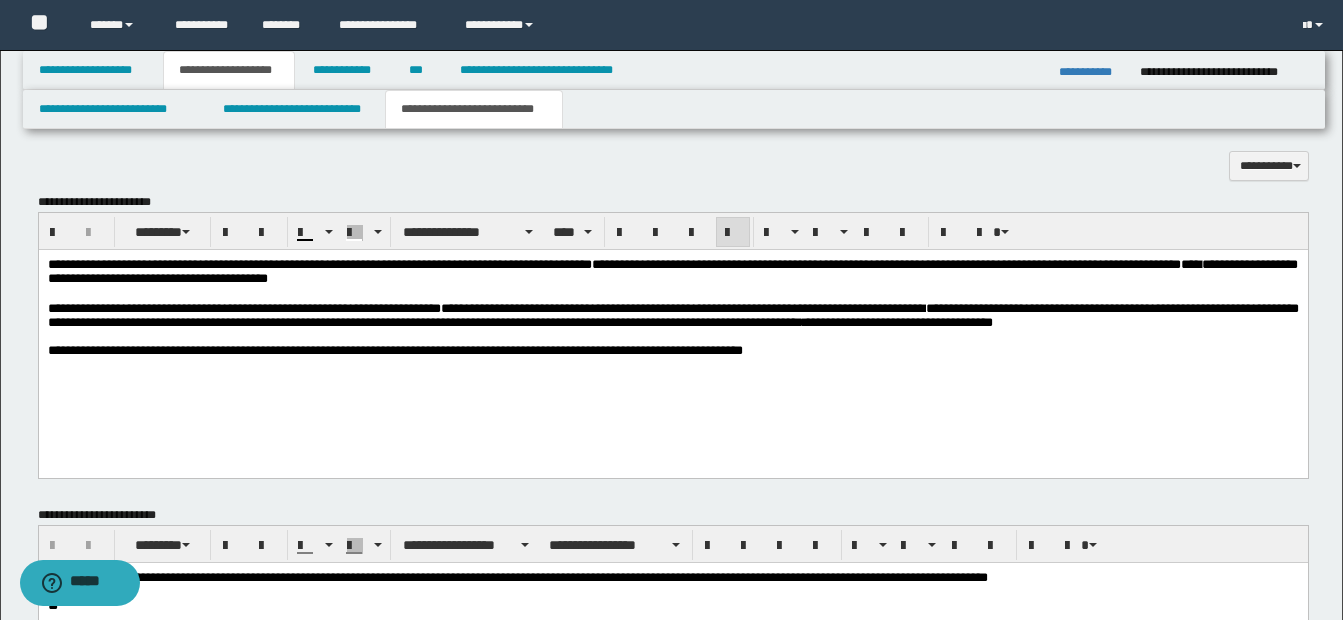 click on "**********" at bounding box center (672, 315) 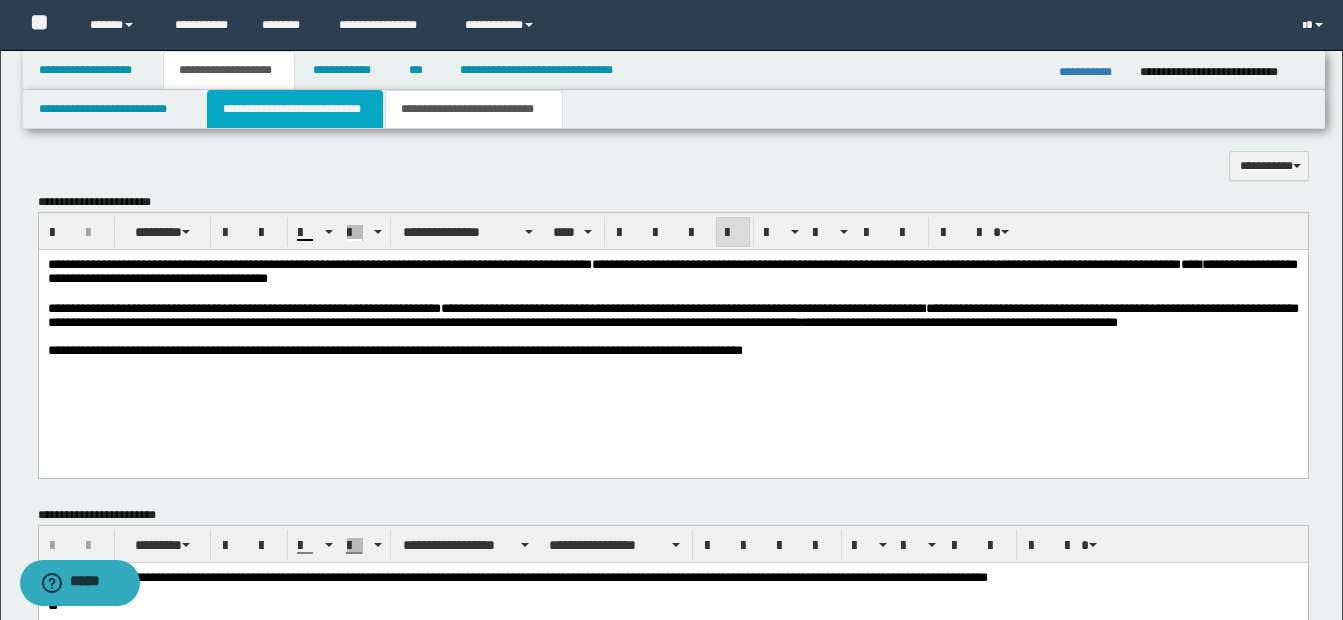 drag, startPoint x: 261, startPoint y: 106, endPoint x: 360, endPoint y: 187, distance: 127.91403 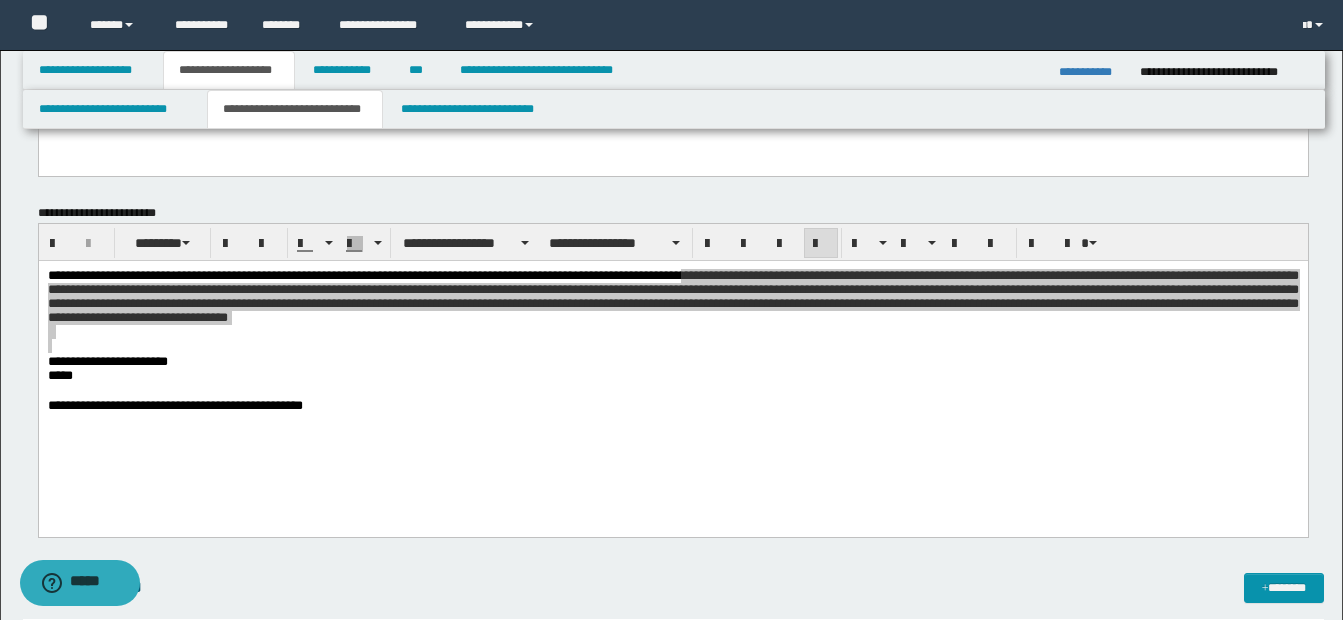 scroll, scrollTop: 105, scrollLeft: 0, axis: vertical 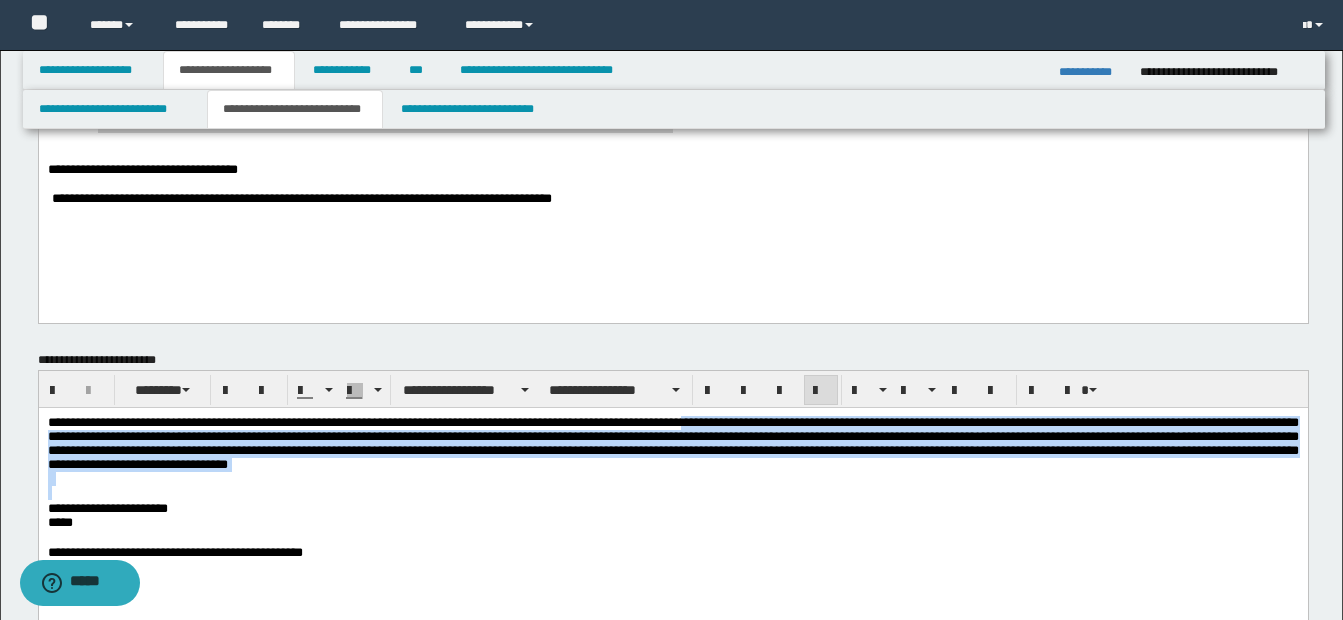 click on "**********" at bounding box center [672, 508] 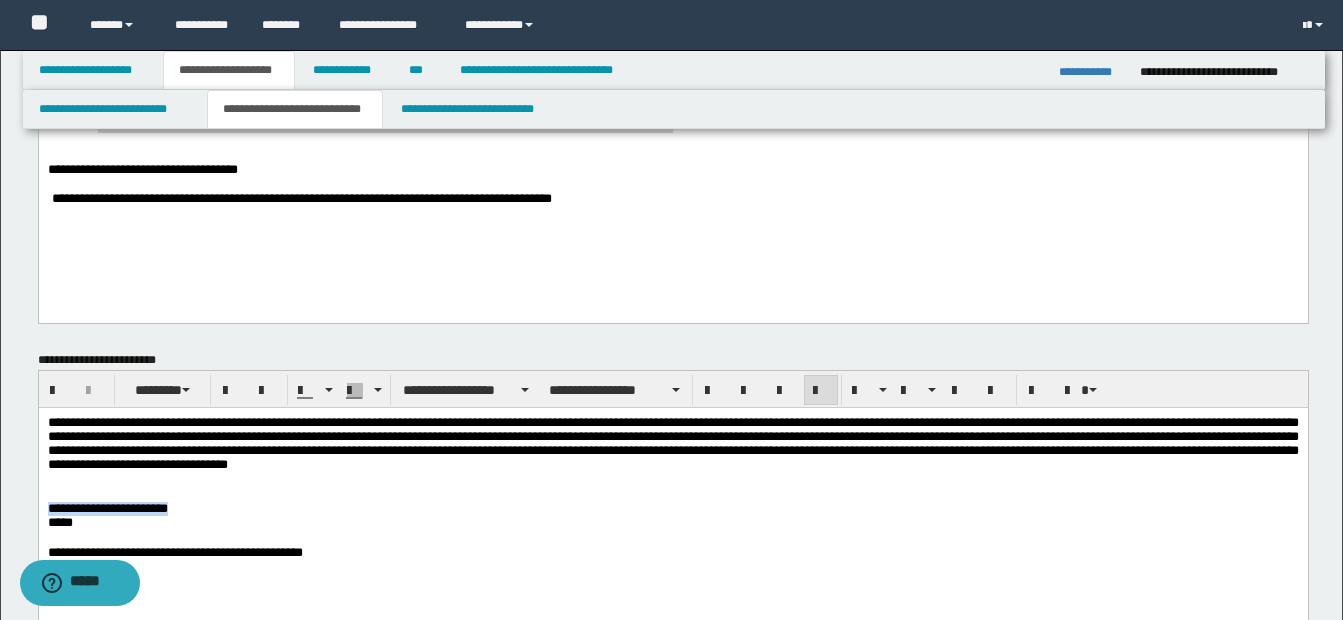 click on "**********" at bounding box center [672, 508] 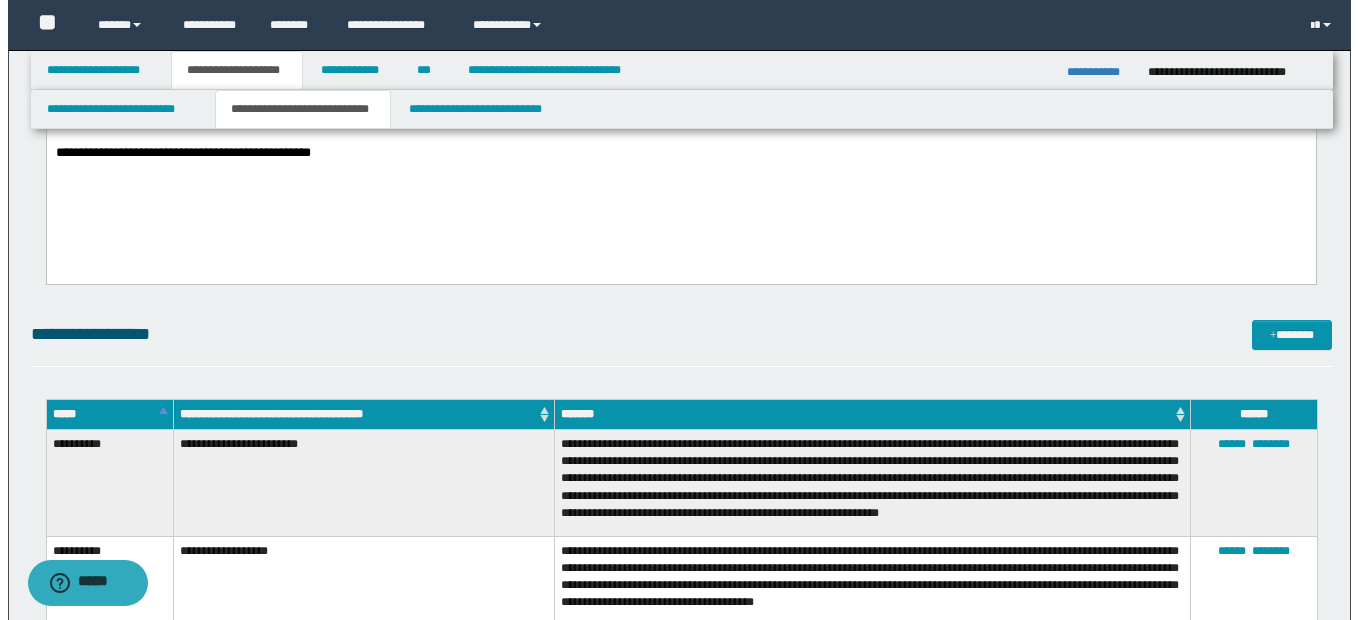 scroll, scrollTop: 405, scrollLeft: 0, axis: vertical 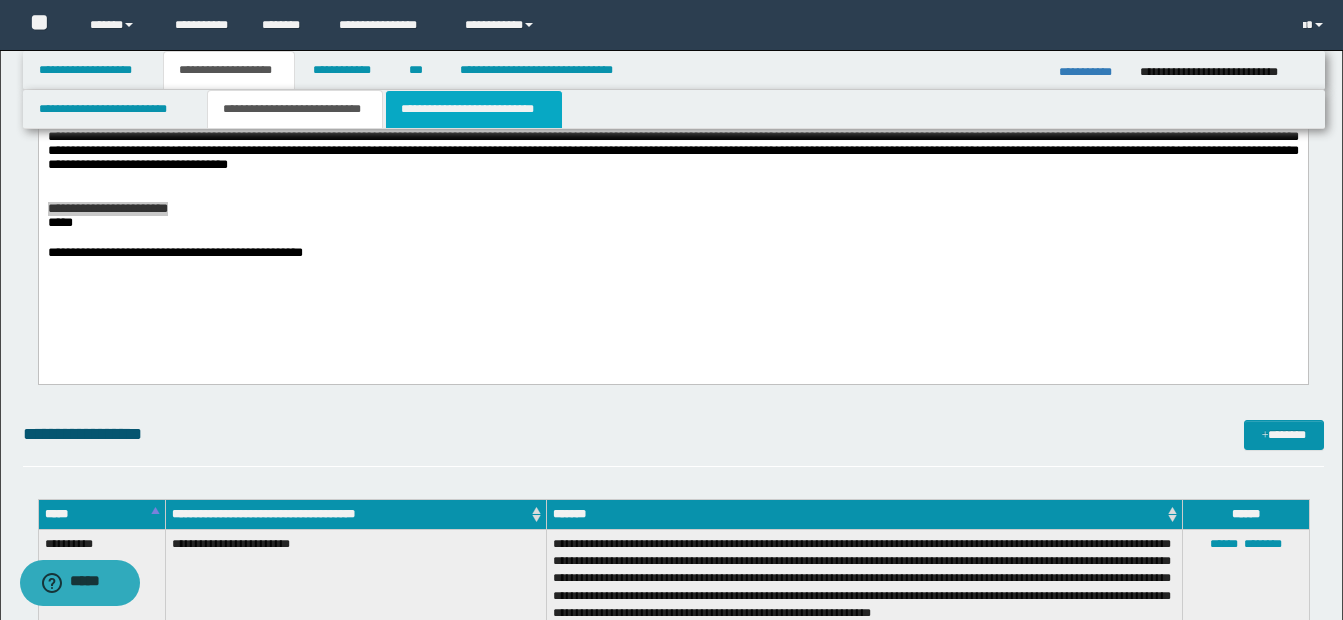 click on "**********" at bounding box center [474, 109] 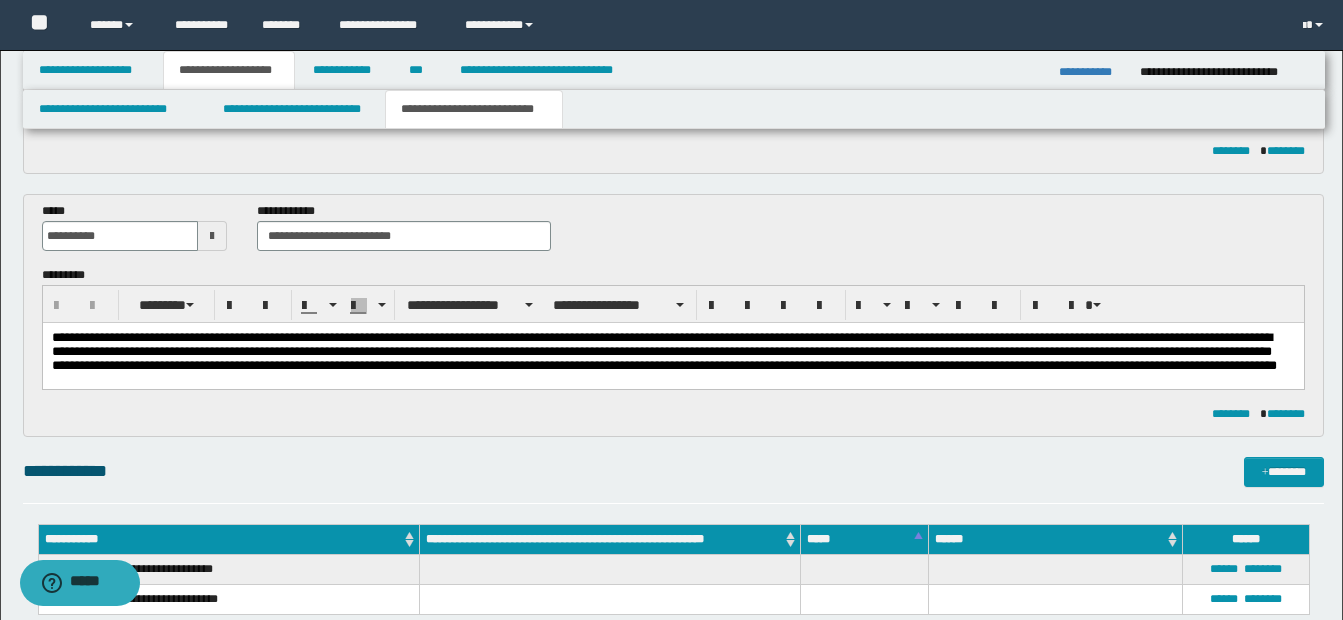 scroll, scrollTop: 105, scrollLeft: 0, axis: vertical 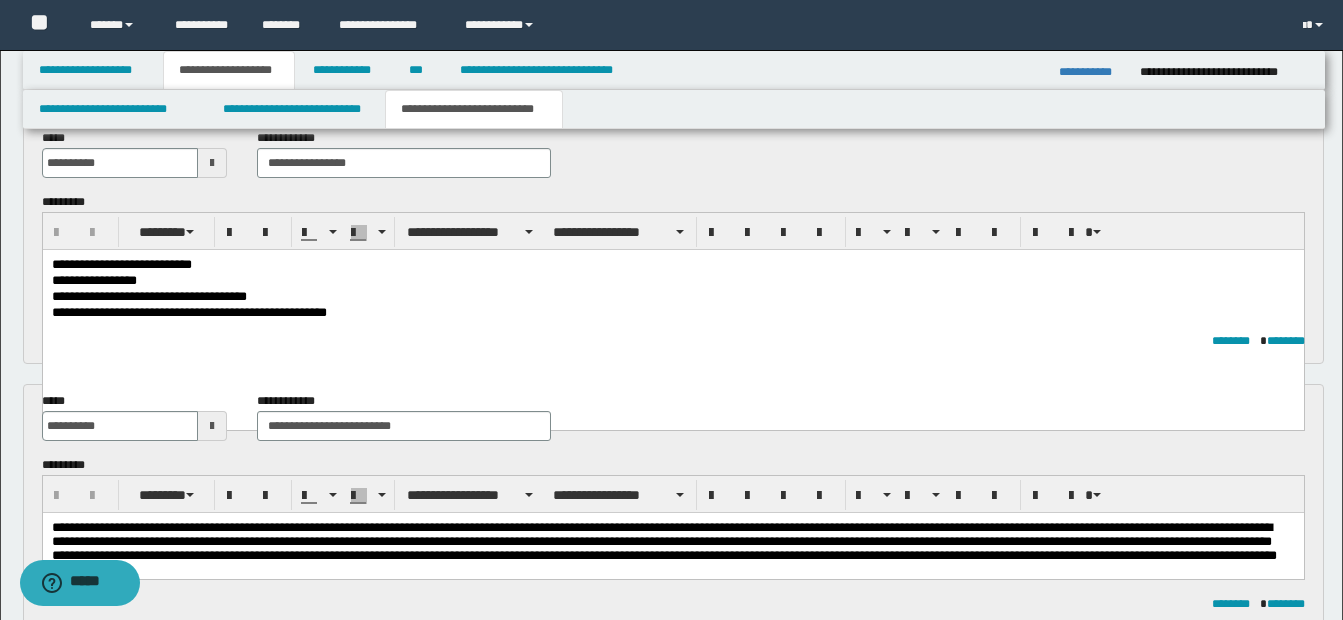 click on "**********" at bounding box center (672, 298) 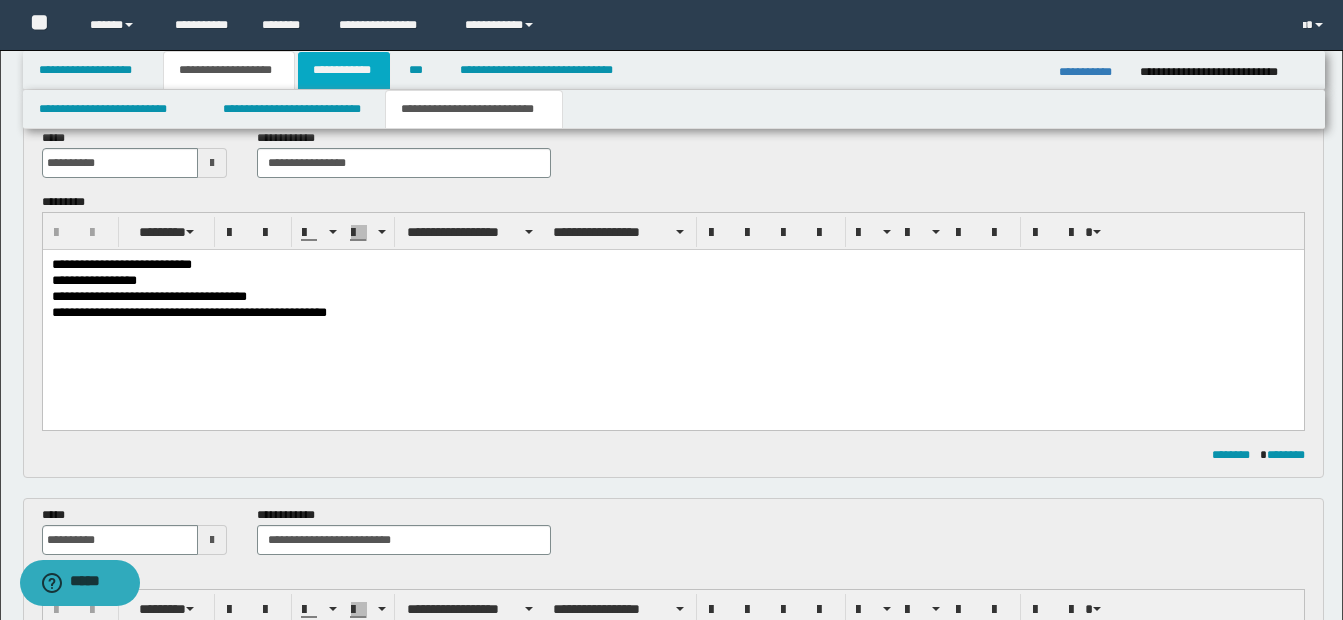 click on "**********" at bounding box center [344, 70] 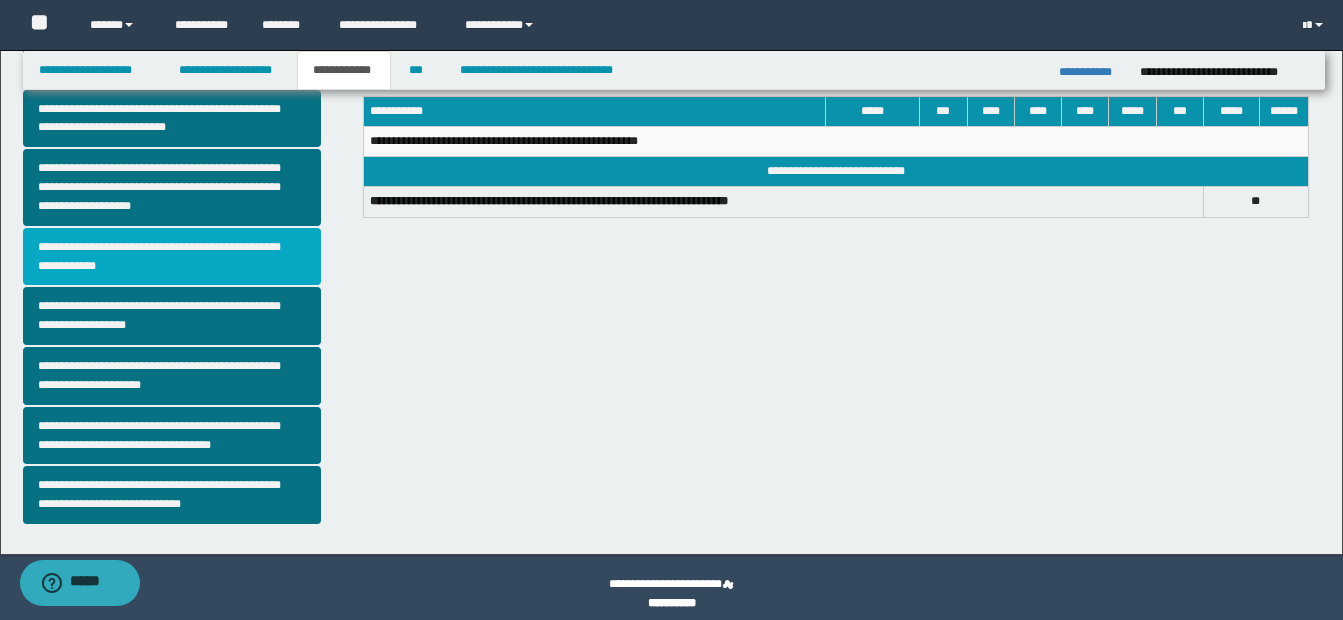 scroll, scrollTop: 529, scrollLeft: 0, axis: vertical 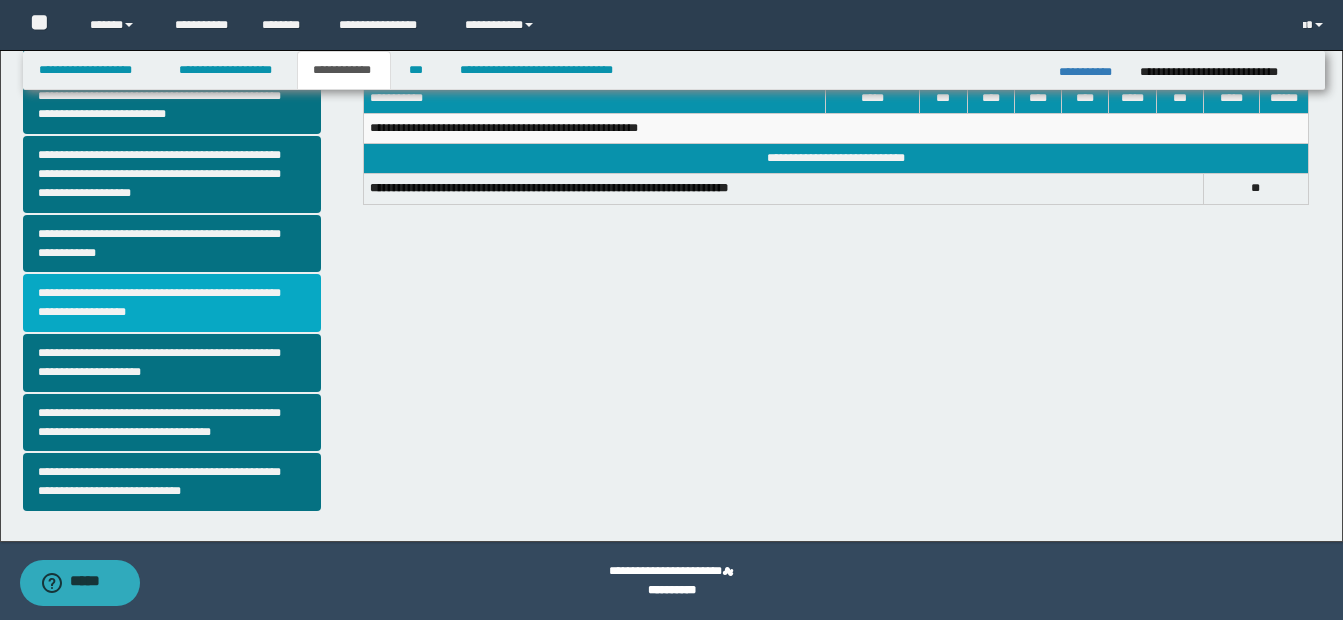 click on "**********" at bounding box center (172, 303) 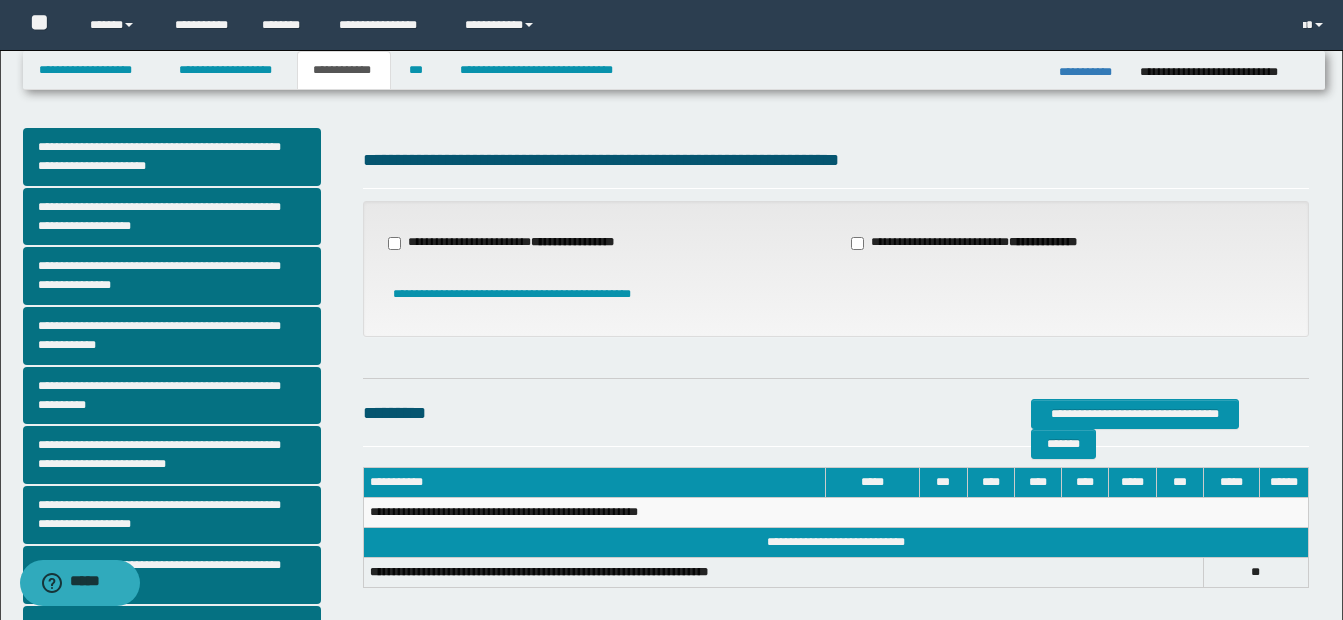 click on "**********" at bounding box center [604, 243] 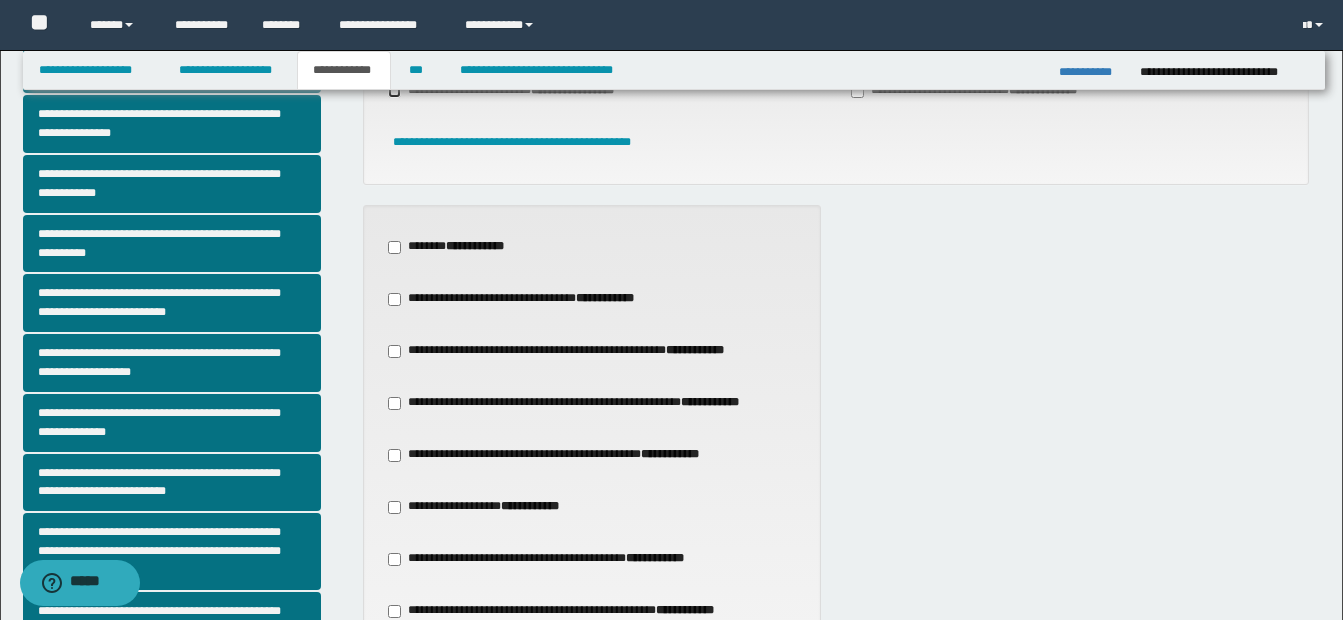 scroll, scrollTop: 200, scrollLeft: 0, axis: vertical 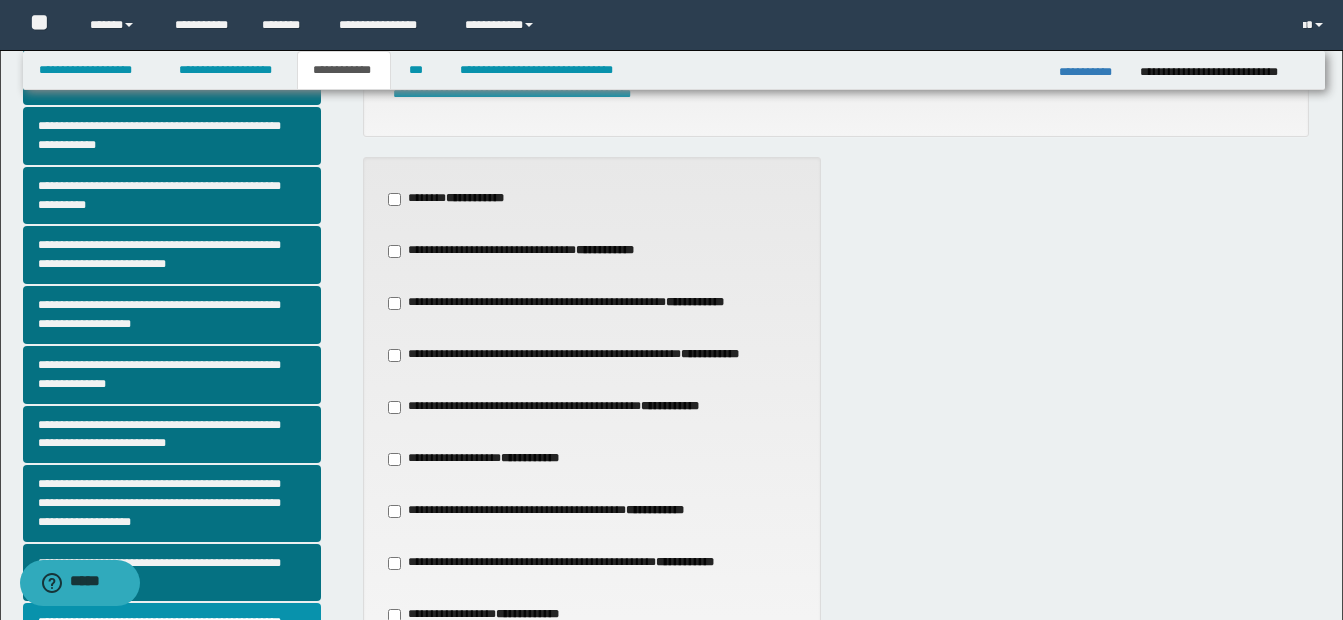 click on "**********" at bounding box center (556, 407) 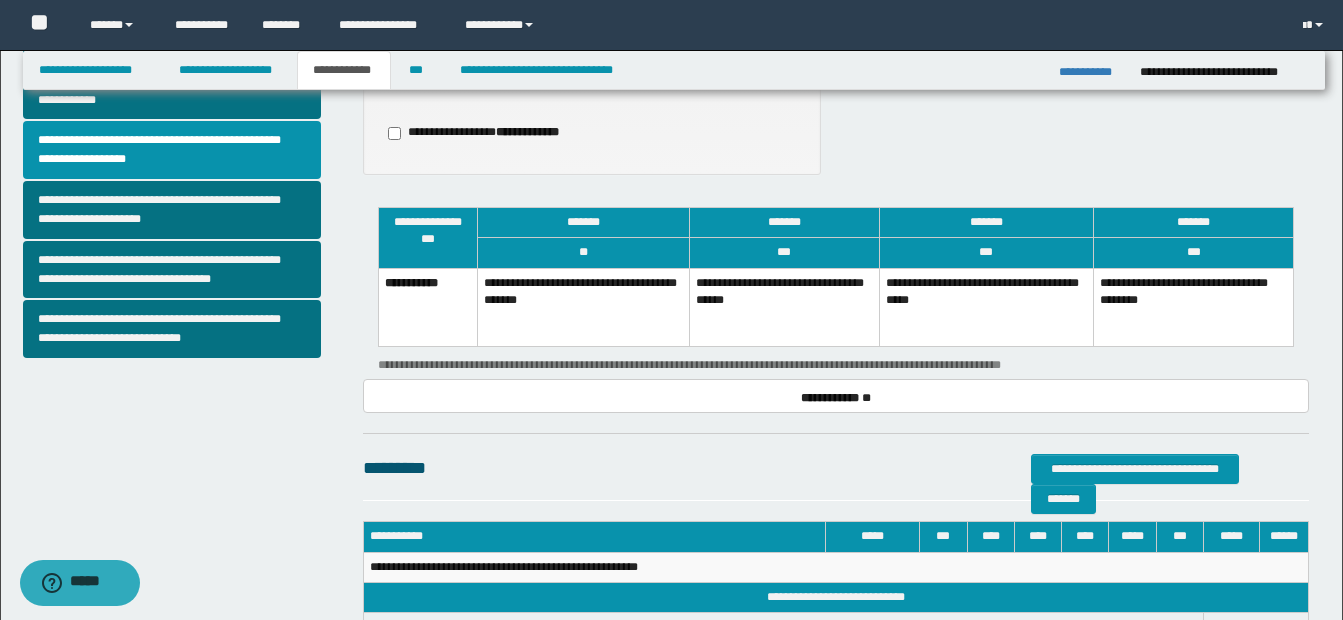 scroll, scrollTop: 700, scrollLeft: 0, axis: vertical 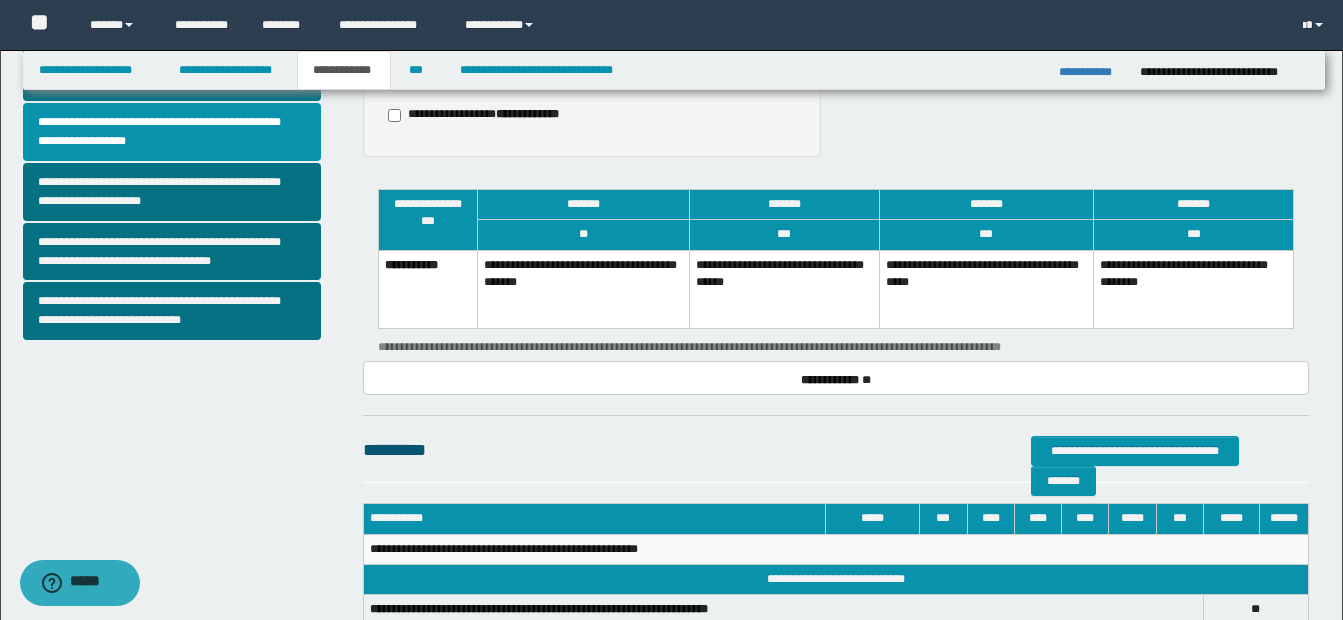 click on "**********" at bounding box center [784, 289] 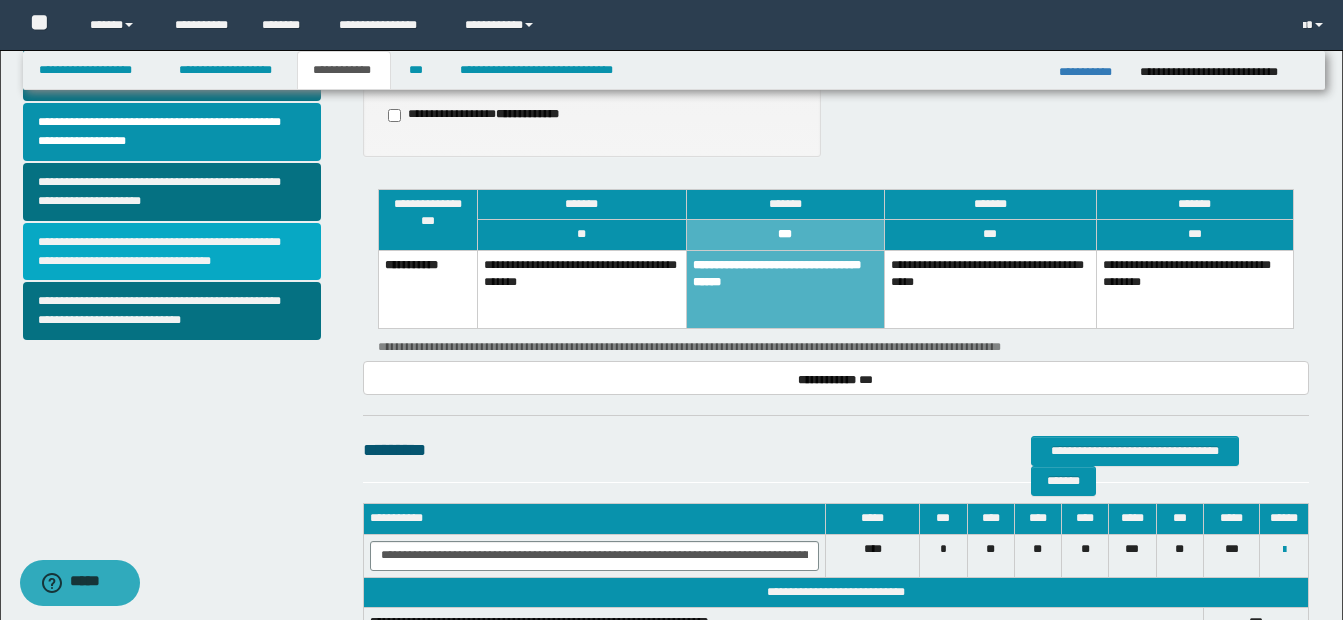 click on "**********" at bounding box center [172, 252] 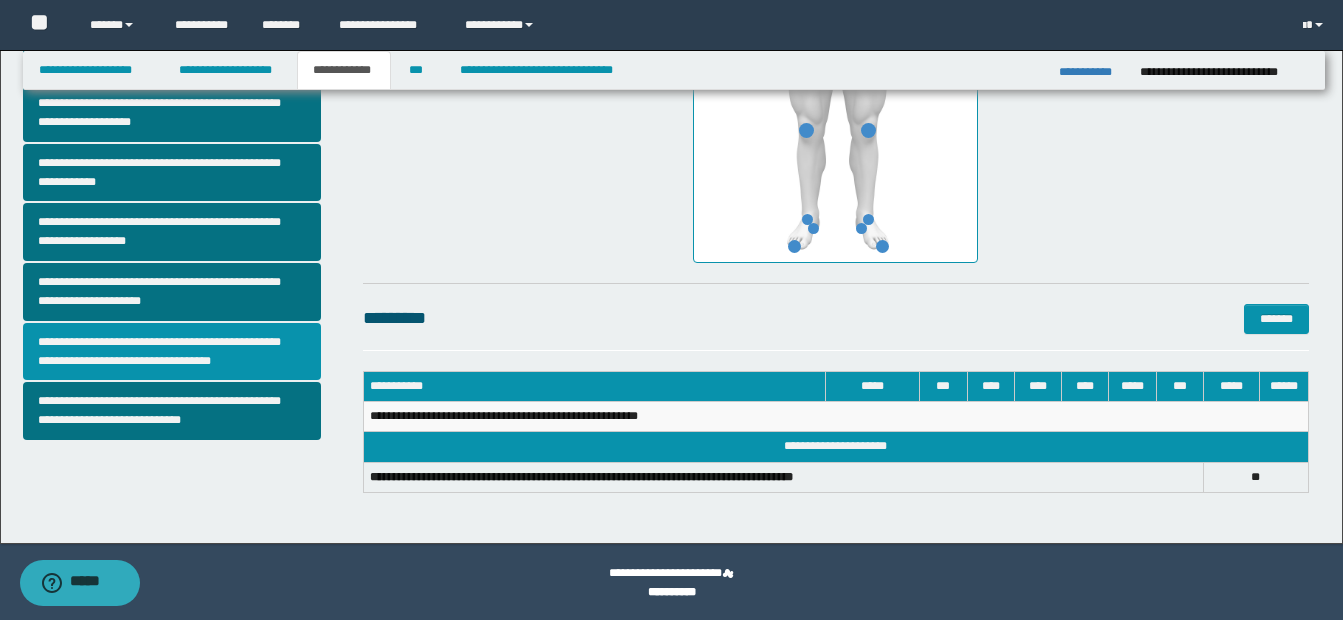 scroll, scrollTop: 601, scrollLeft: 0, axis: vertical 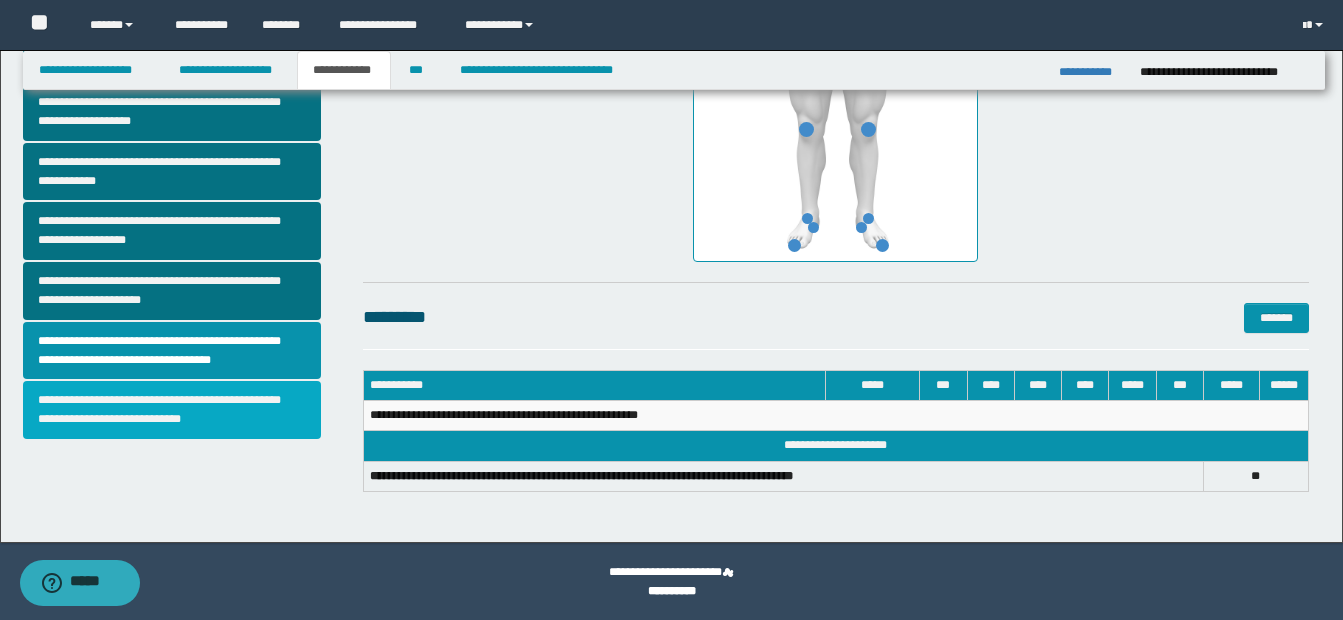 click on "**********" at bounding box center (172, 410) 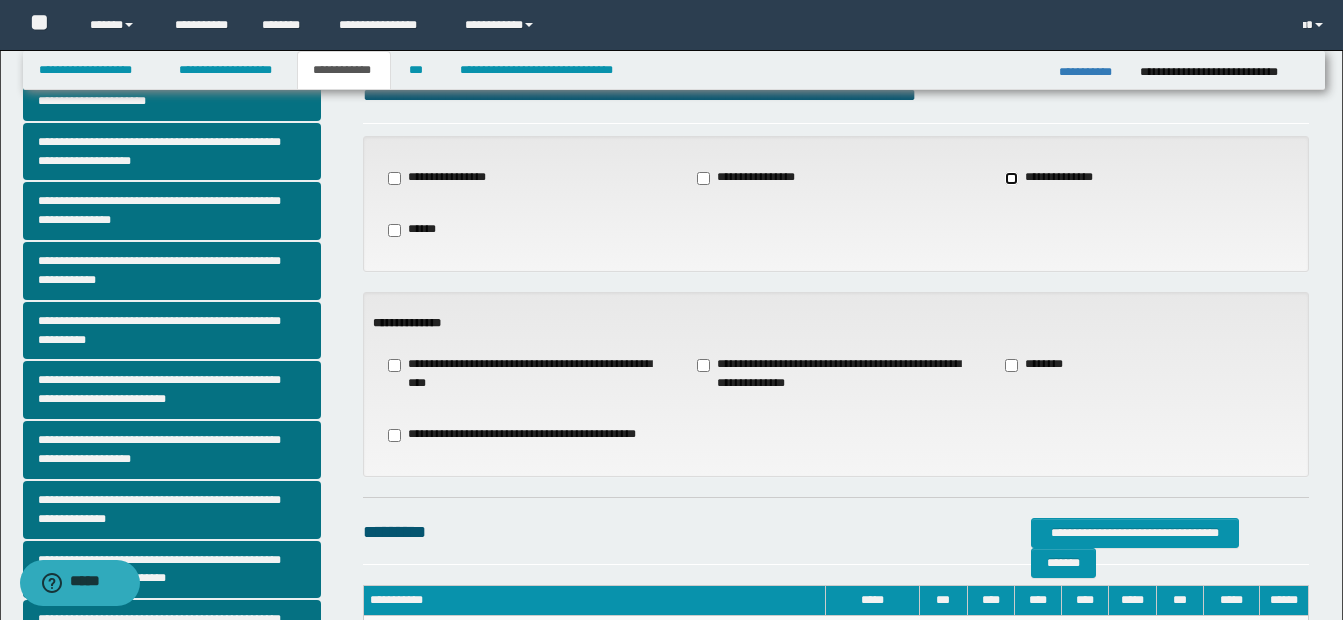 scroll, scrollTop: 100, scrollLeft: 0, axis: vertical 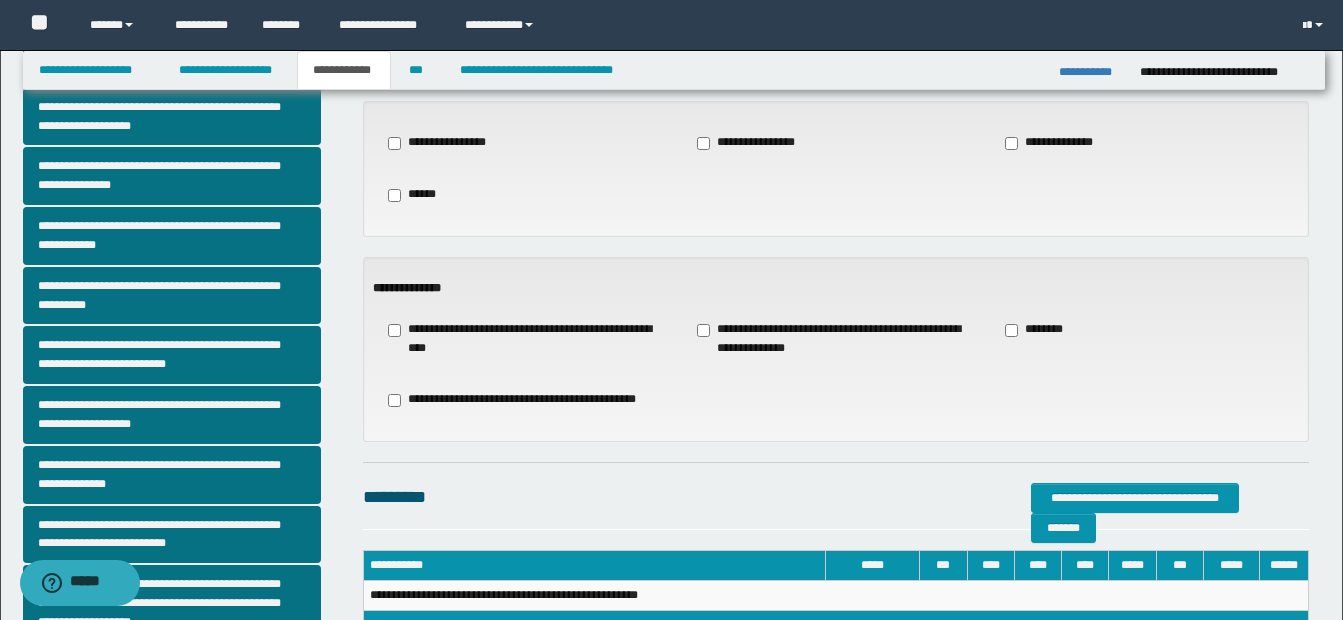 click on "**********" at bounding box center (836, 339) 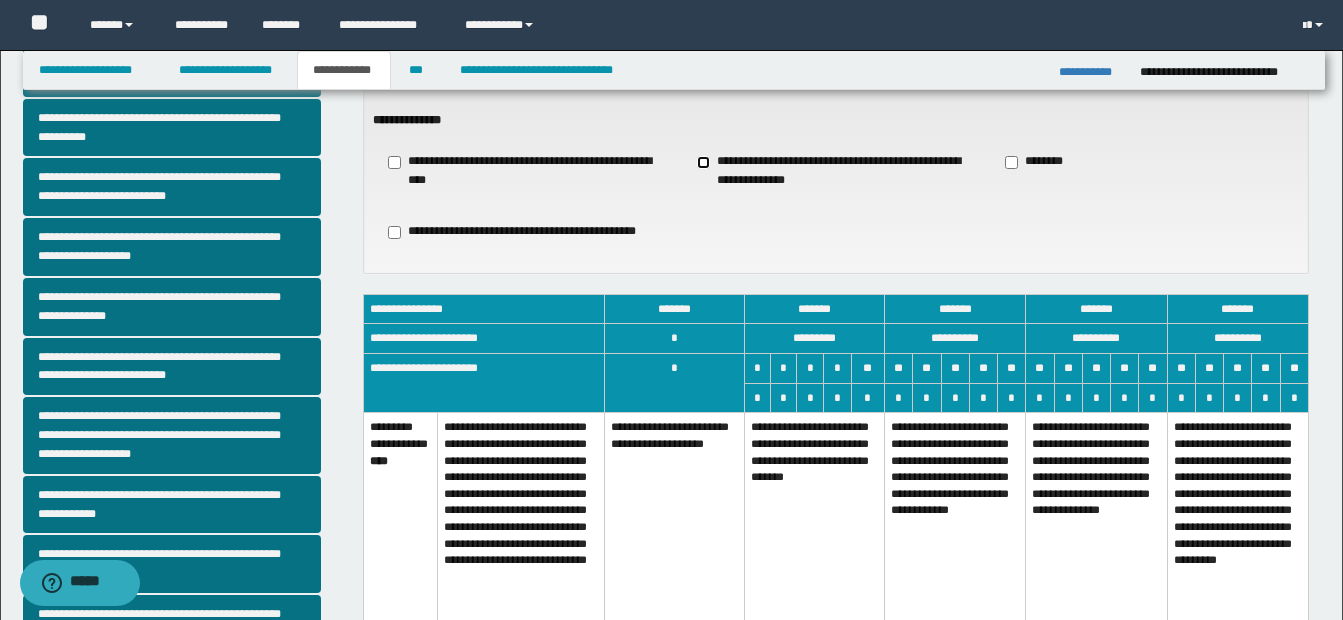 scroll, scrollTop: 300, scrollLeft: 0, axis: vertical 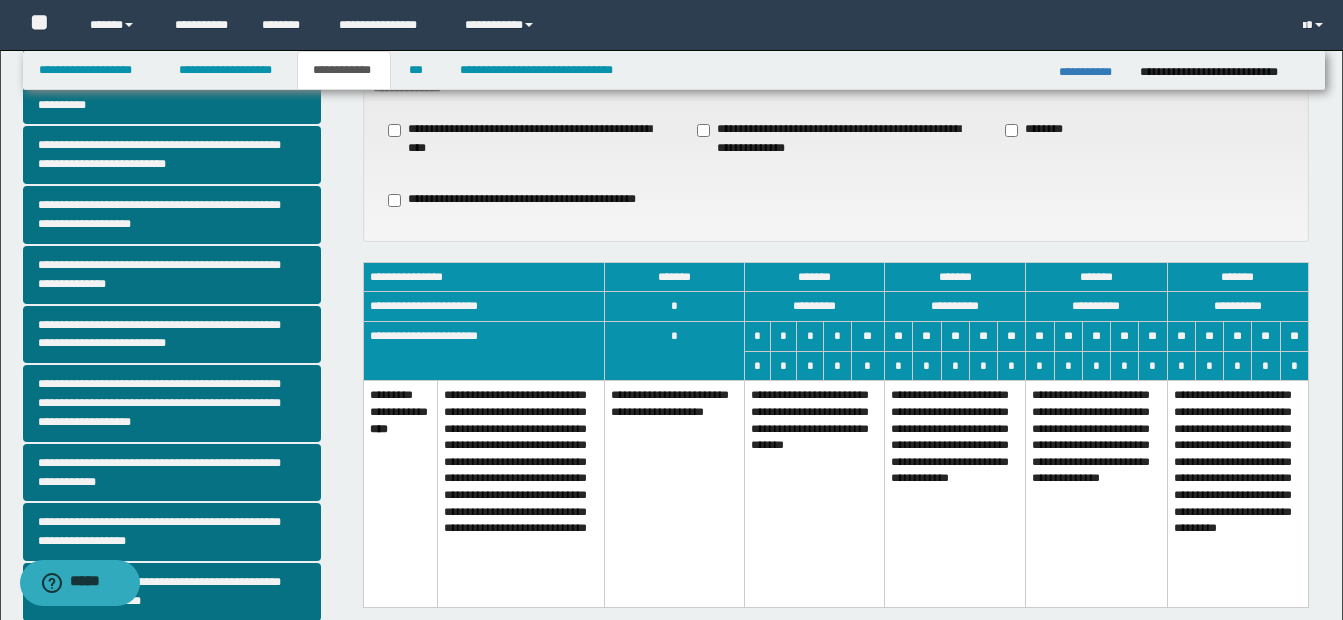 click on "**********" at bounding box center (814, 494) 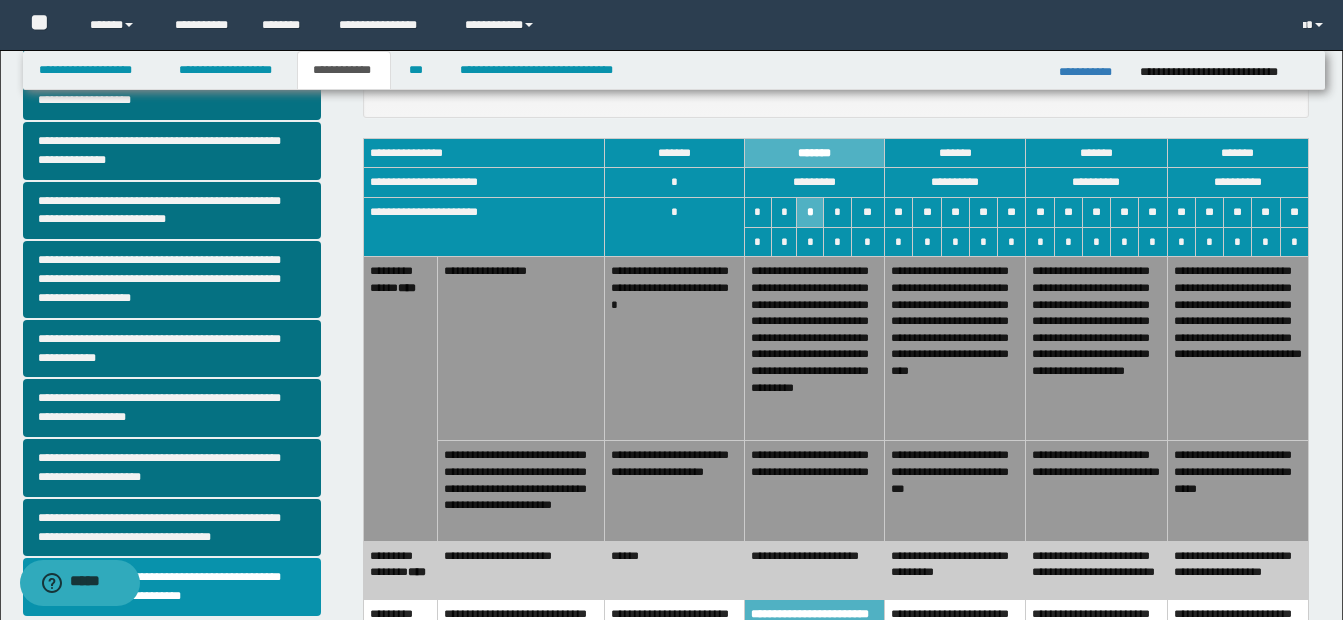 scroll, scrollTop: 100, scrollLeft: 0, axis: vertical 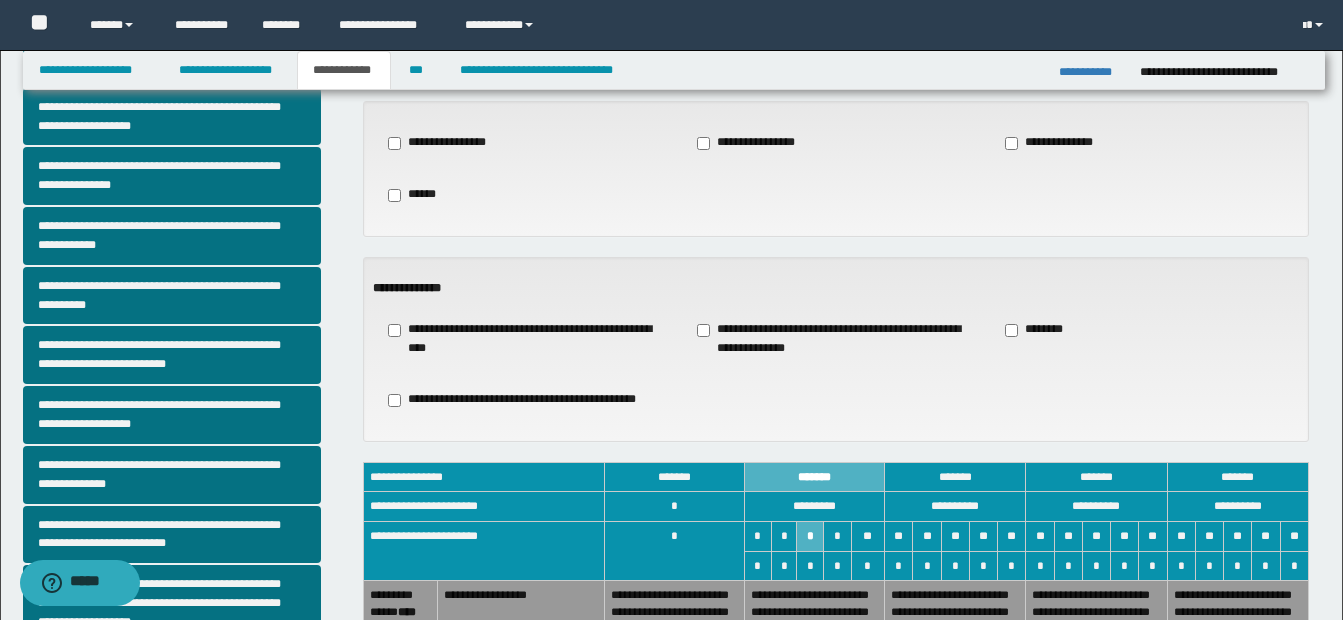 click on "**********" at bounding box center (836, 339) 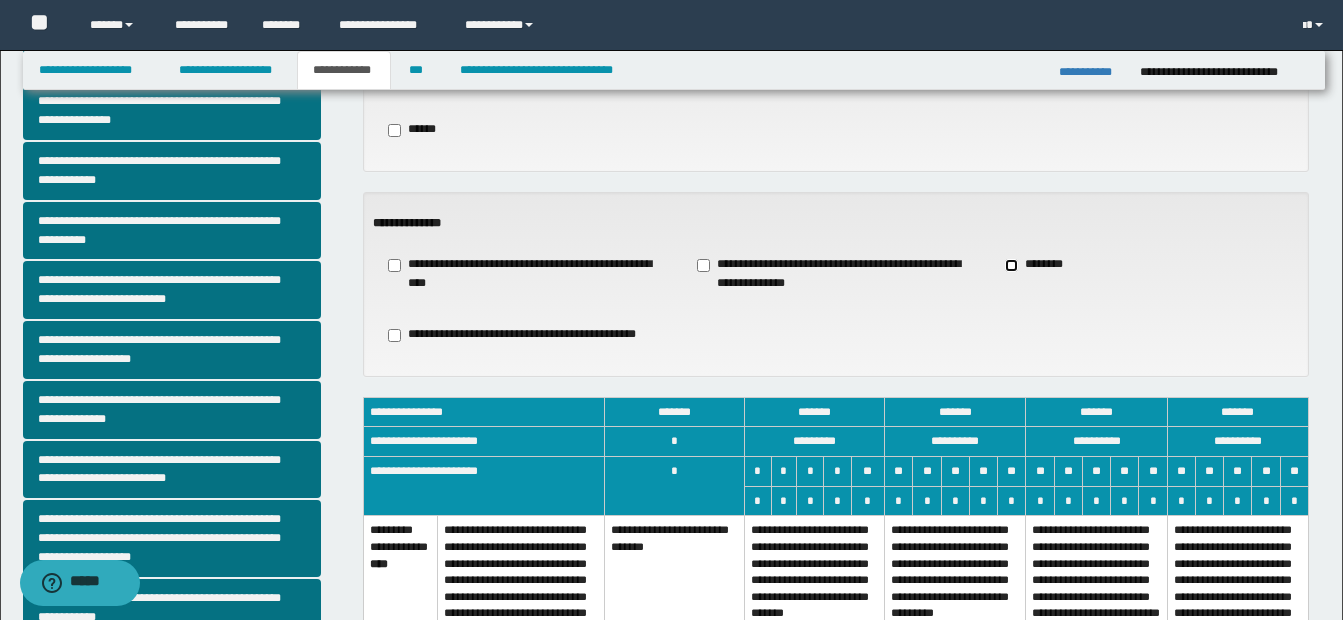 scroll, scrollTop: 400, scrollLeft: 0, axis: vertical 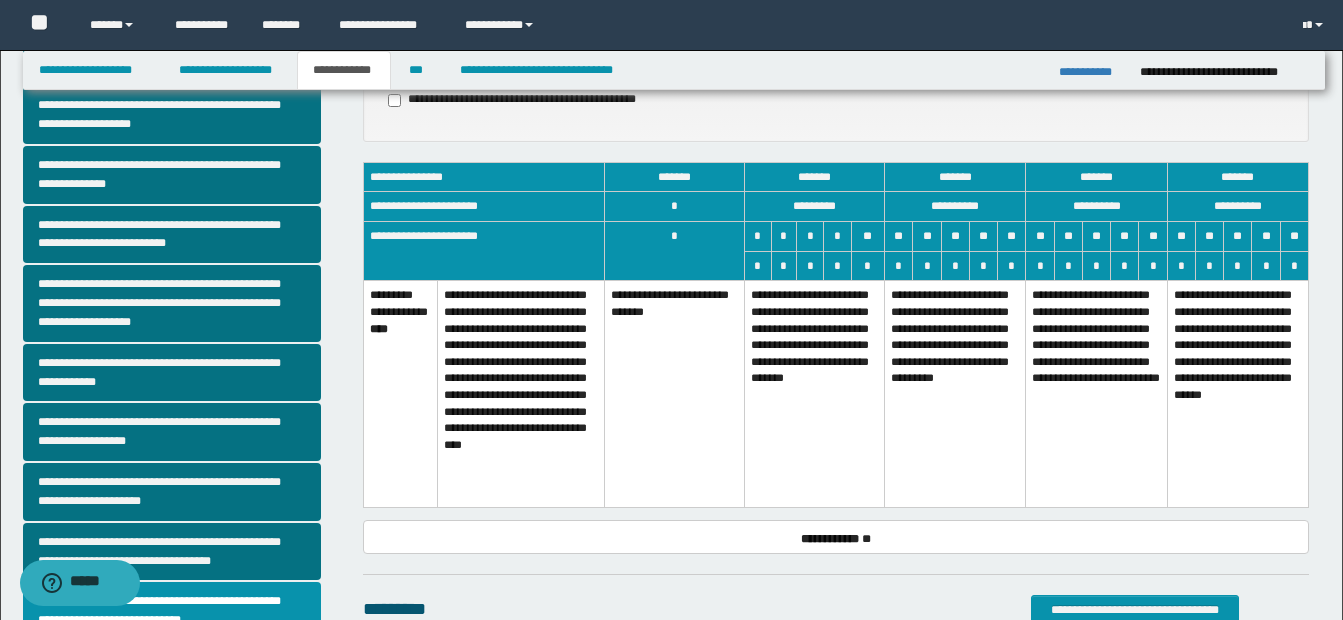 click on "**********" at bounding box center [814, 394] 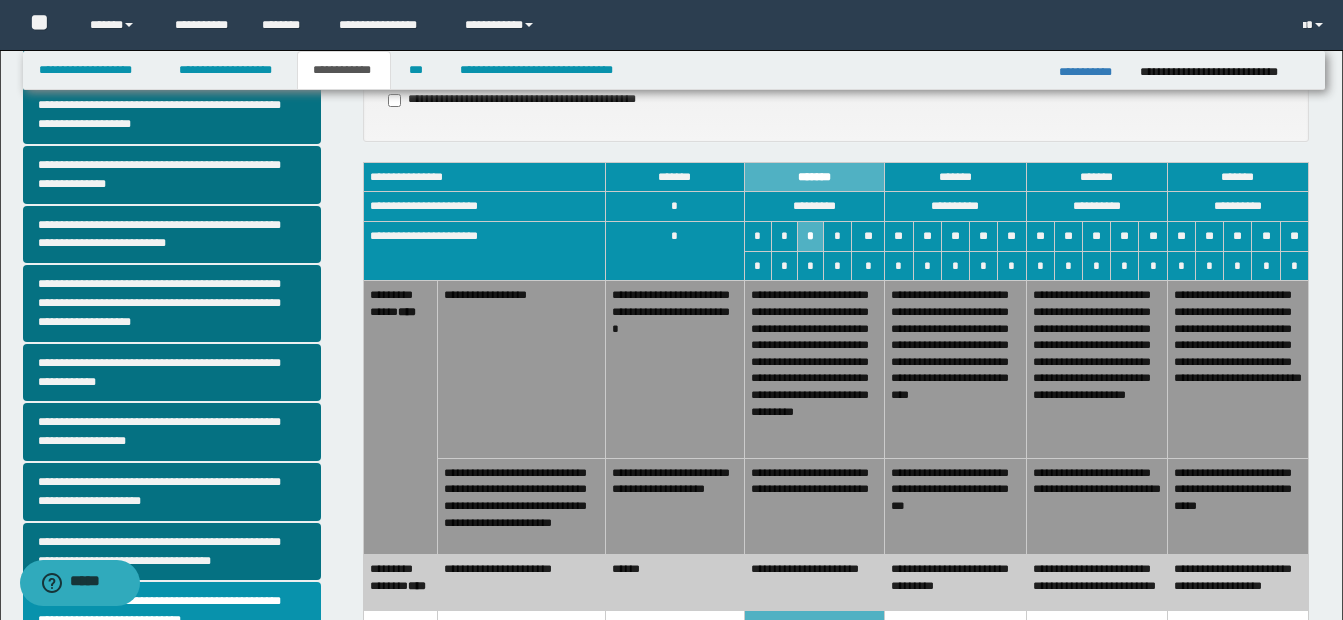 click on "**********" at bounding box center [814, 506] 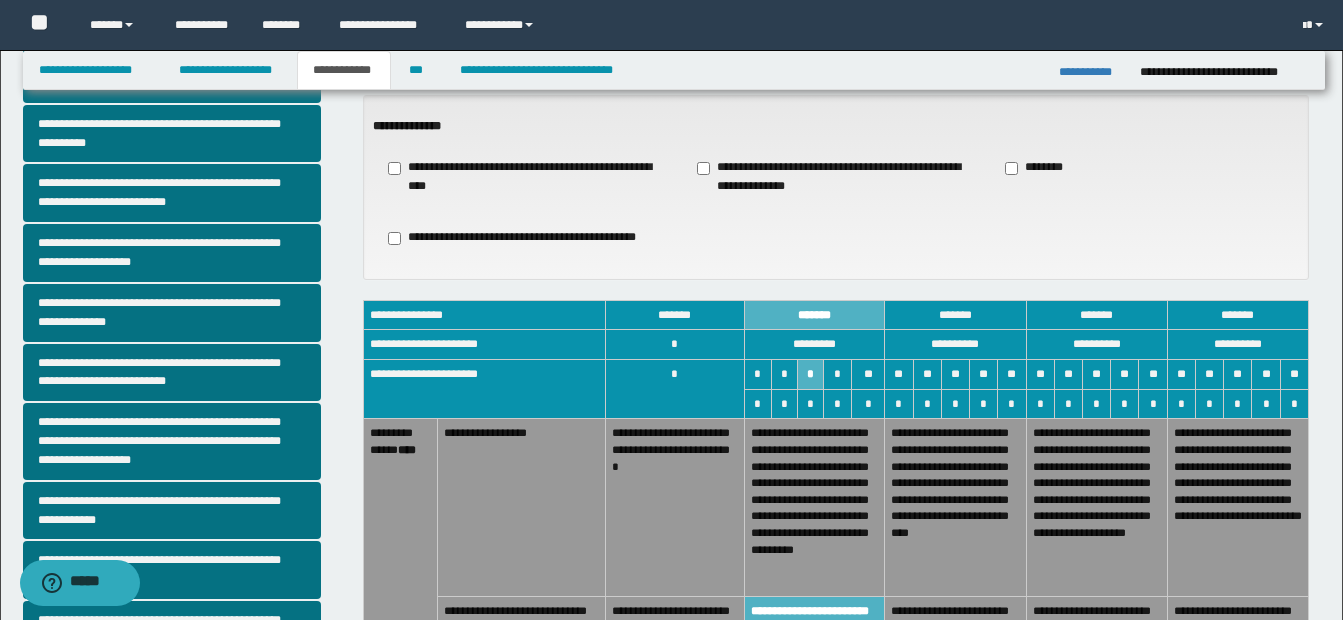 scroll, scrollTop: 200, scrollLeft: 0, axis: vertical 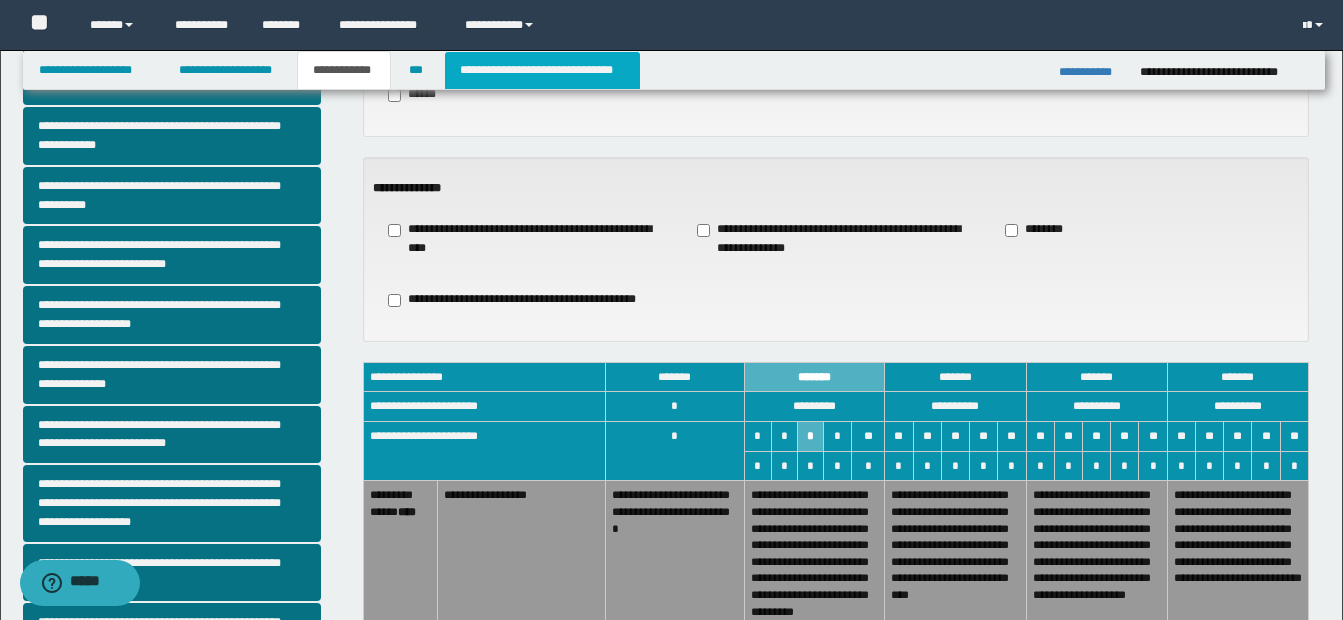 click on "**********" at bounding box center [542, 70] 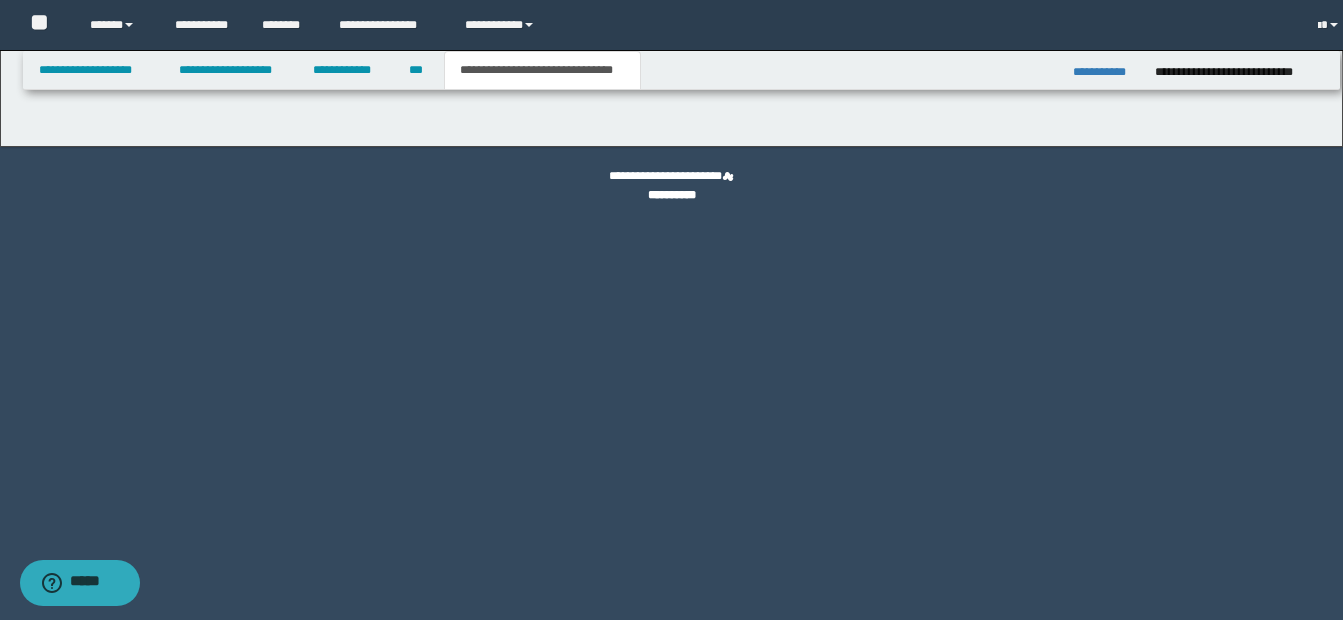 scroll, scrollTop: 0, scrollLeft: 0, axis: both 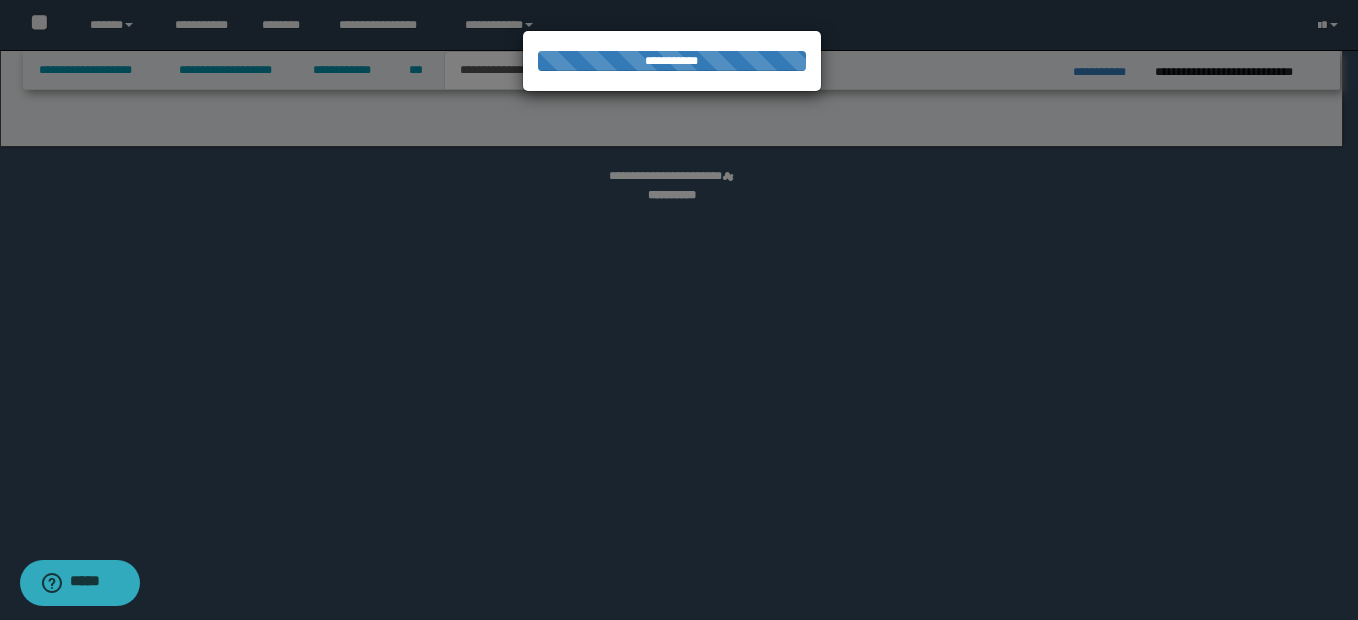 select on "*" 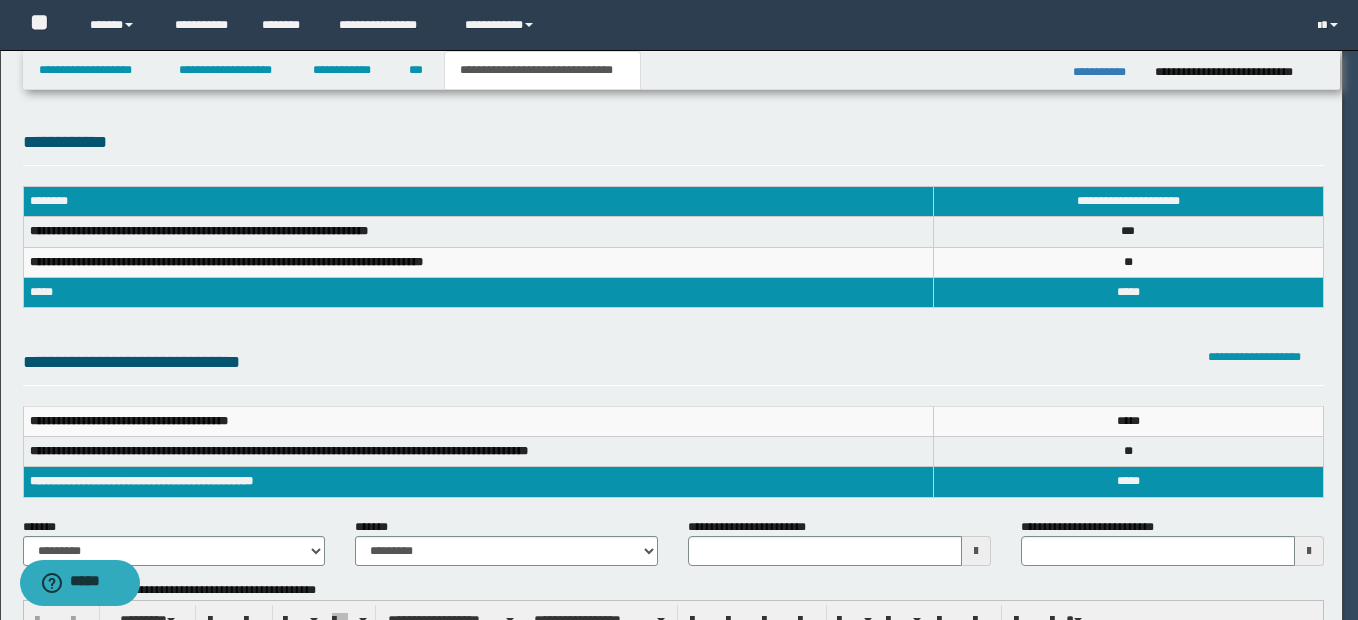 scroll, scrollTop: 0, scrollLeft: 0, axis: both 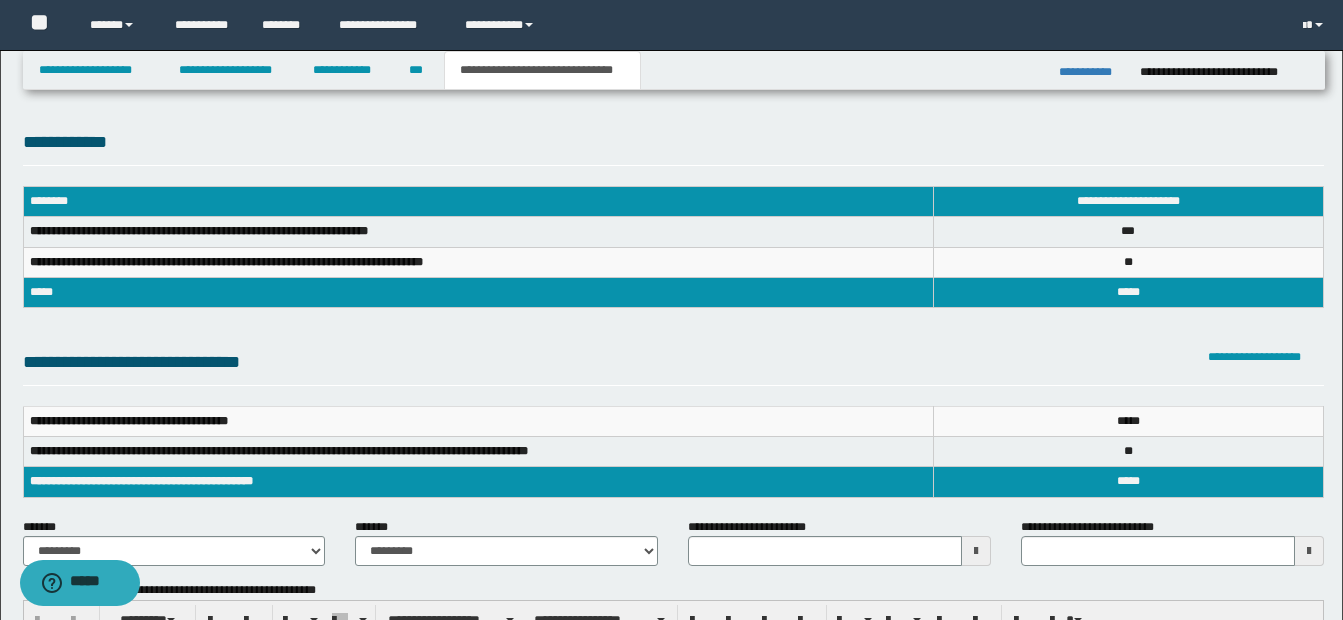 type 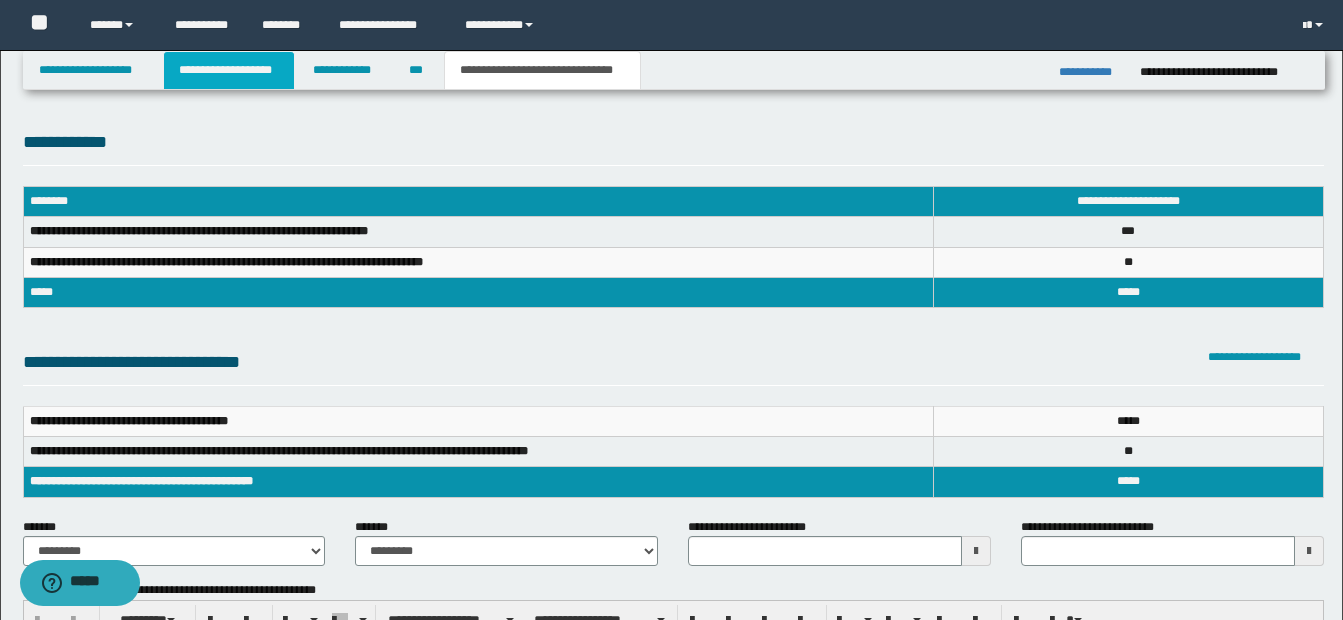click on "**********" at bounding box center (229, 70) 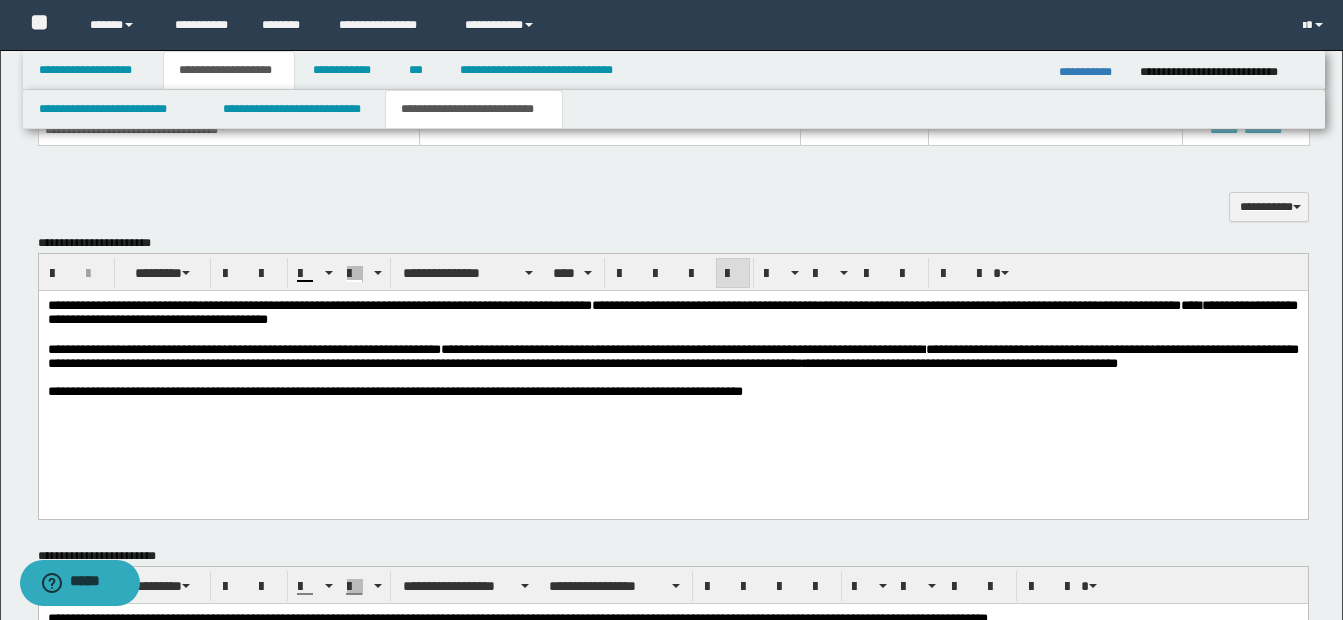 scroll, scrollTop: 900, scrollLeft: 0, axis: vertical 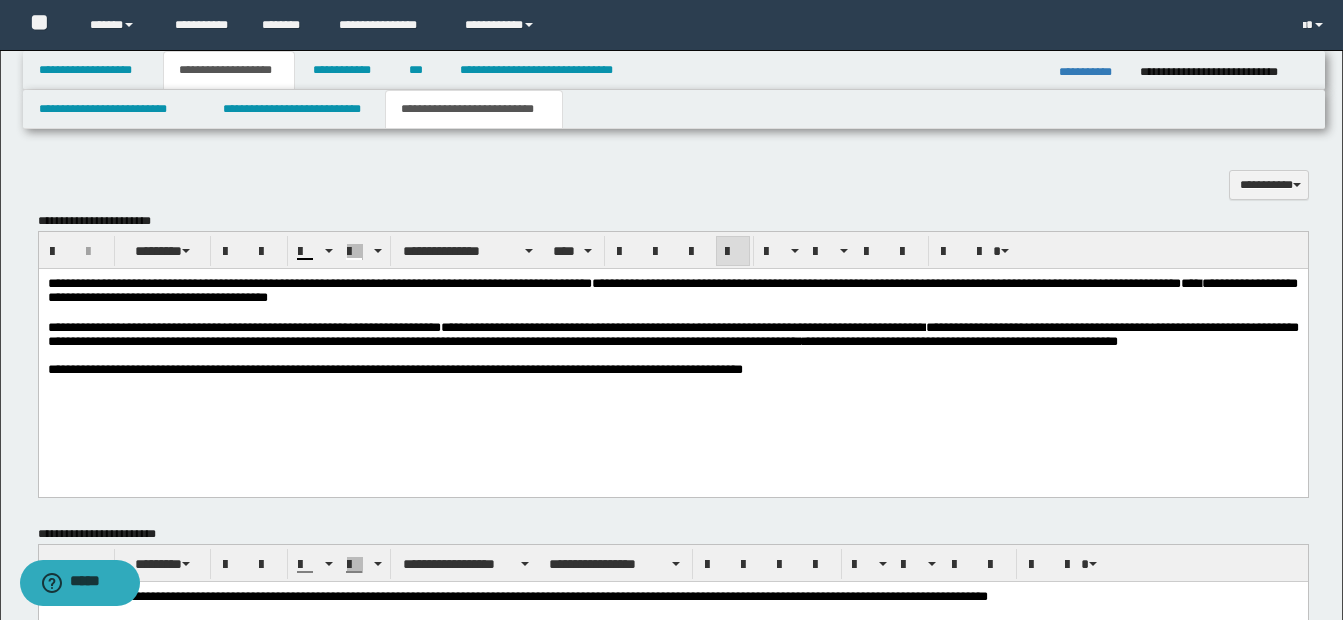 click on "**********" at bounding box center (672, 334) 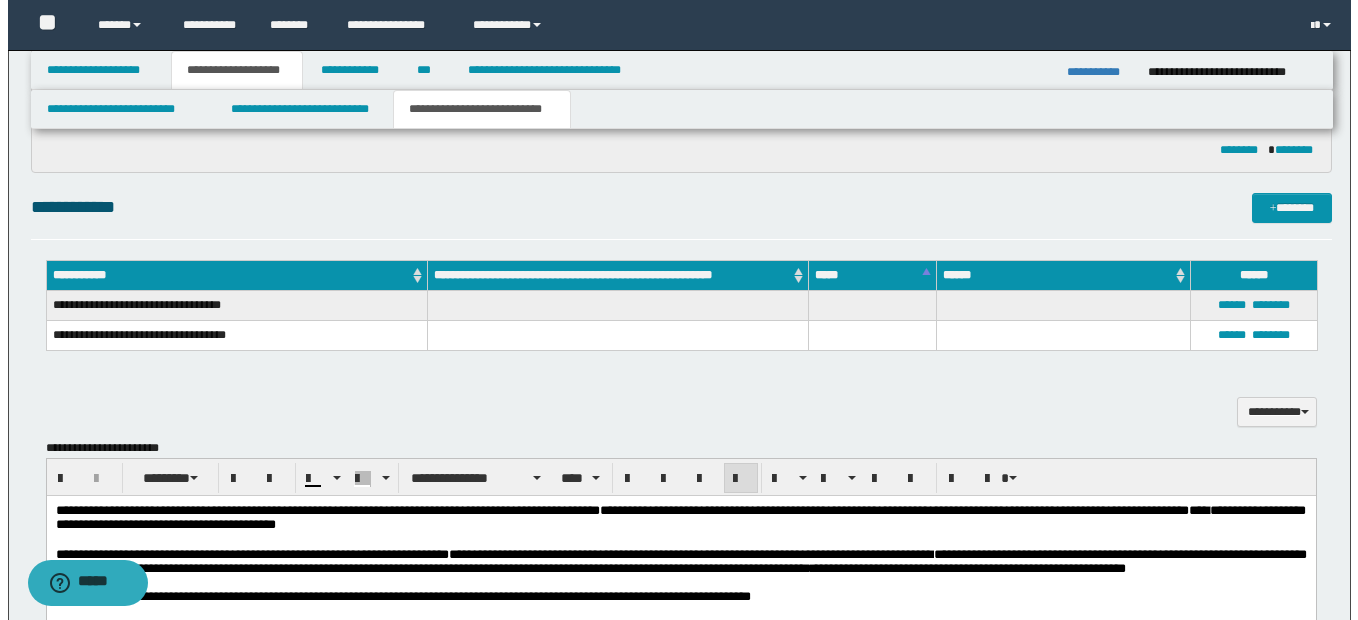 scroll, scrollTop: 500, scrollLeft: 0, axis: vertical 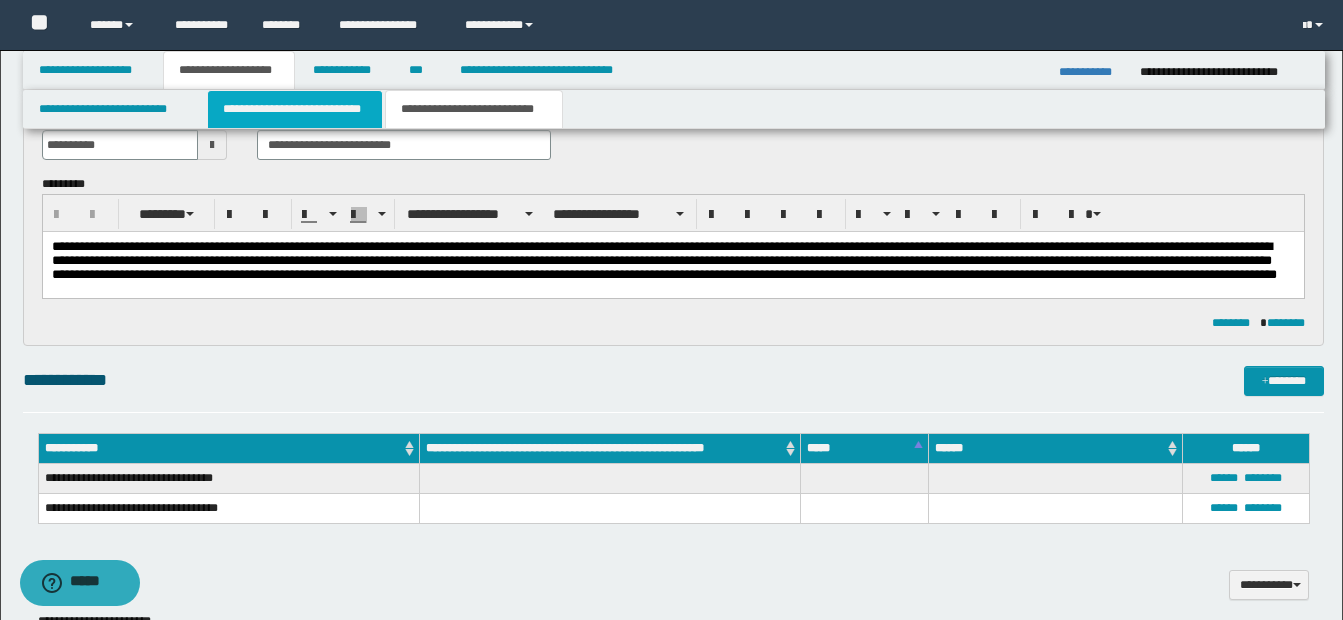 click on "**********" at bounding box center [295, 109] 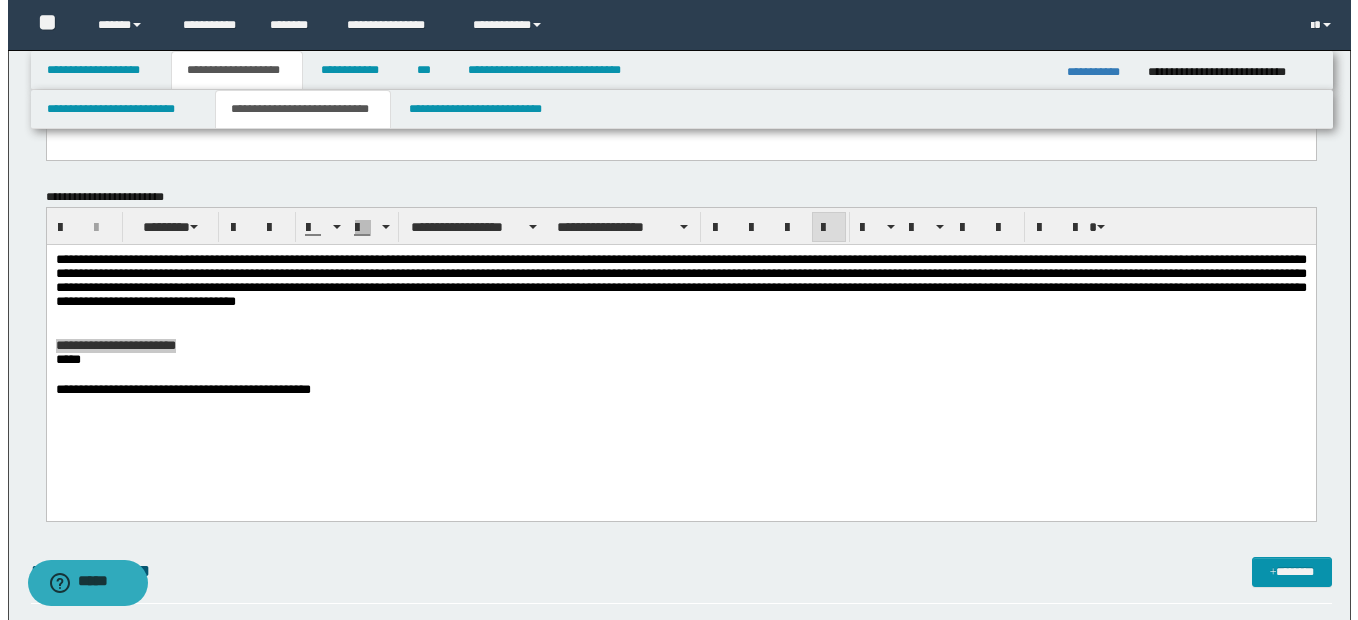 scroll, scrollTop: 300, scrollLeft: 0, axis: vertical 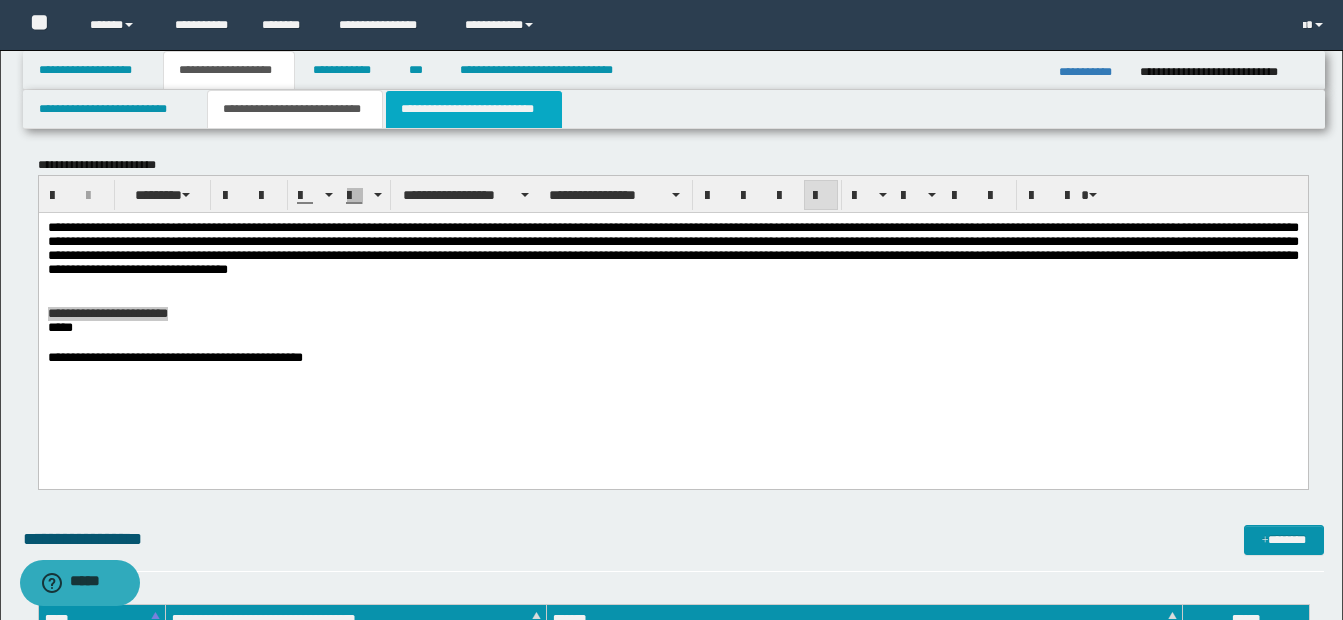 click on "**********" at bounding box center (474, 109) 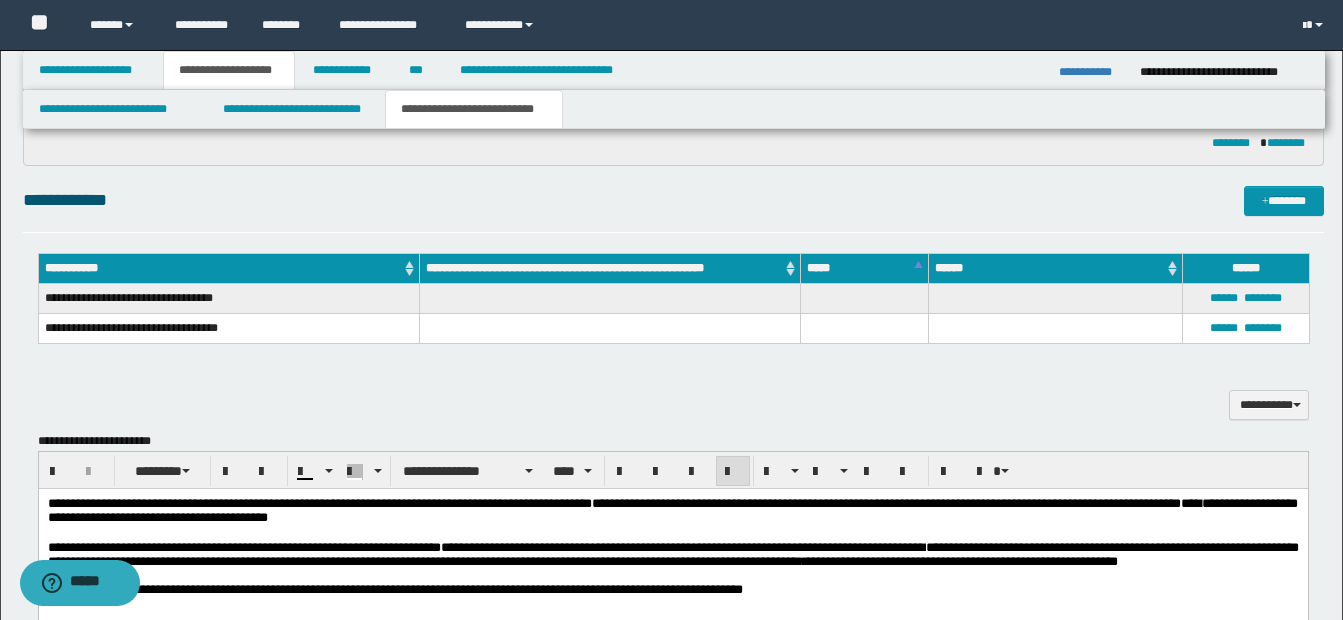 scroll, scrollTop: 800, scrollLeft: 0, axis: vertical 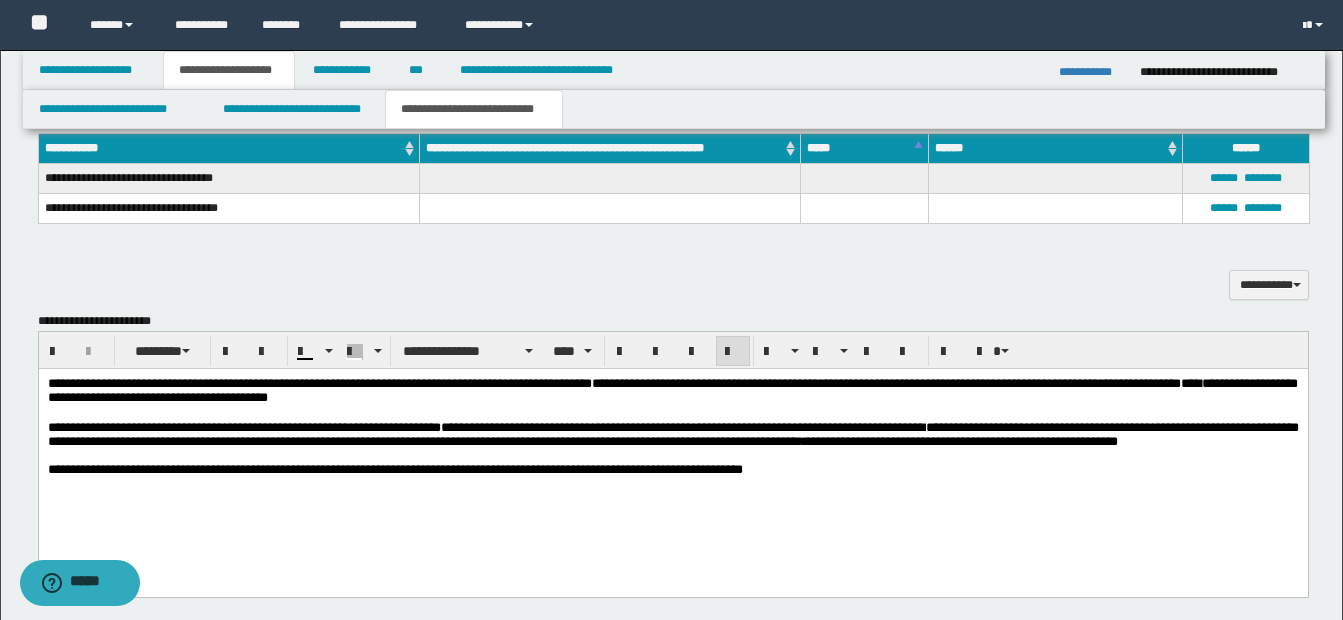 click on "**********" at bounding box center (672, 451) 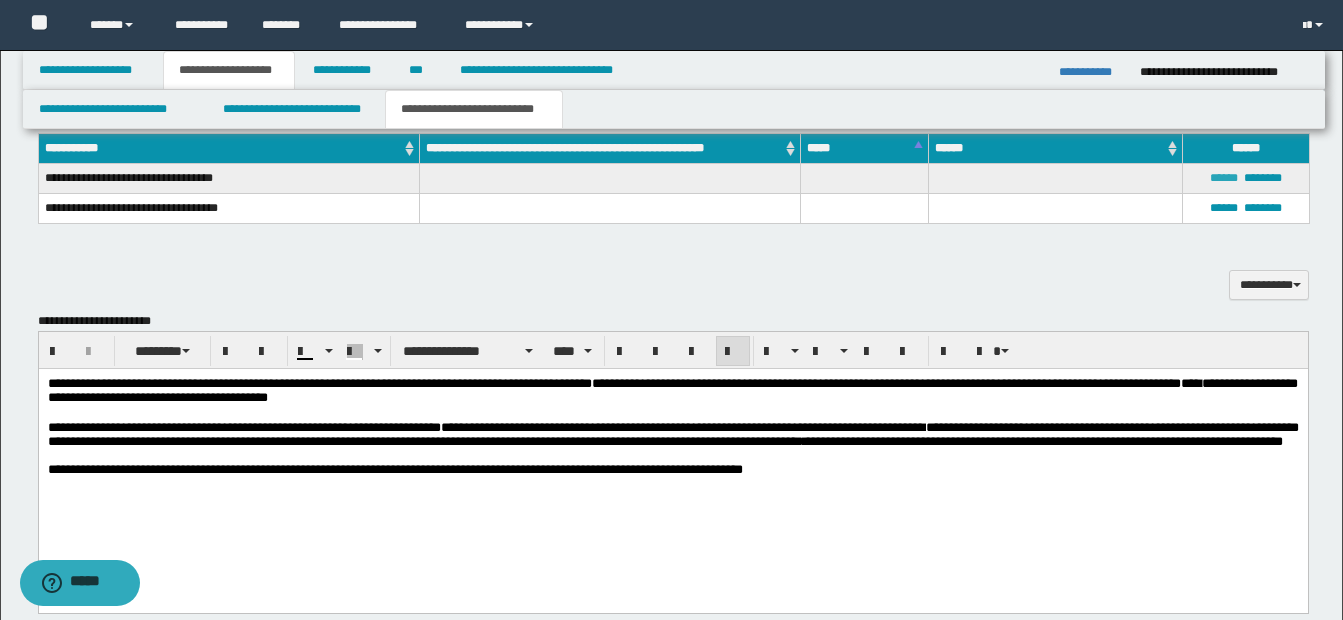 click on "******" at bounding box center [1224, 178] 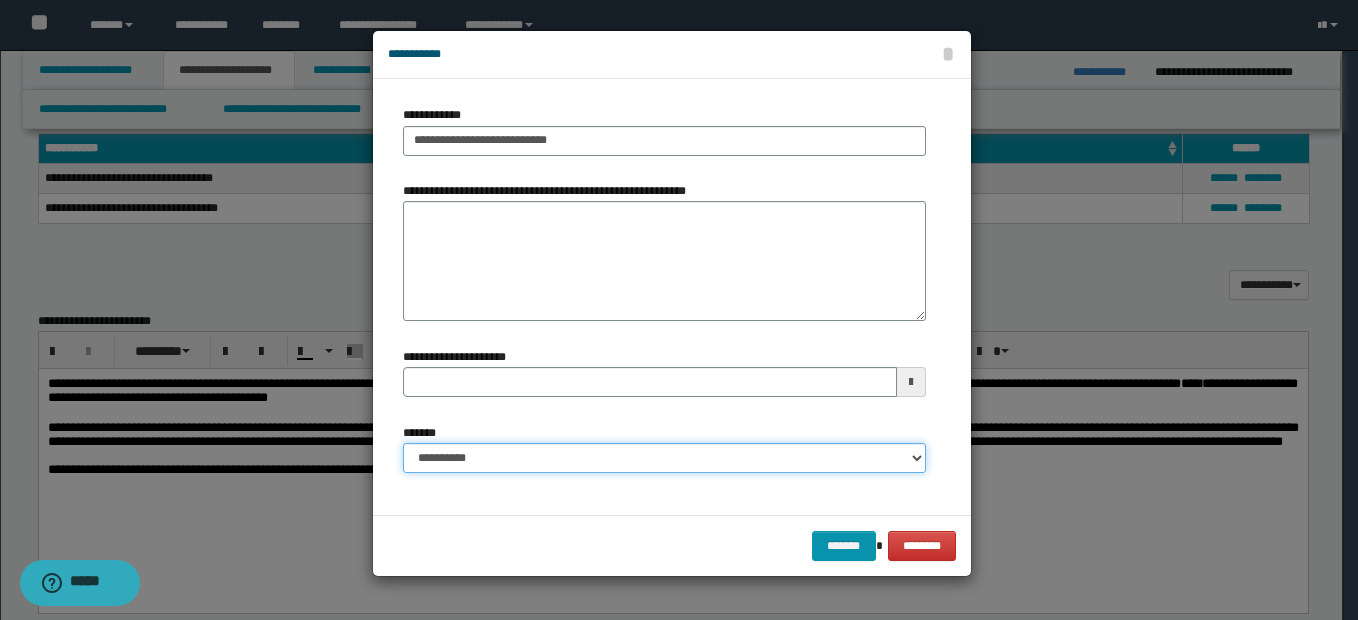 click on "**********" at bounding box center [664, 458] 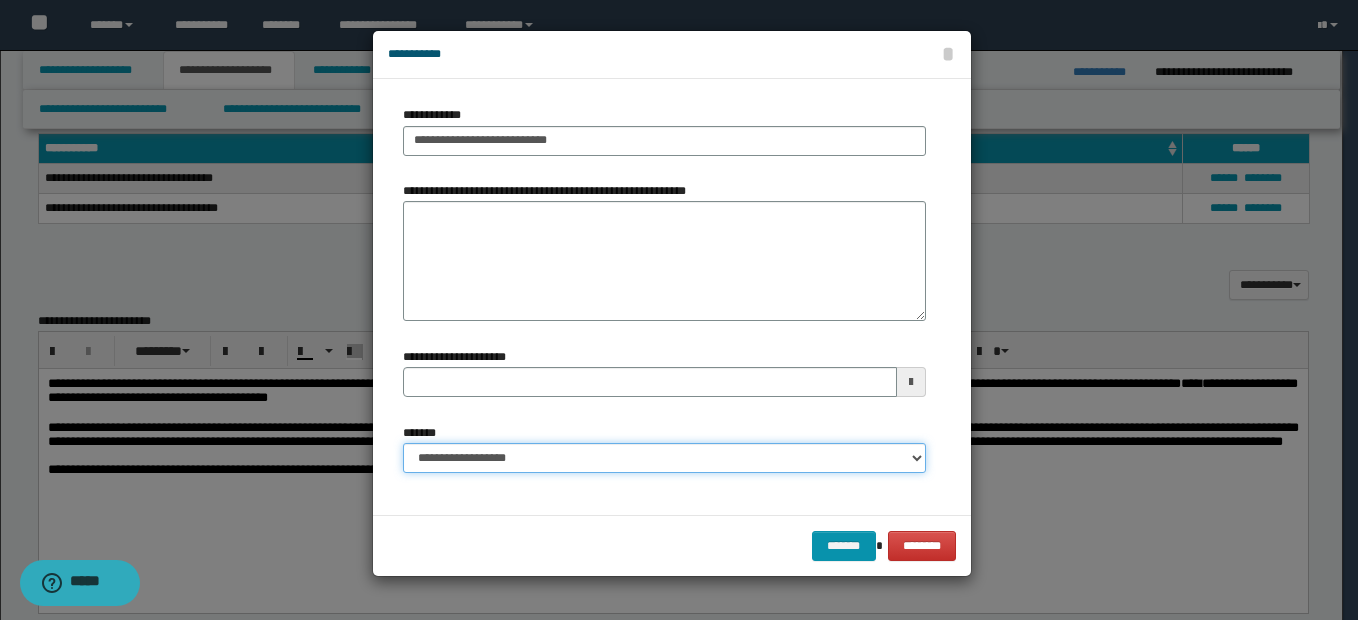 type 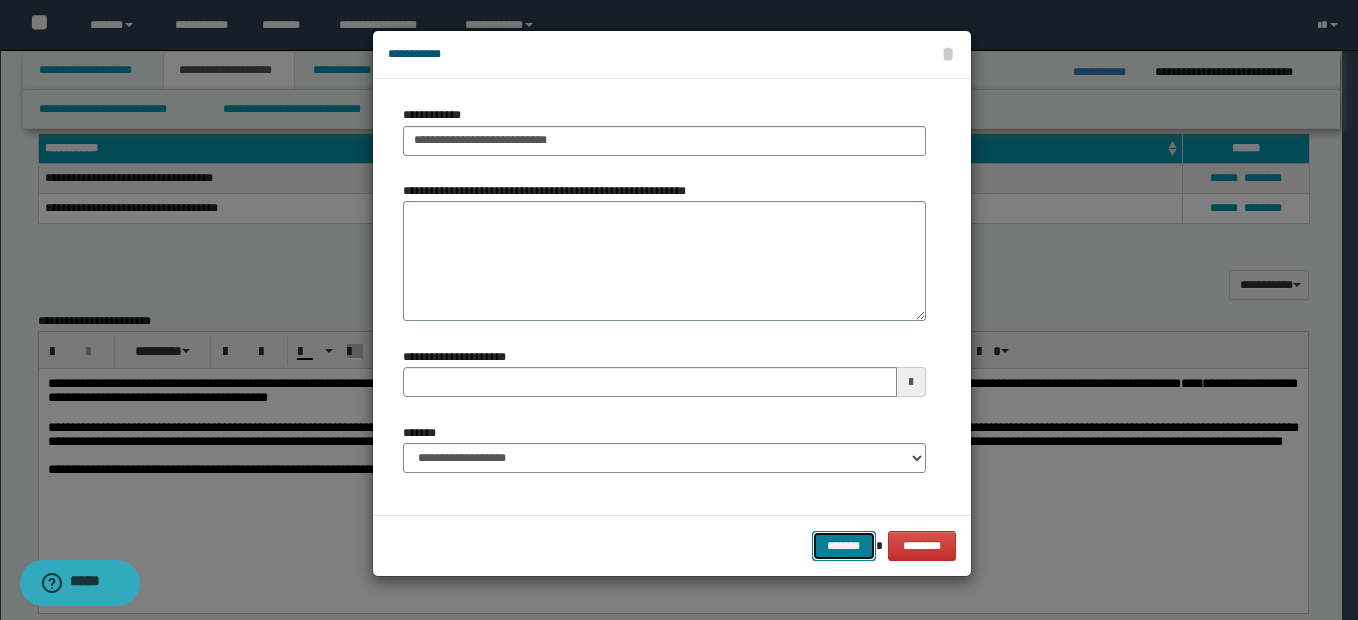 click on "*******" at bounding box center (844, 546) 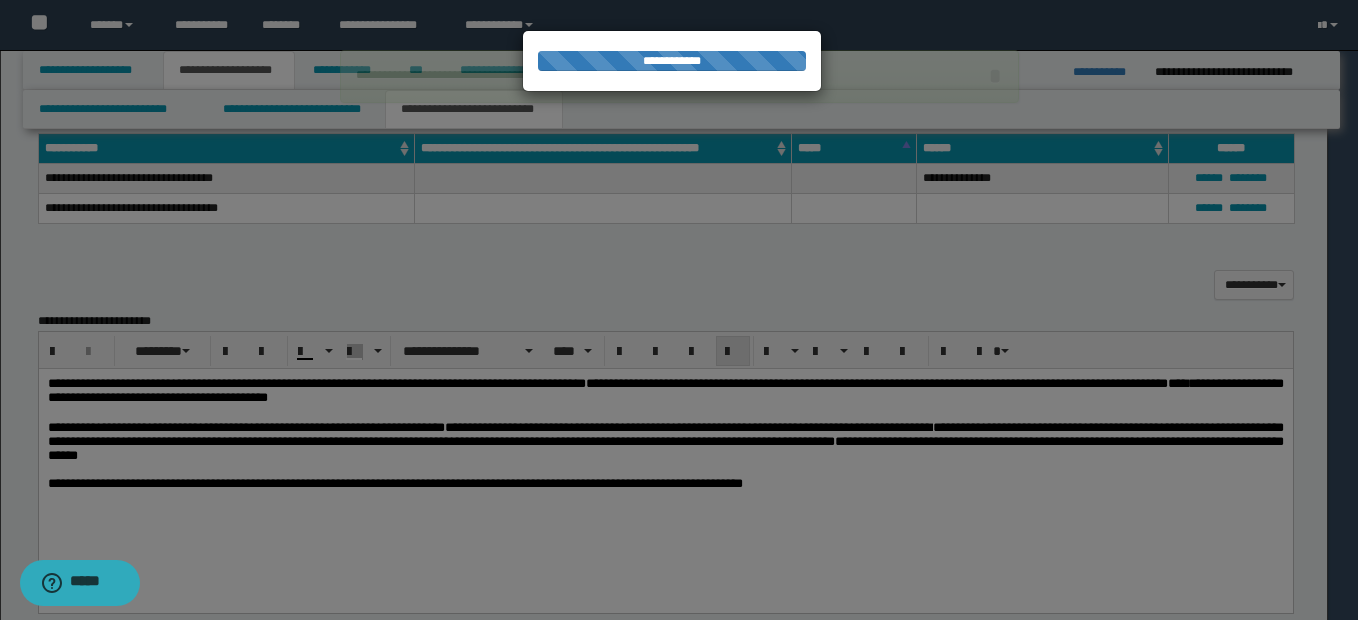 type 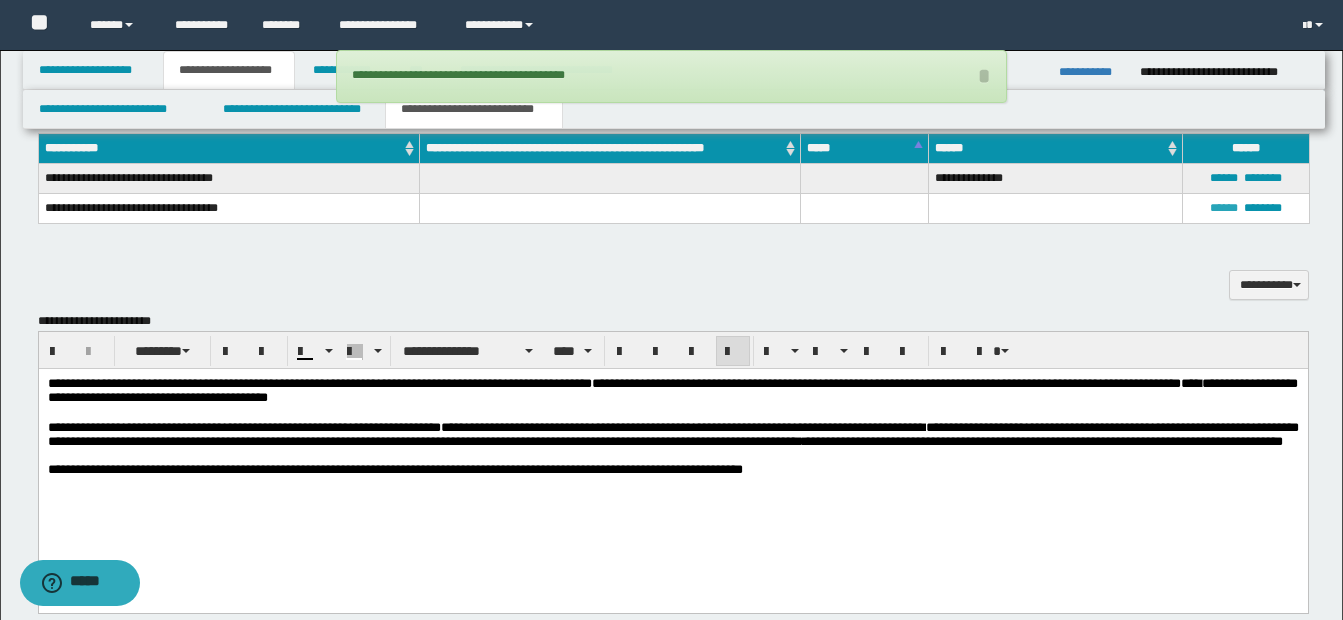 click on "******" at bounding box center [1224, 208] 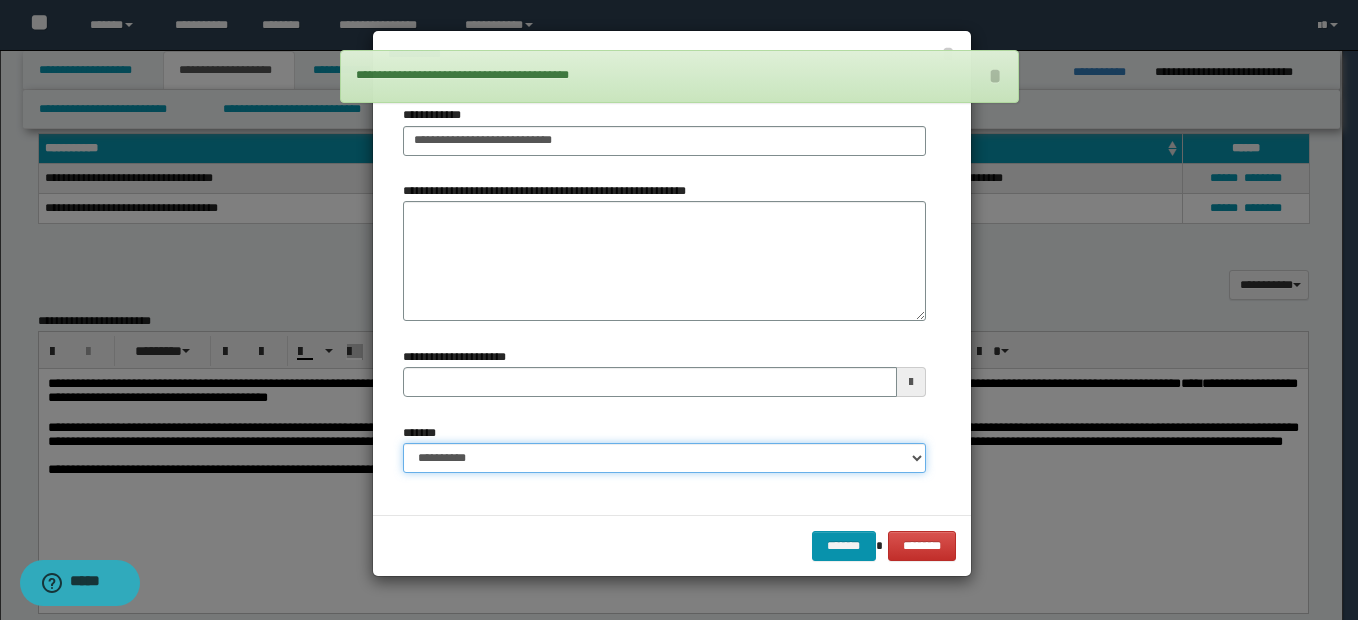 click on "**********" at bounding box center (664, 458) 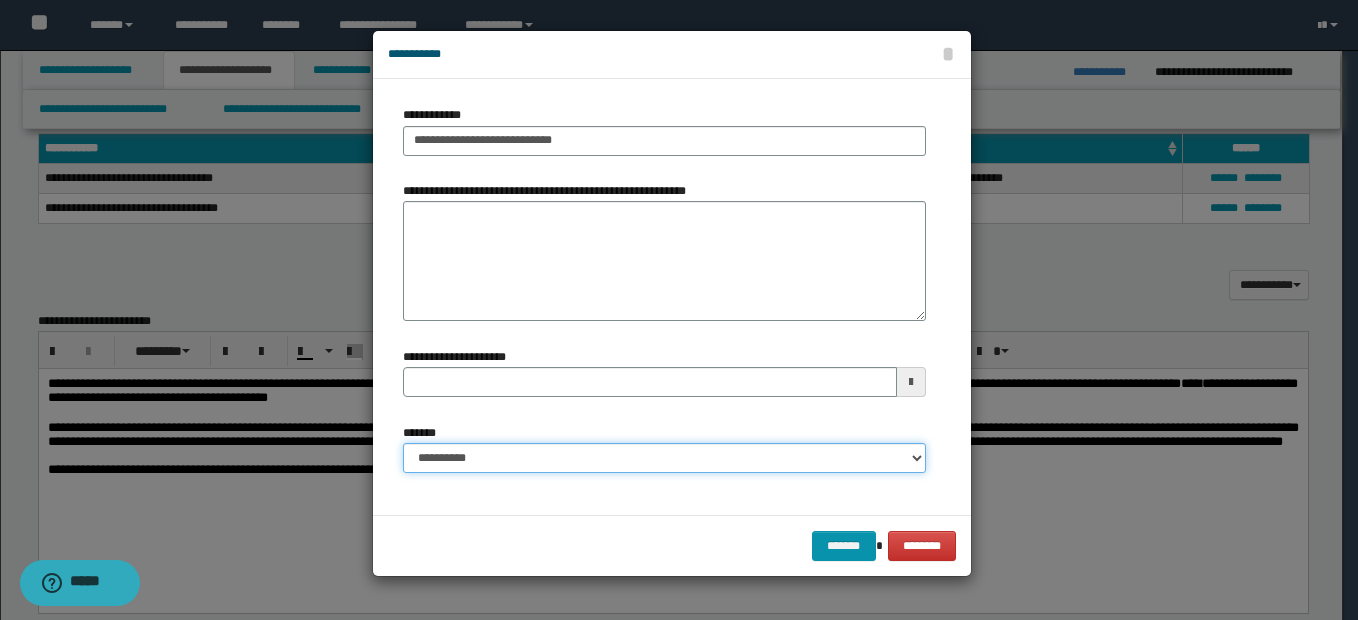 select on "*" 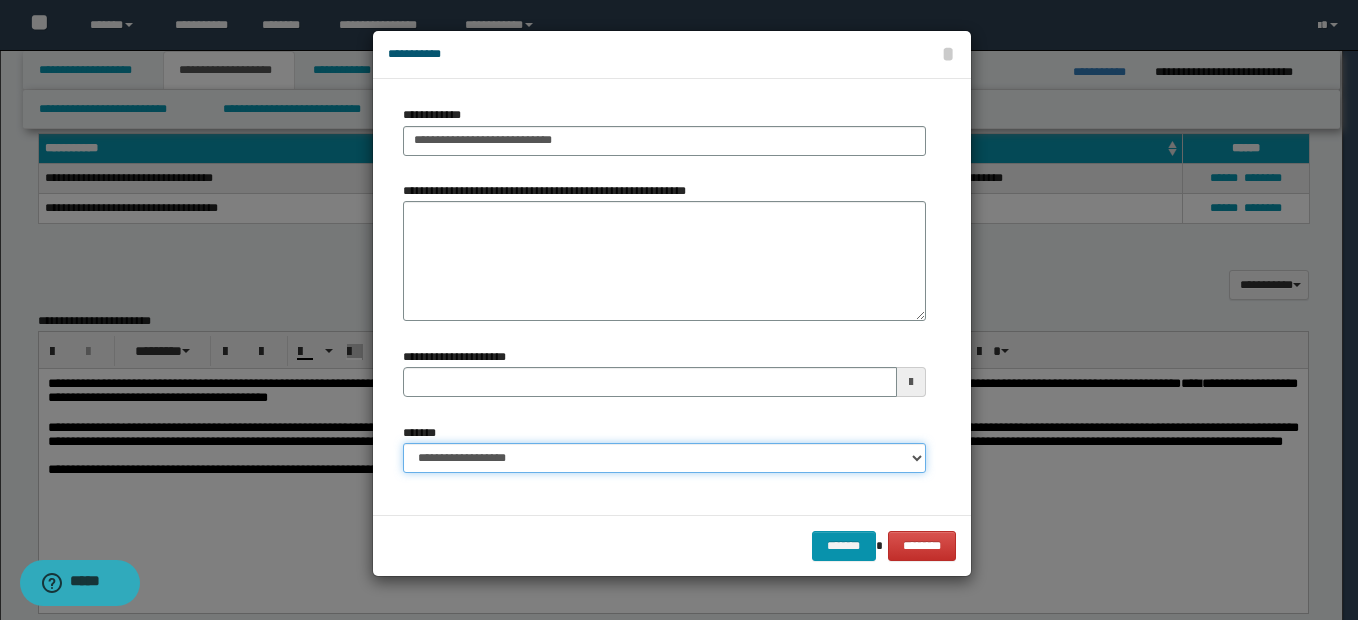 type 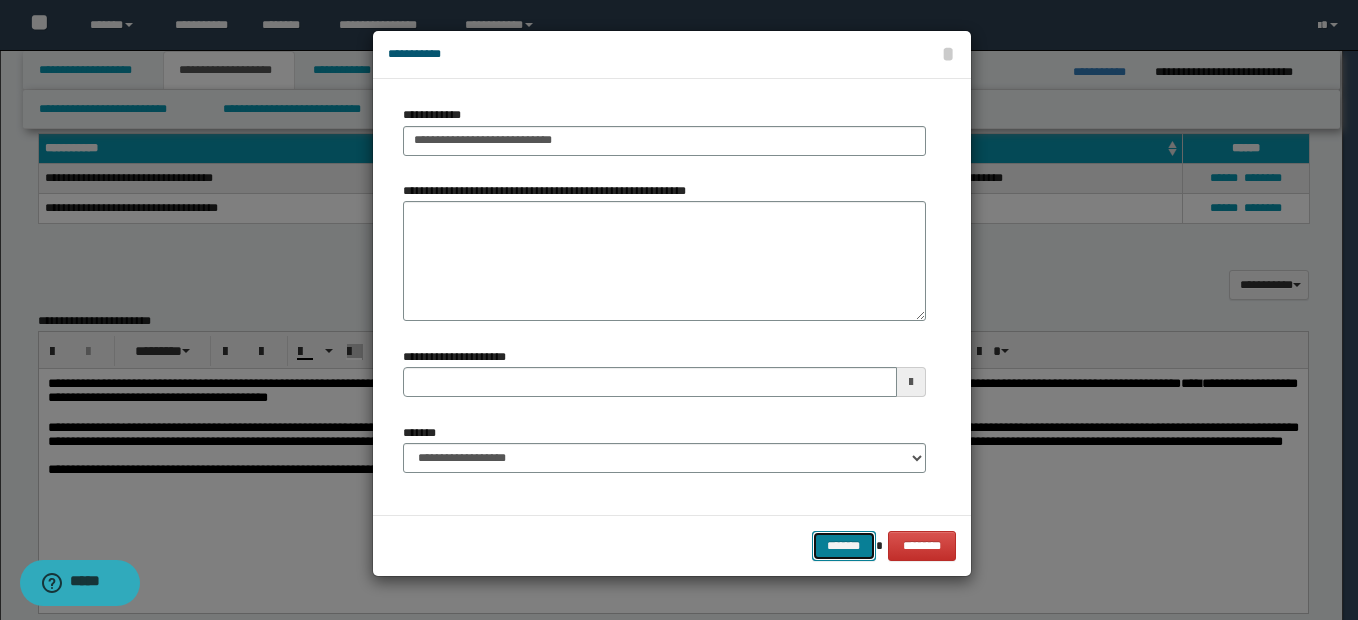 click on "*******" at bounding box center (844, 546) 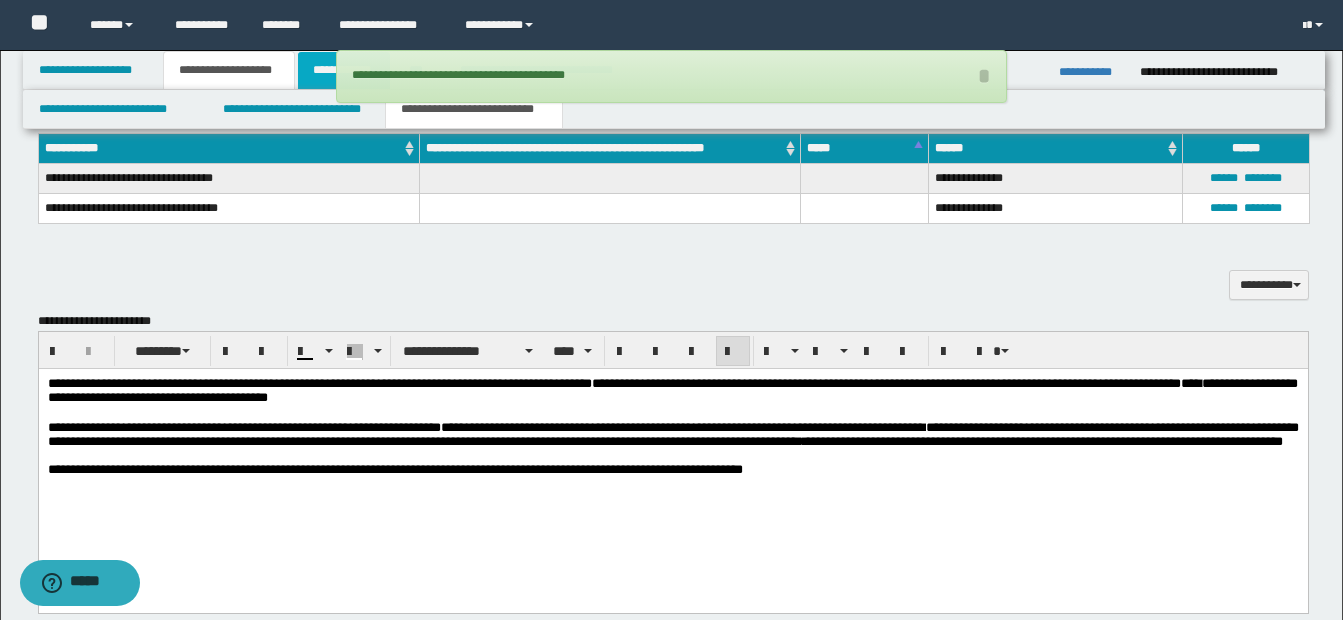 click on "**********" at bounding box center [344, 70] 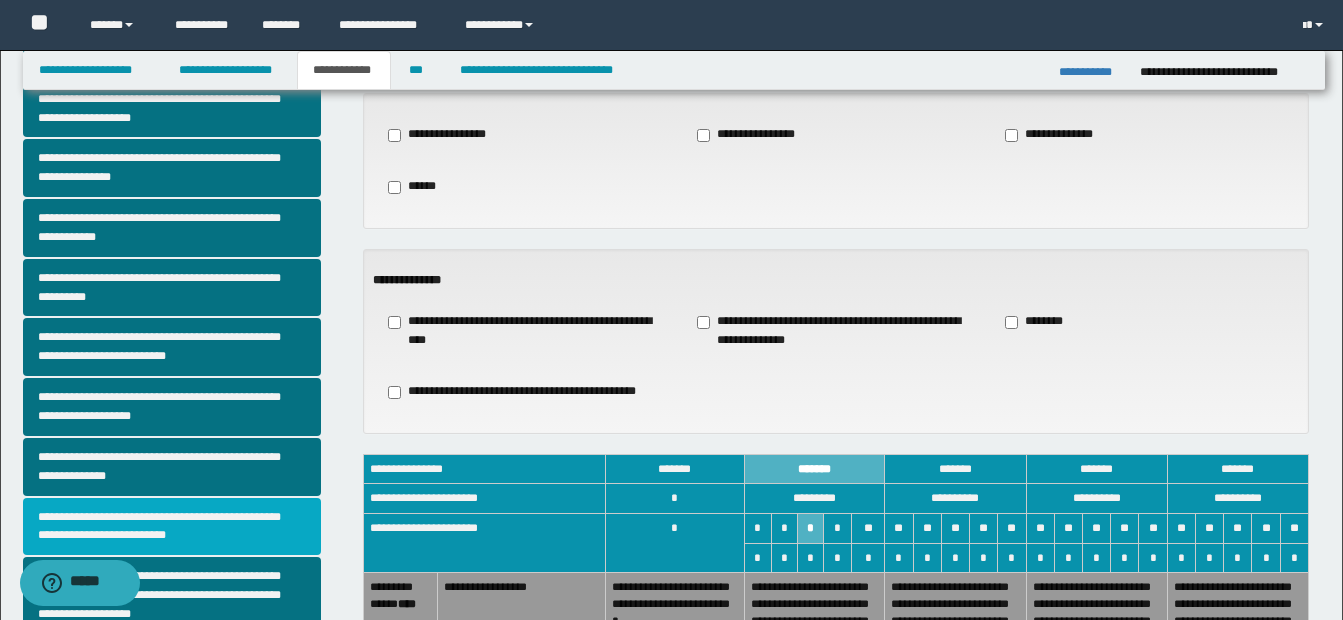 scroll, scrollTop: 0, scrollLeft: 0, axis: both 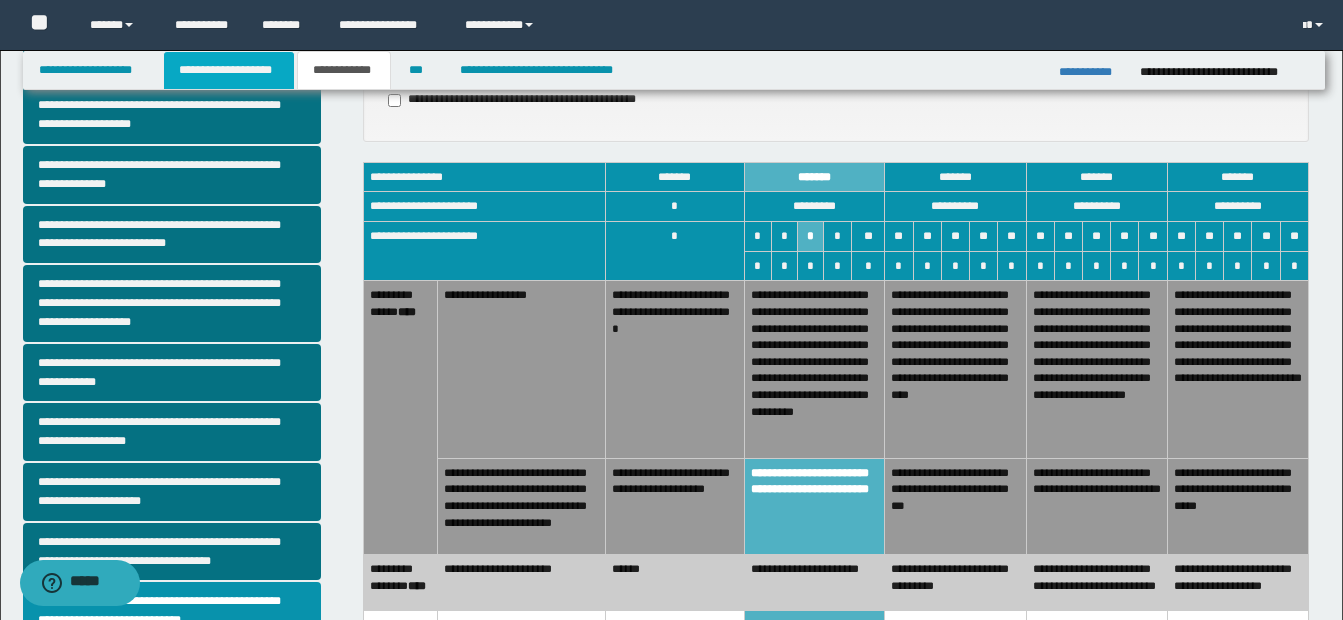 click on "**********" at bounding box center [229, 70] 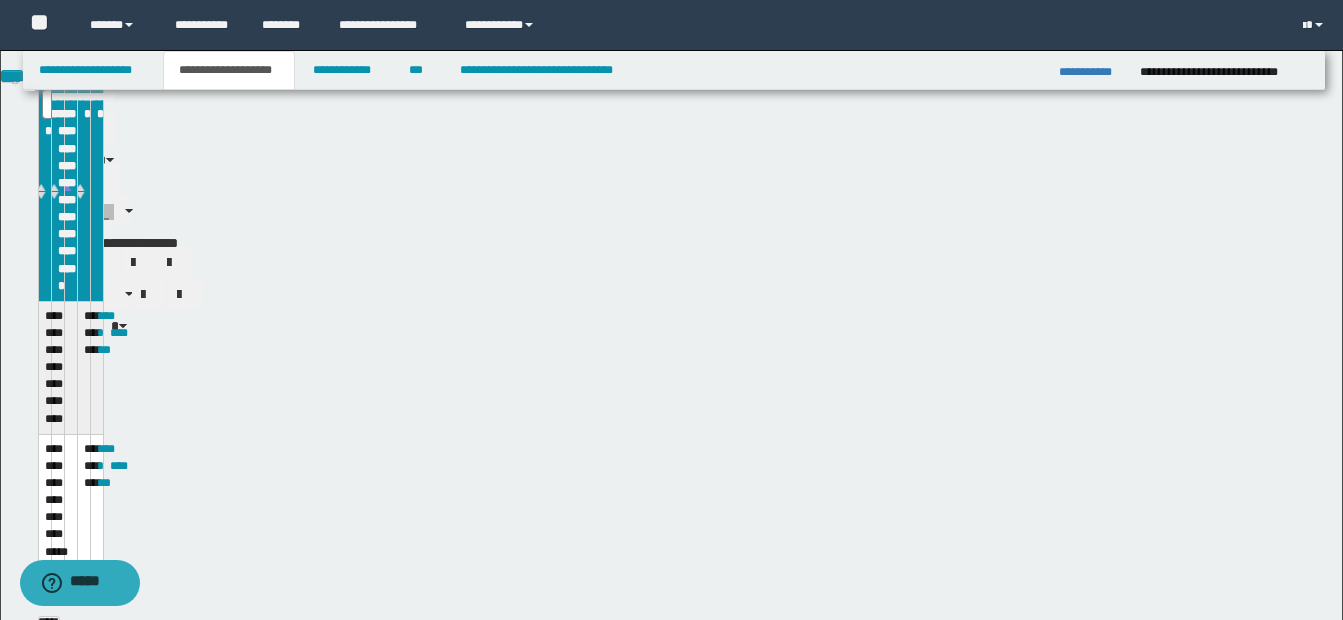 scroll, scrollTop: 431, scrollLeft: 0, axis: vertical 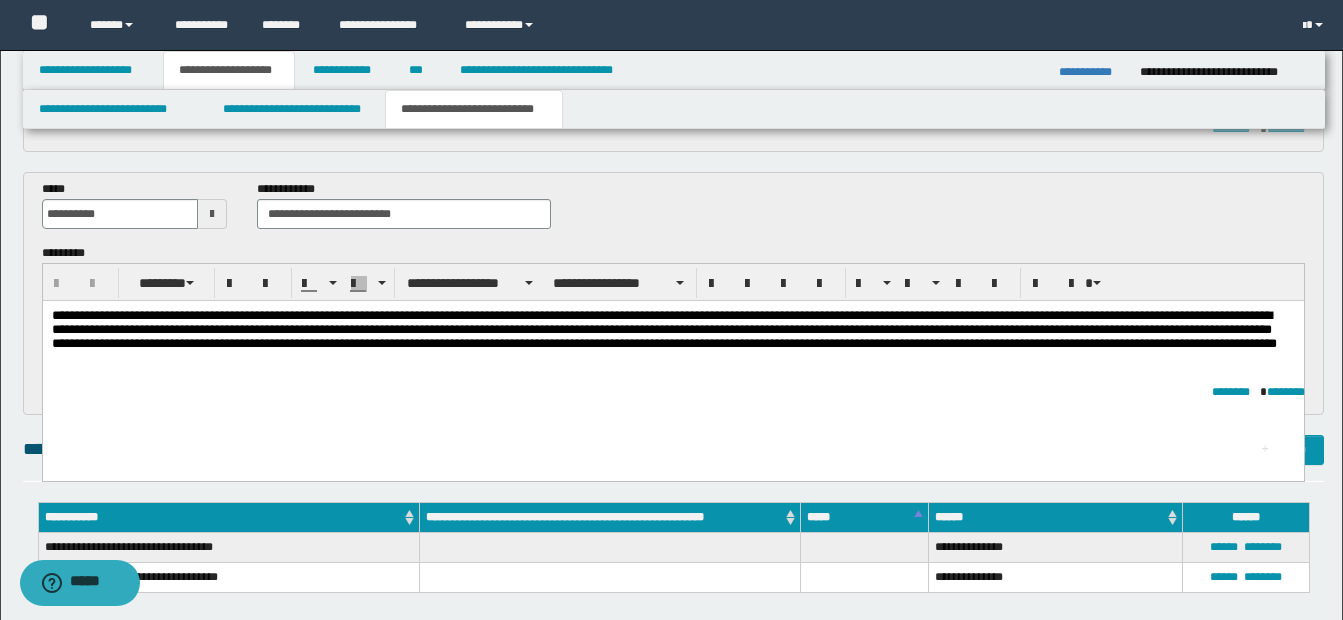 click on "**********" at bounding box center [672, 340] 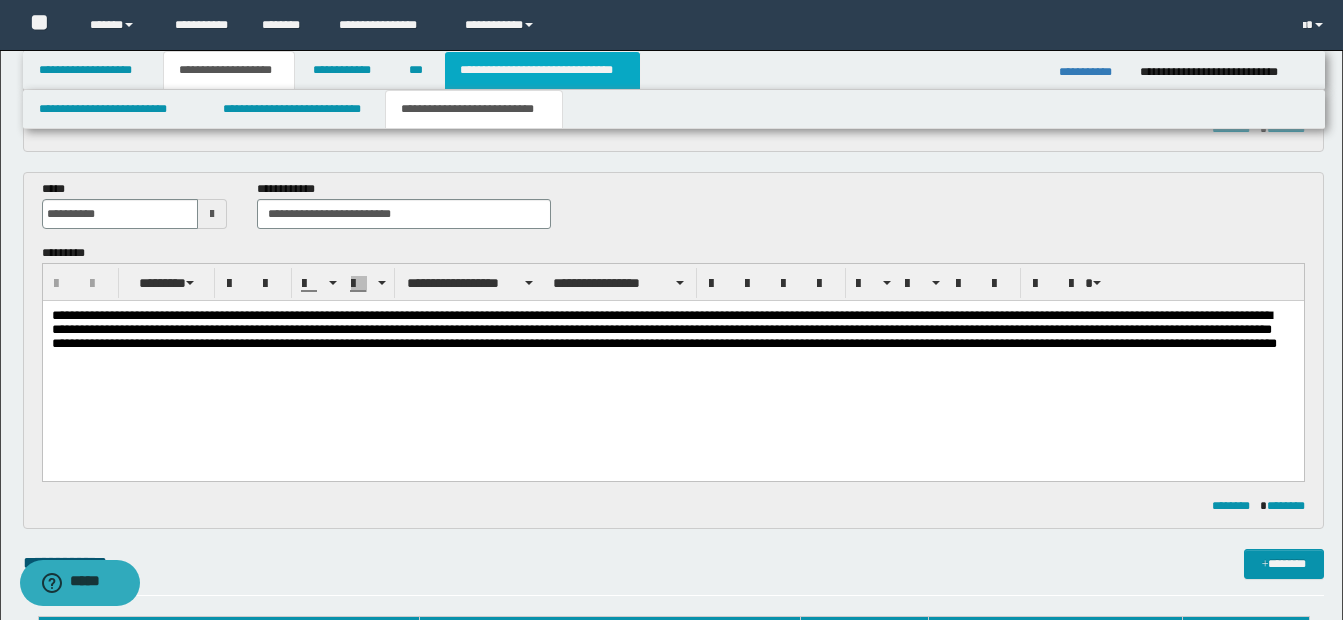 click on "**********" at bounding box center [542, 70] 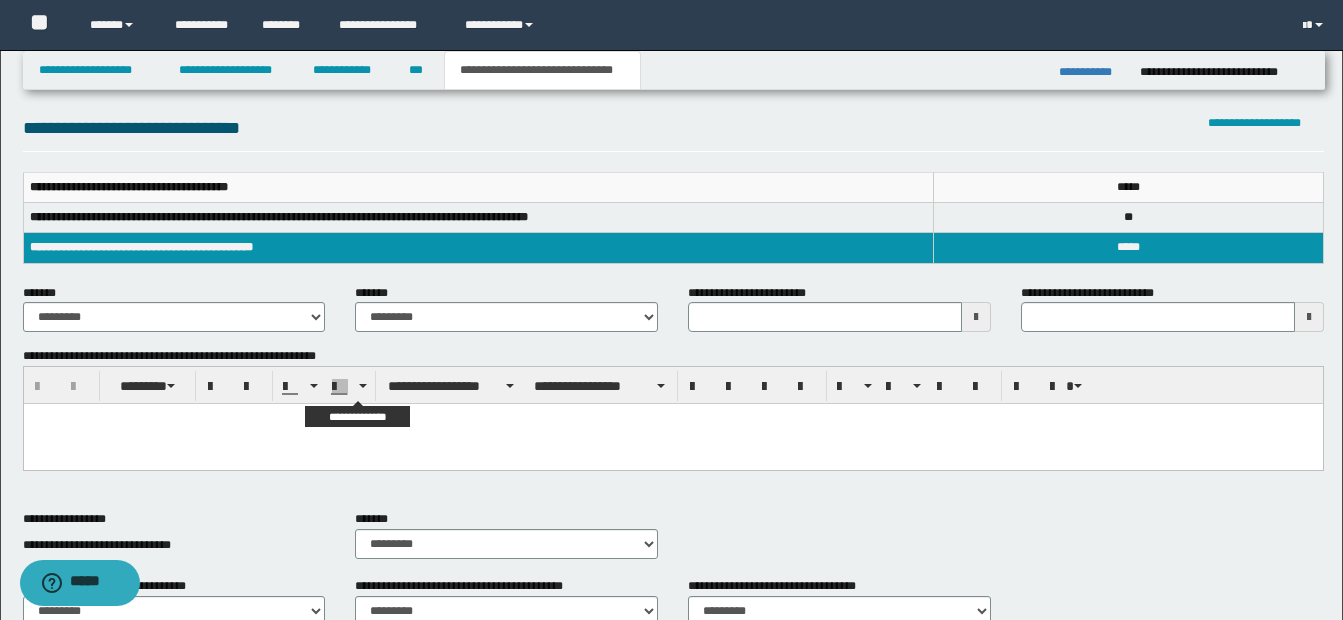 scroll, scrollTop: 200, scrollLeft: 0, axis: vertical 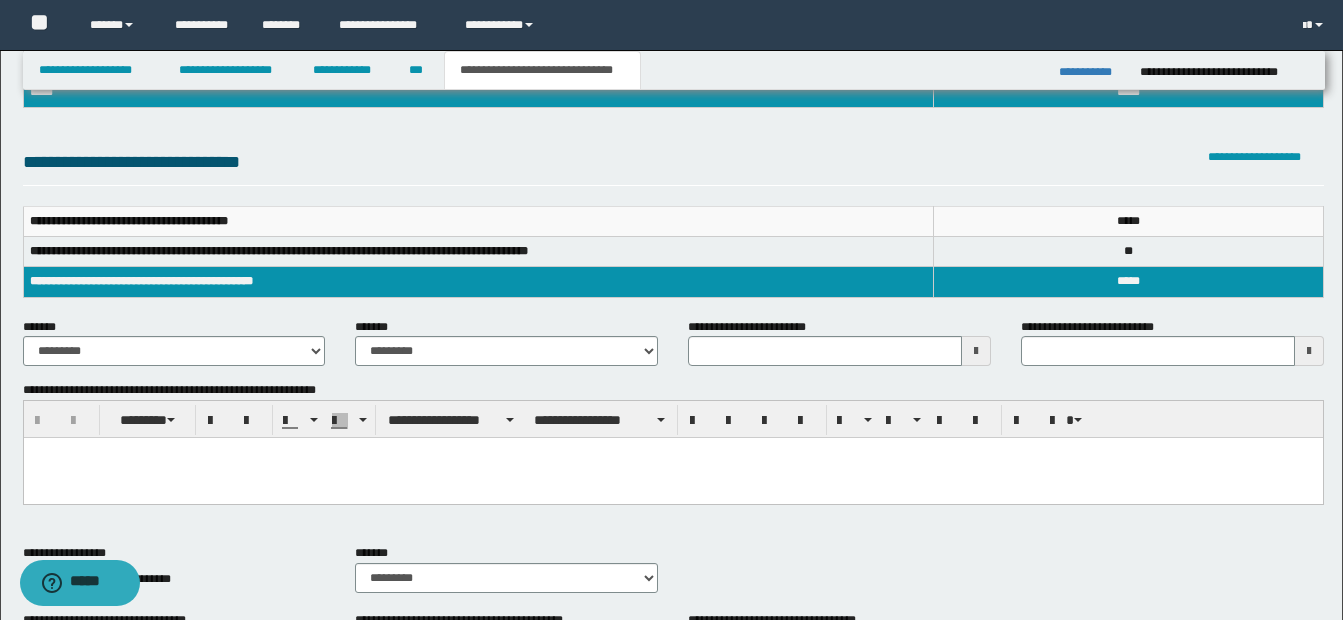 click at bounding box center [672, 478] 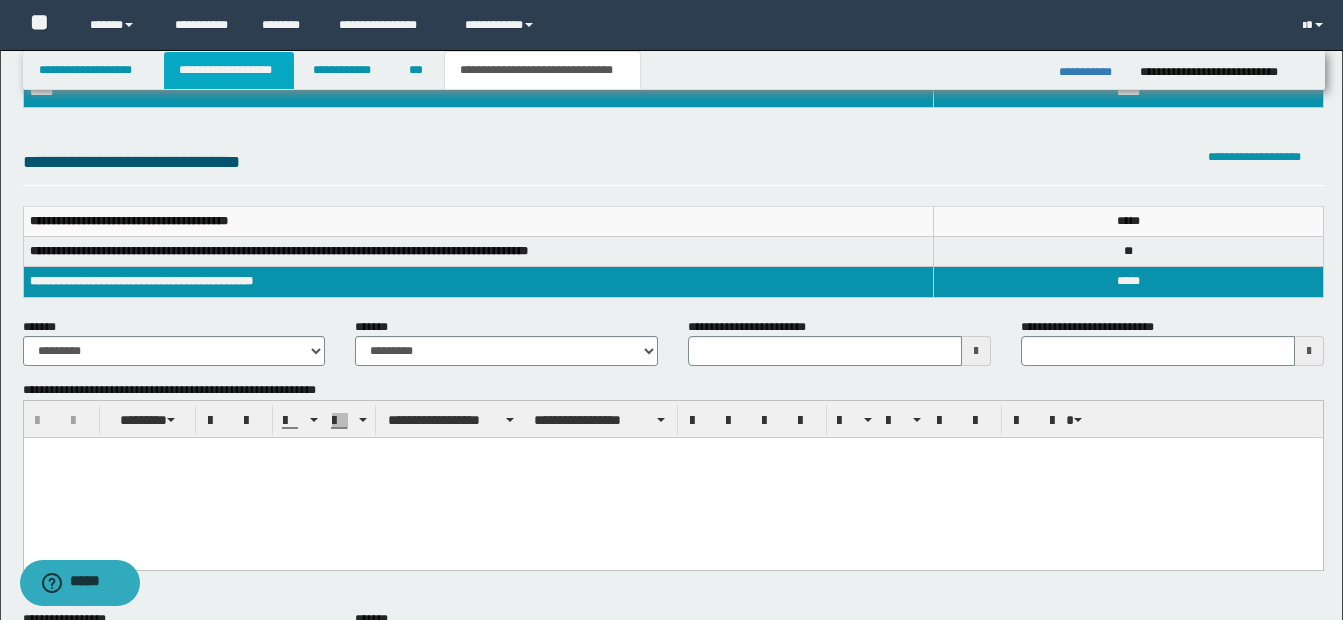 click on "**********" at bounding box center (229, 70) 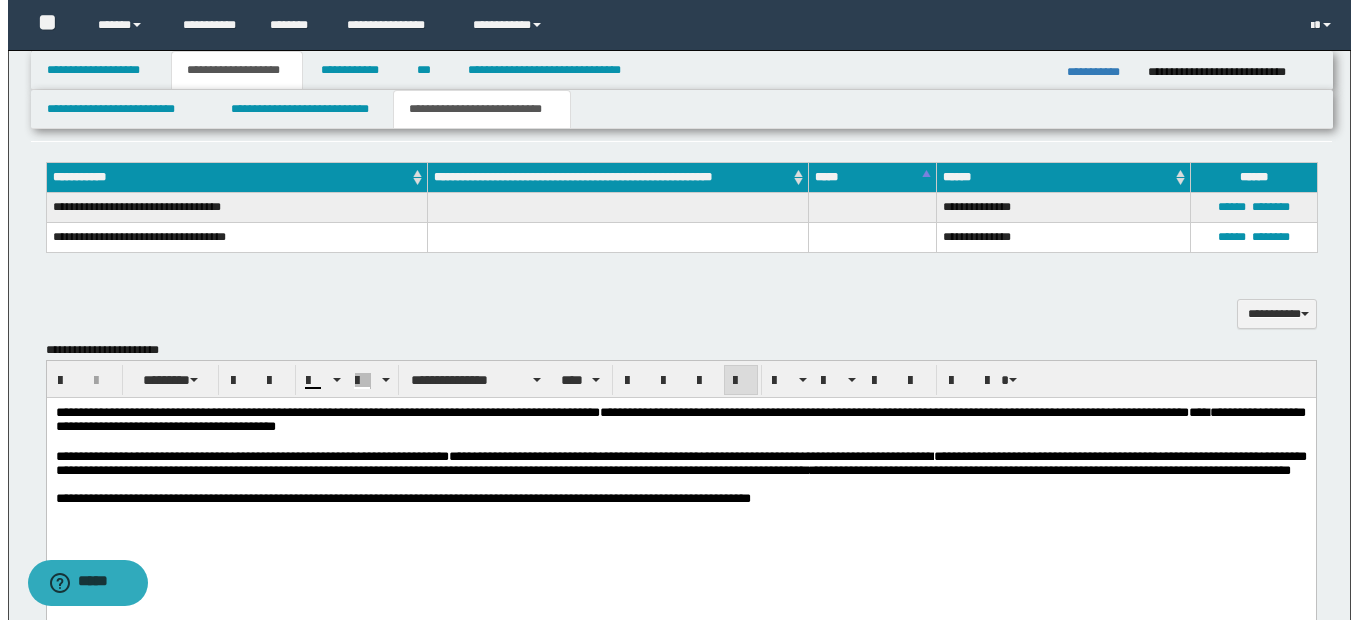 scroll, scrollTop: 1000, scrollLeft: 0, axis: vertical 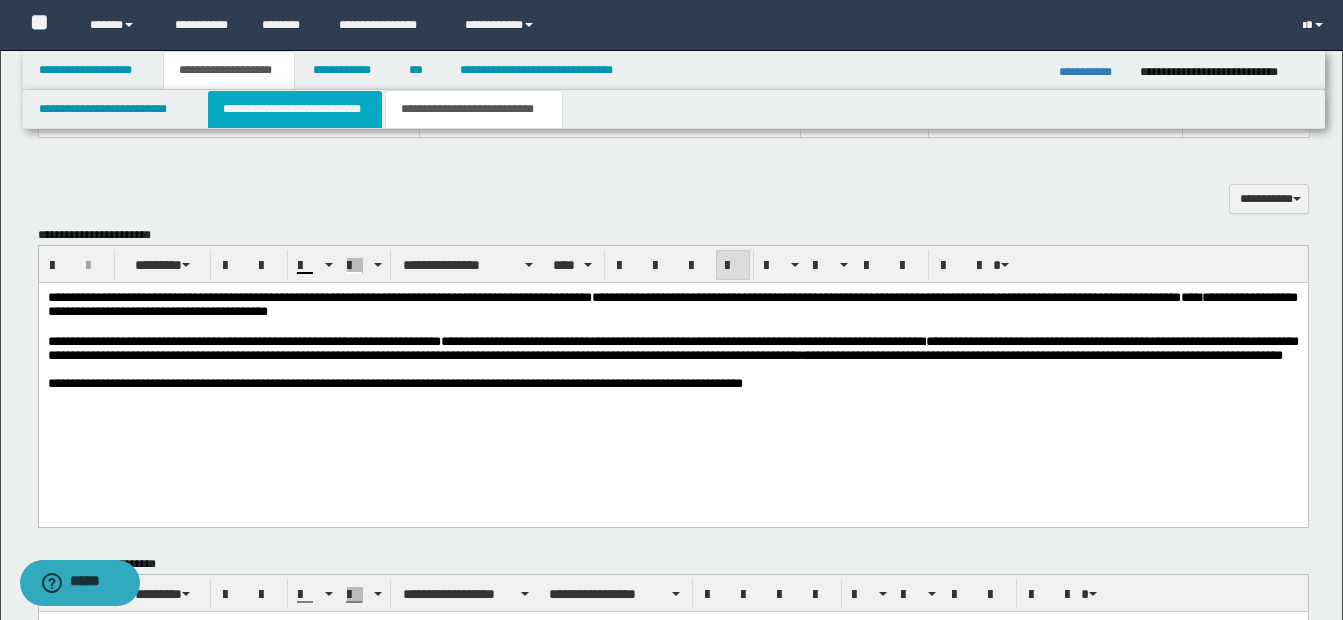 click on "**********" at bounding box center [295, 109] 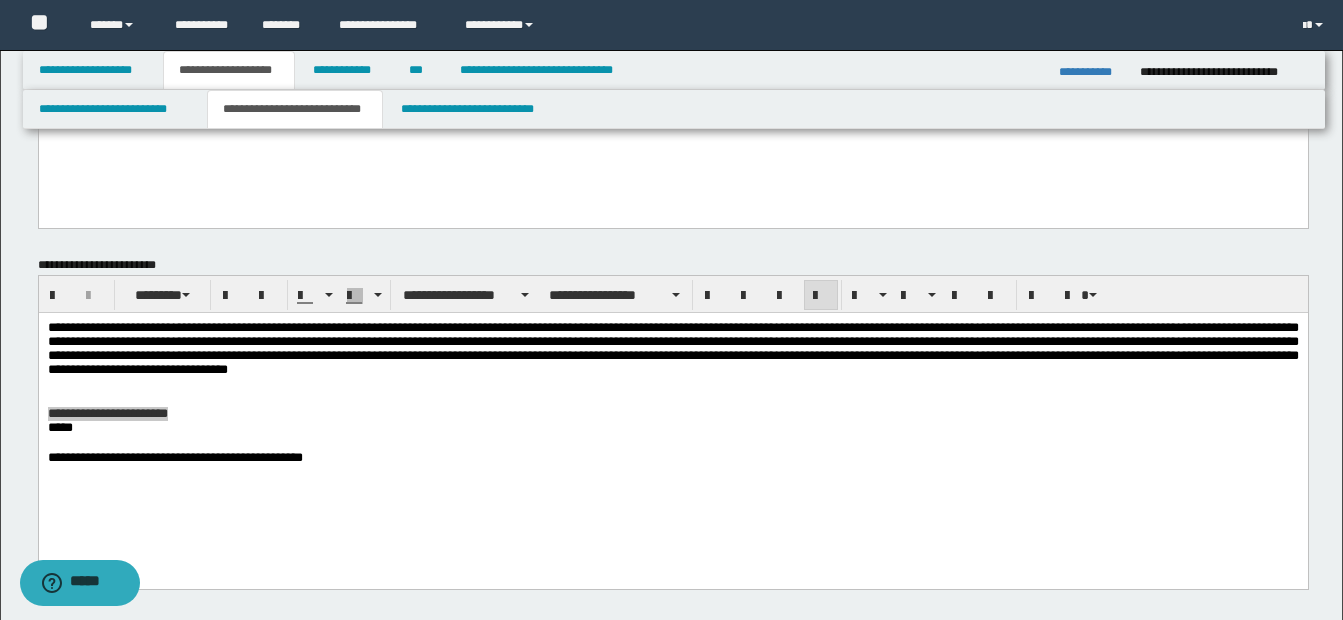scroll, scrollTop: 300, scrollLeft: 0, axis: vertical 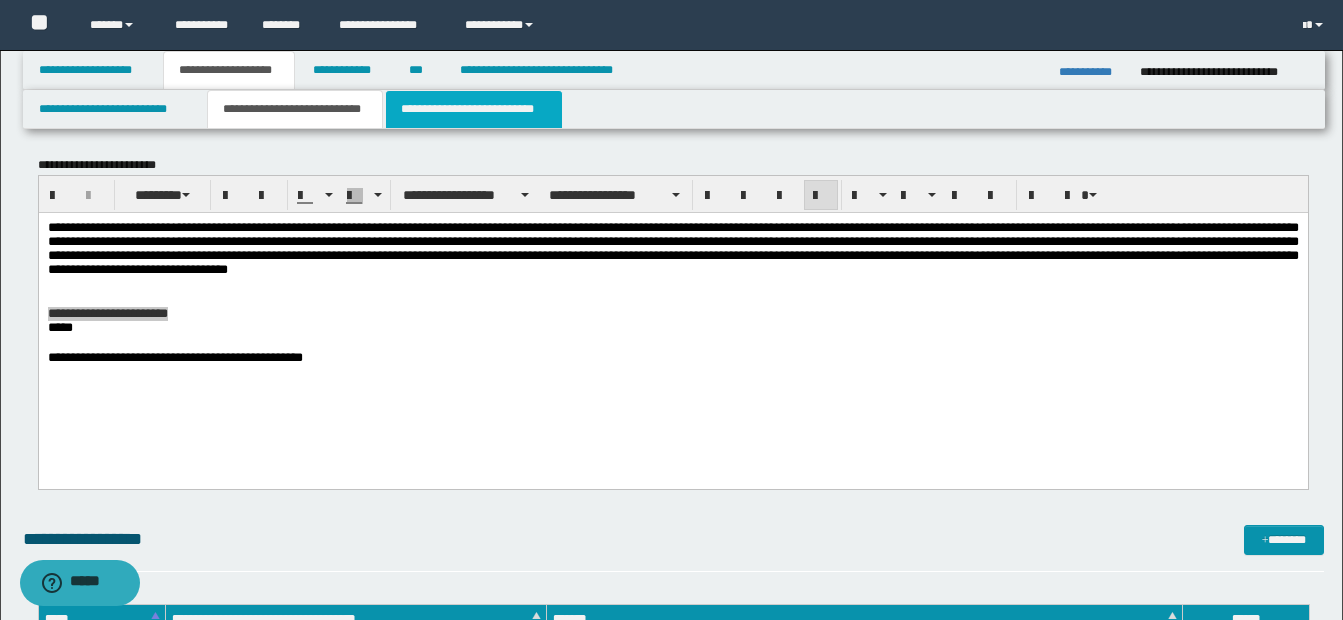 click on "**********" at bounding box center [474, 109] 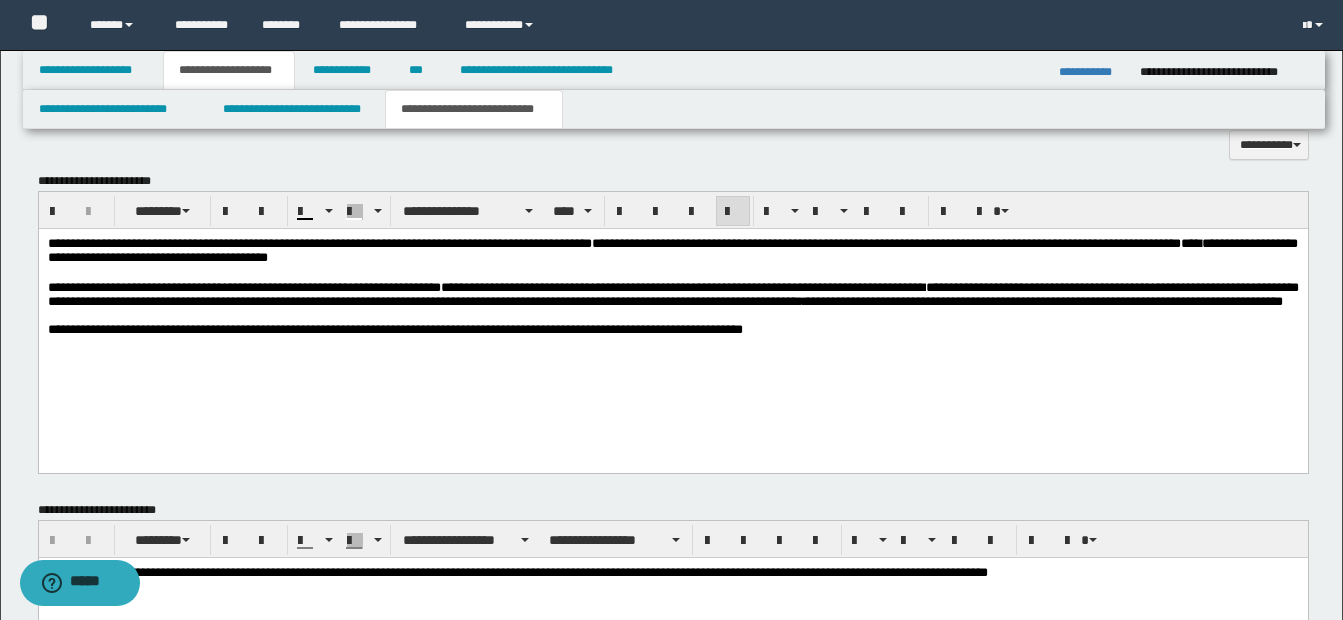 scroll, scrollTop: 1100, scrollLeft: 0, axis: vertical 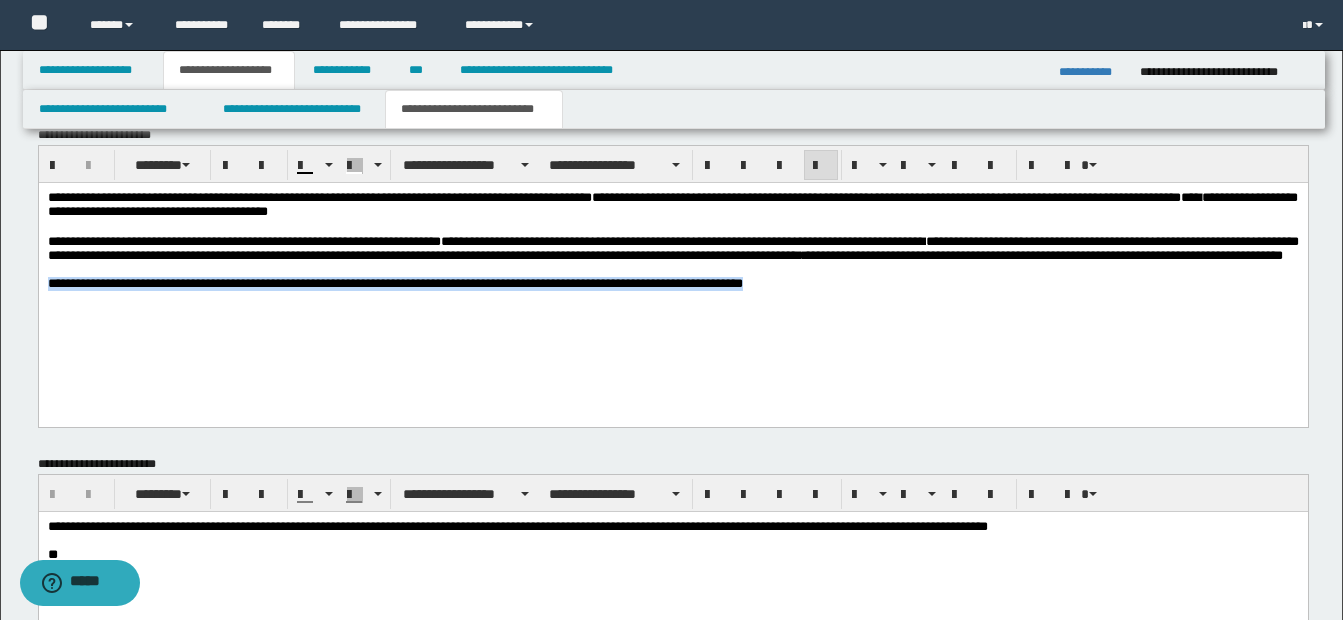 drag, startPoint x: 46, startPoint y: 309, endPoint x: 963, endPoint y: 309, distance: 917 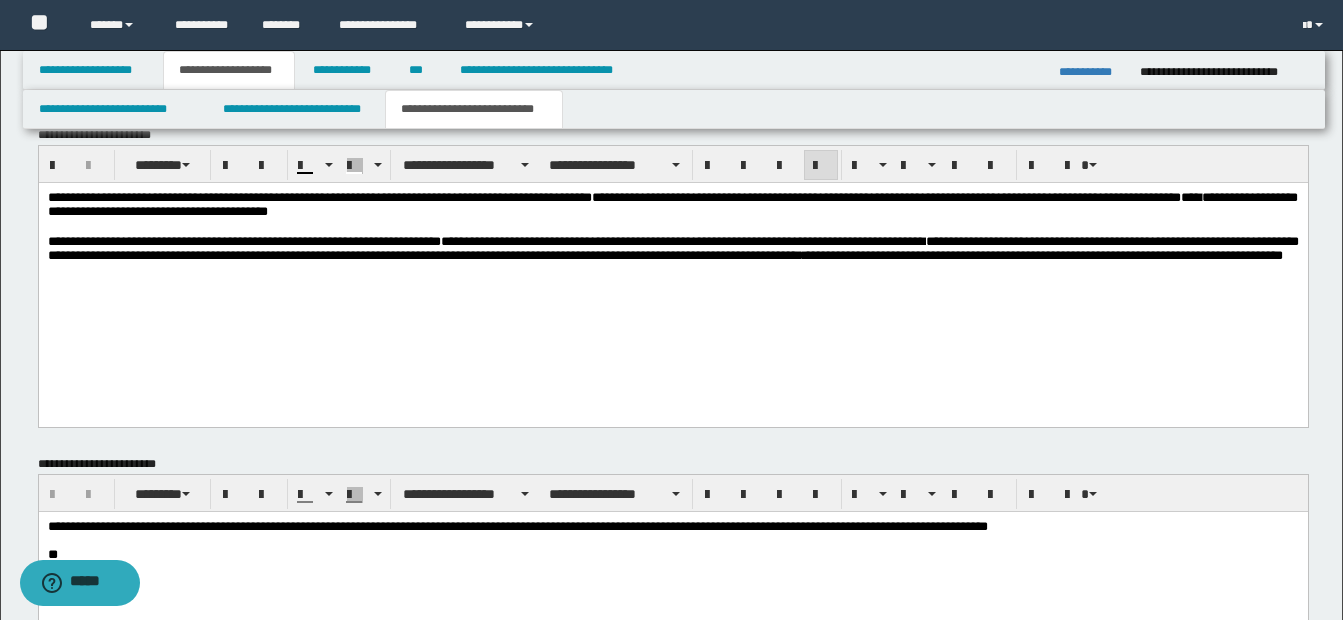 click at bounding box center (672, 269) 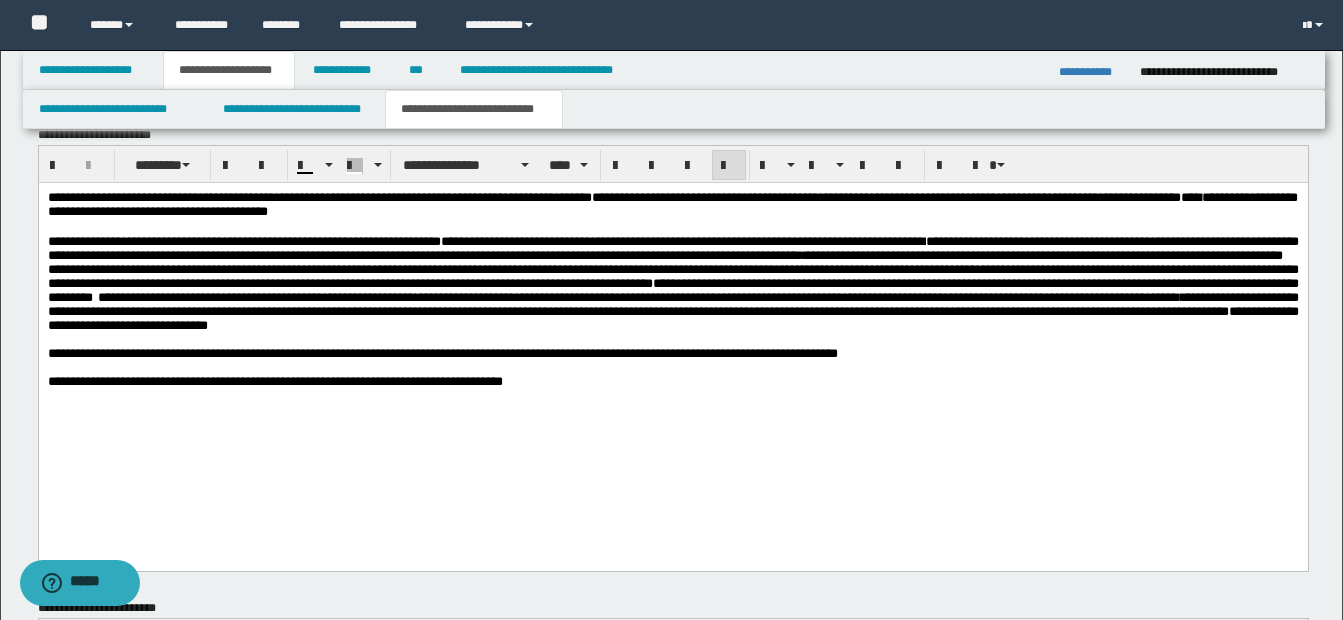 drag, startPoint x: 228, startPoint y: 273, endPoint x: 256, endPoint y: 277, distance: 28.284271 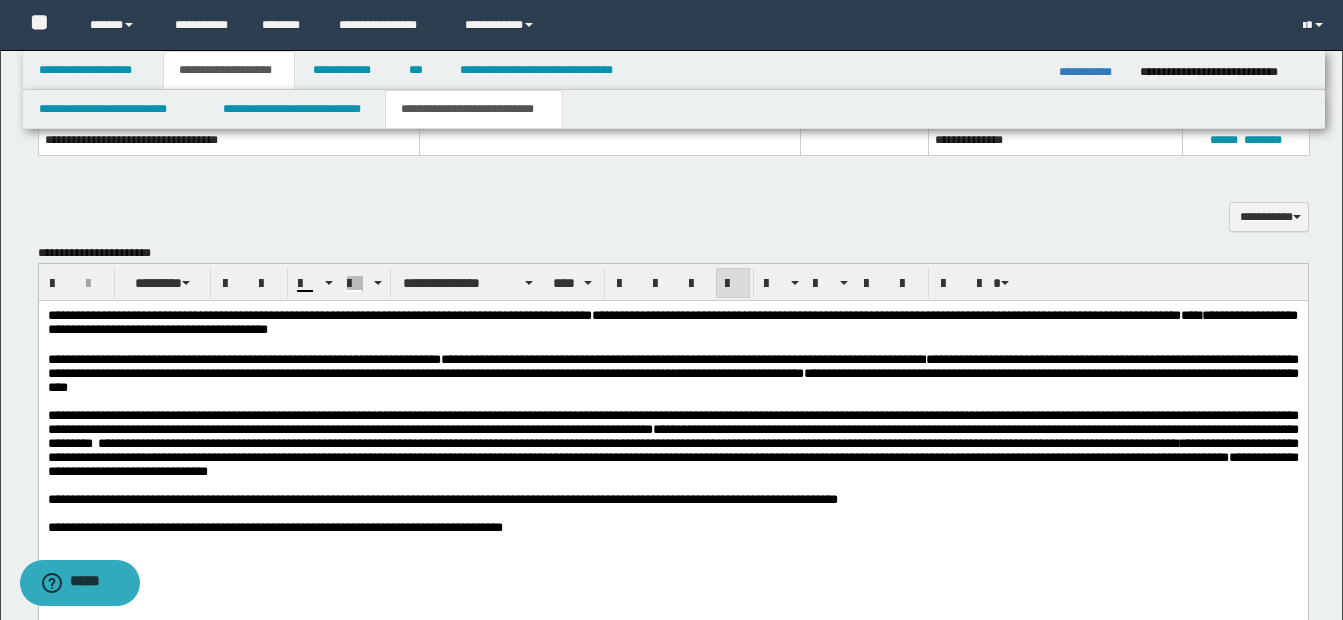scroll, scrollTop: 1000, scrollLeft: 0, axis: vertical 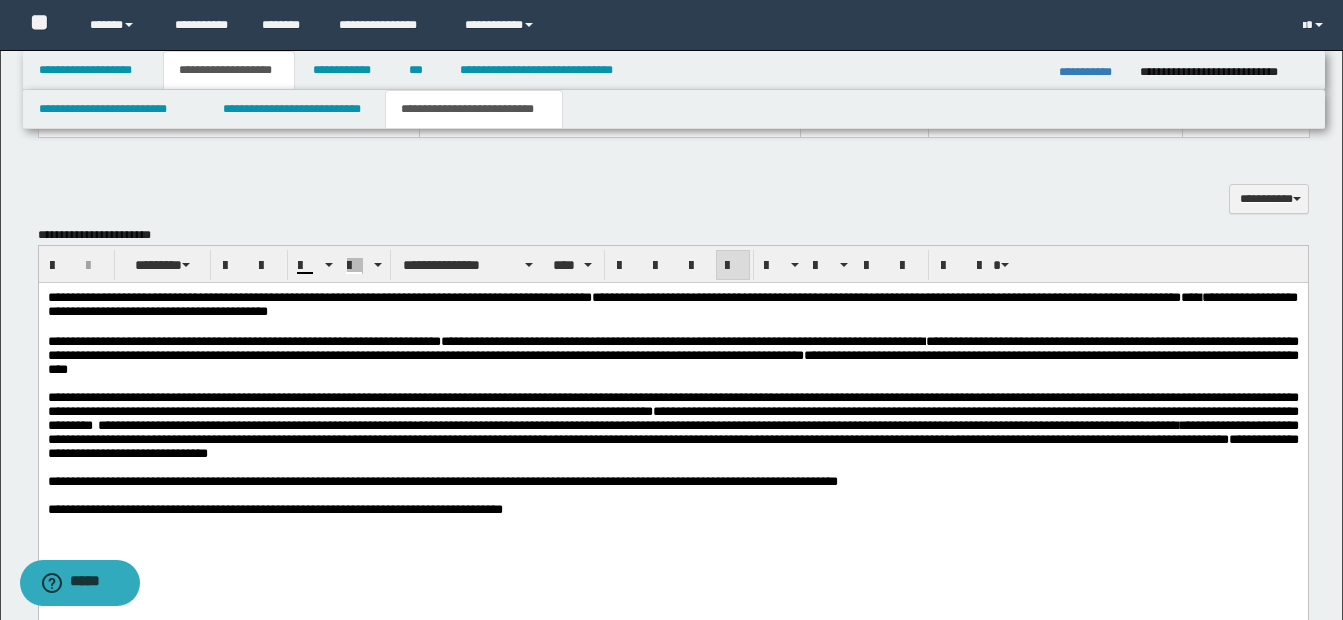 click on "**********" at bounding box center (672, 355) 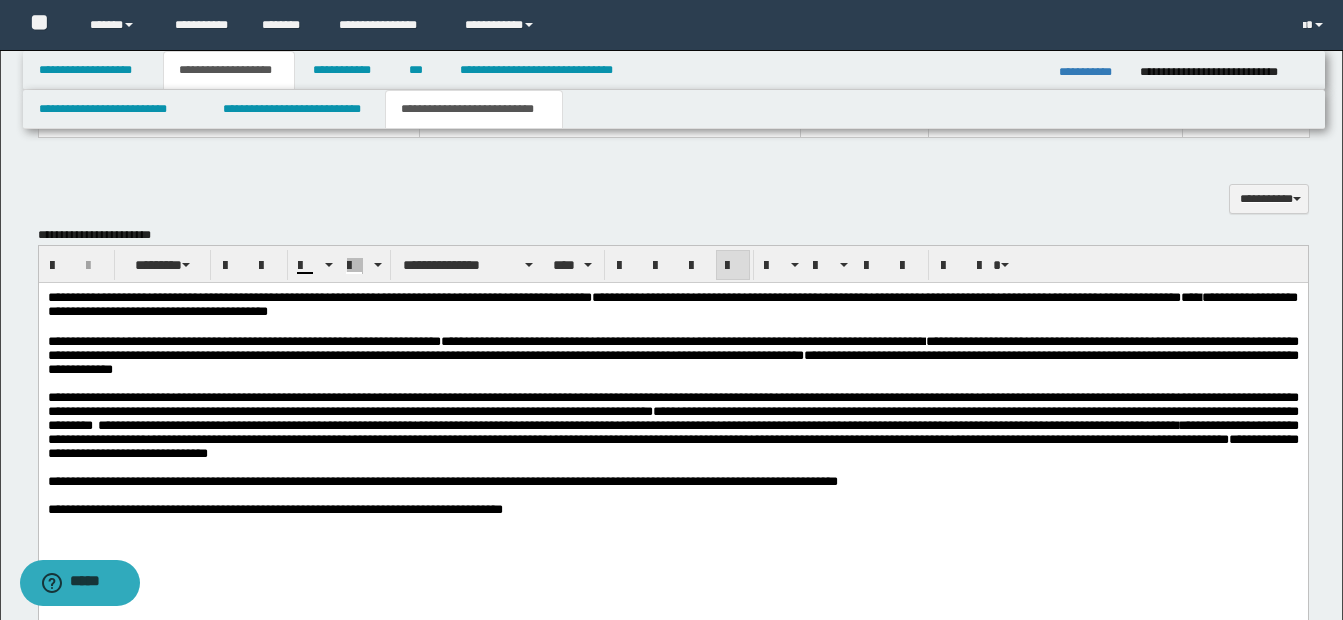 scroll, scrollTop: 1100, scrollLeft: 0, axis: vertical 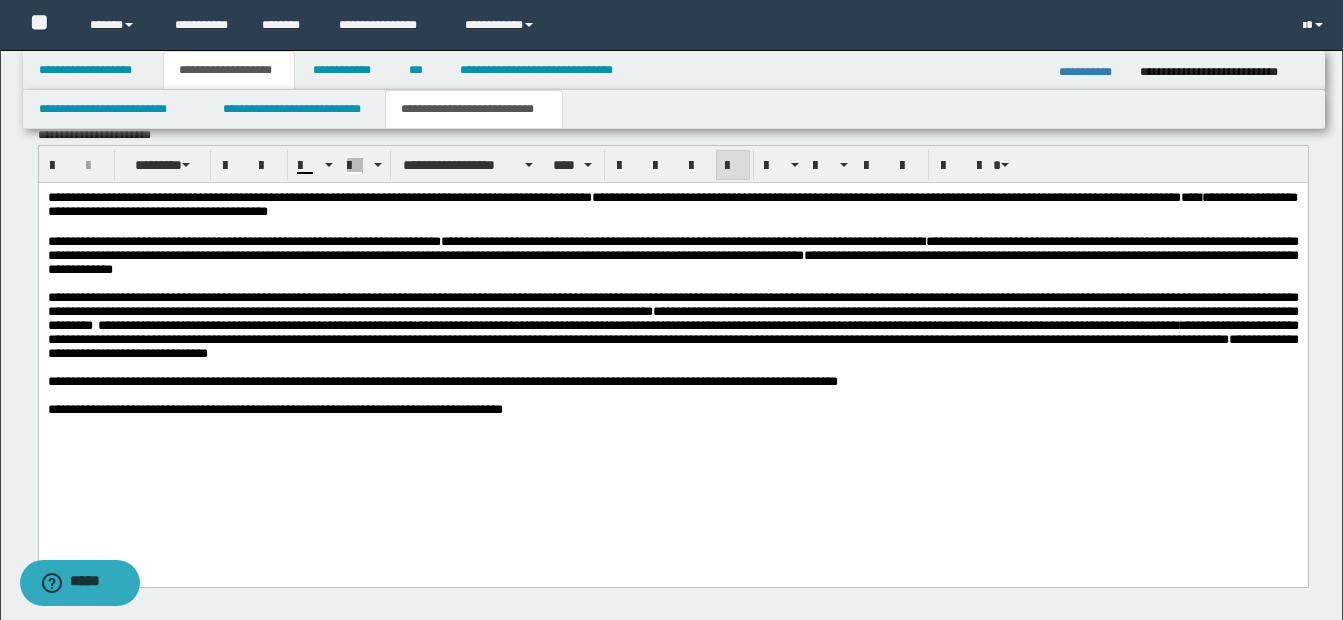click on "**********" at bounding box center (672, 324) 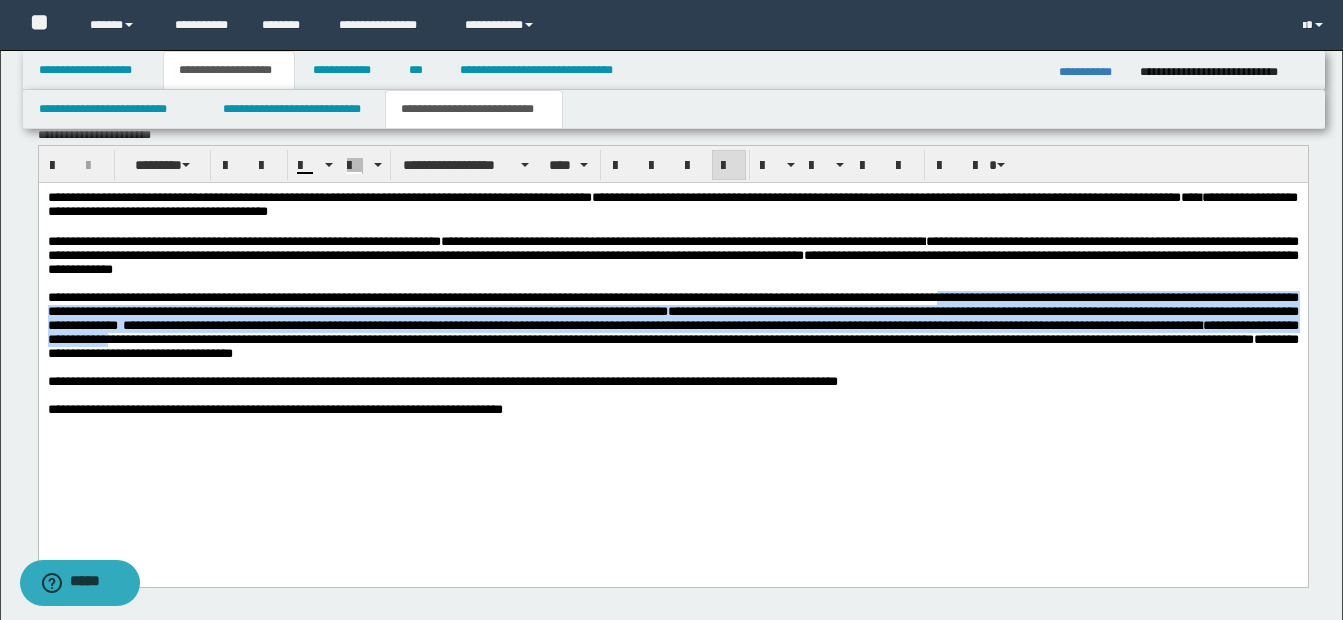 drag, startPoint x: 976, startPoint y: 312, endPoint x: 343, endPoint y: 358, distance: 634.6692 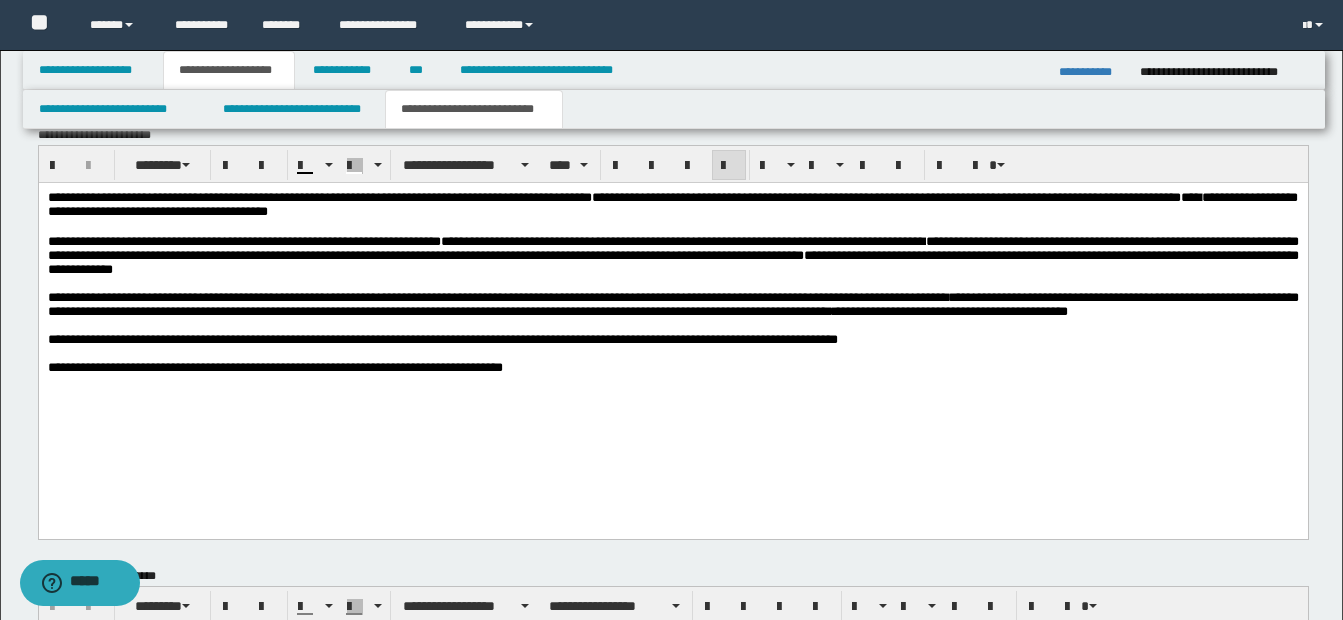 click on "**********" at bounding box center [672, 303] 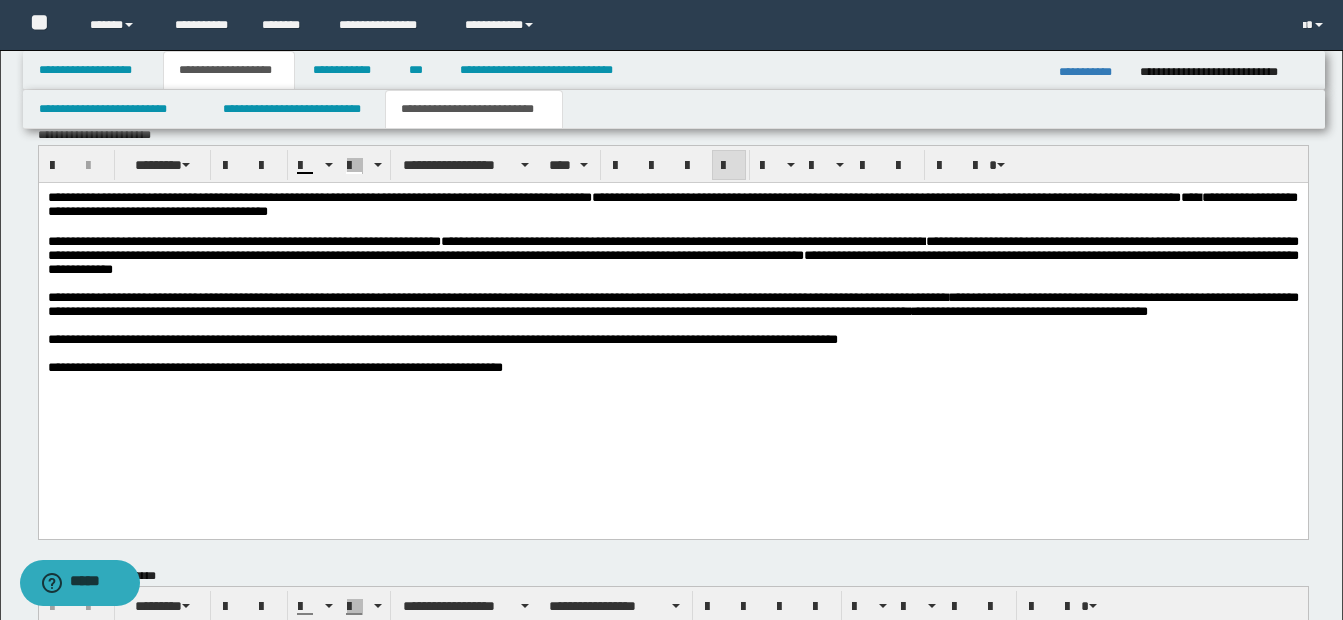 drag, startPoint x: 180, startPoint y: 322, endPoint x: 675, endPoint y: 325, distance: 495.0091 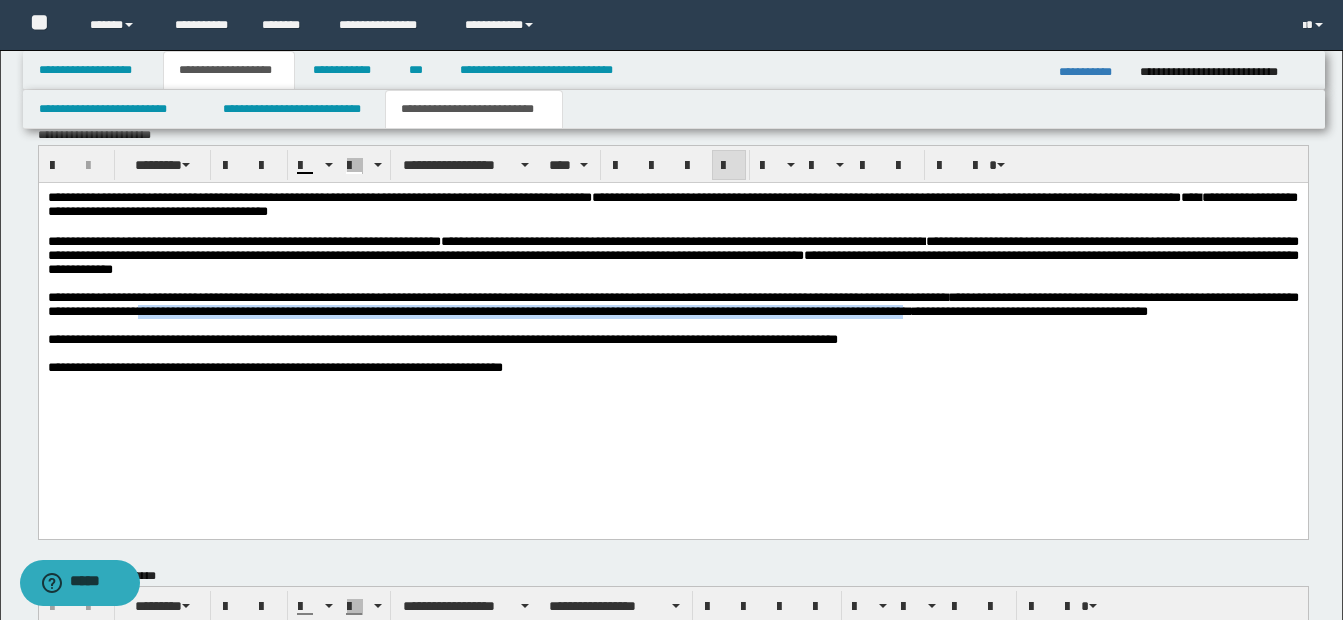 drag, startPoint x: 183, startPoint y: 323, endPoint x: 1004, endPoint y: 326, distance: 821.0055 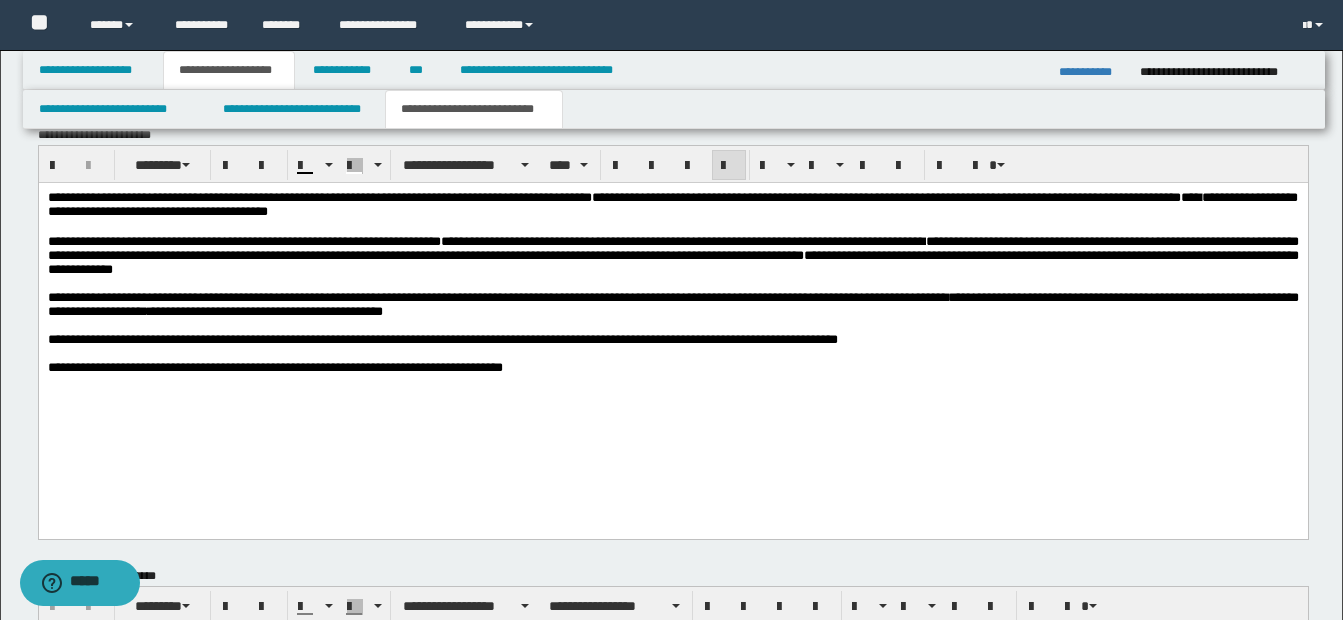click on "**********" at bounding box center (672, 304) 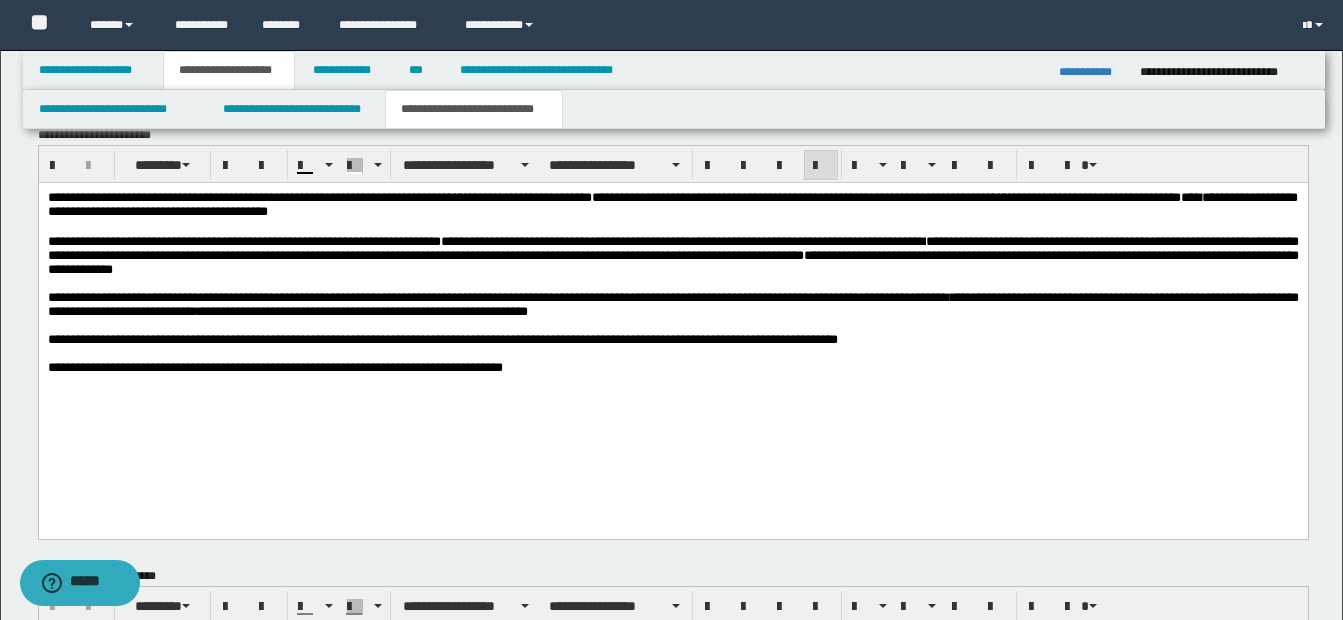 click on "**********" at bounding box center [672, 321] 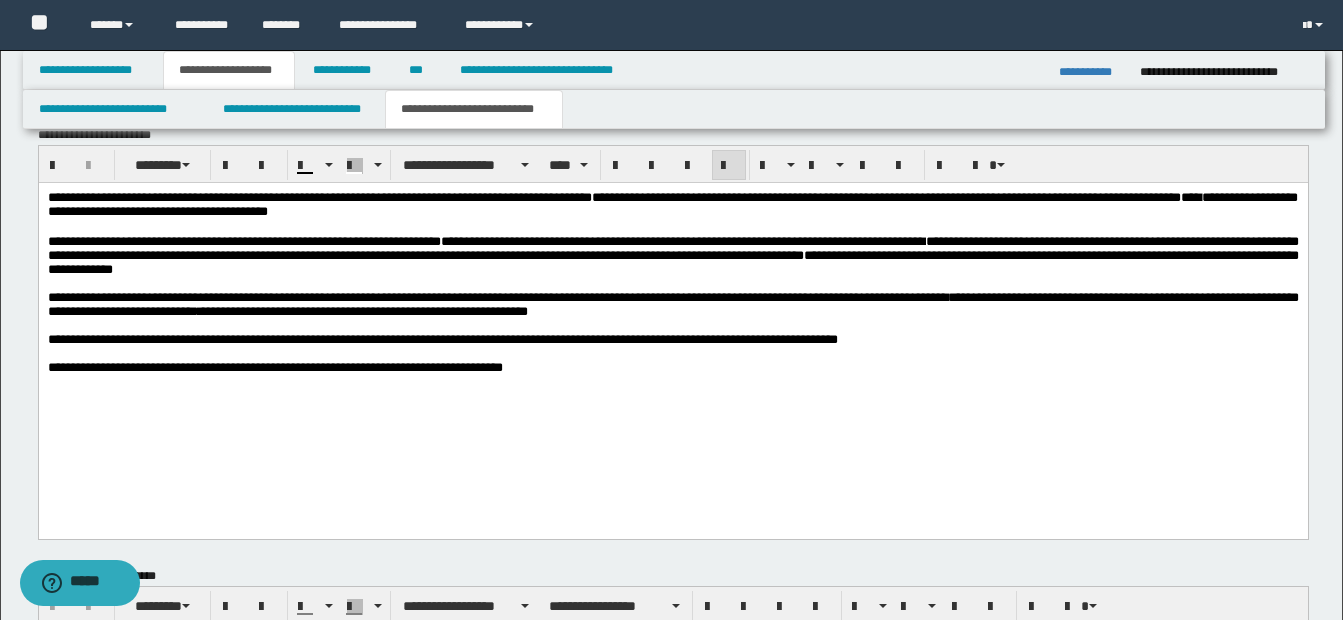 drag, startPoint x: 446, startPoint y: 326, endPoint x: 454, endPoint y: 335, distance: 12.0415945 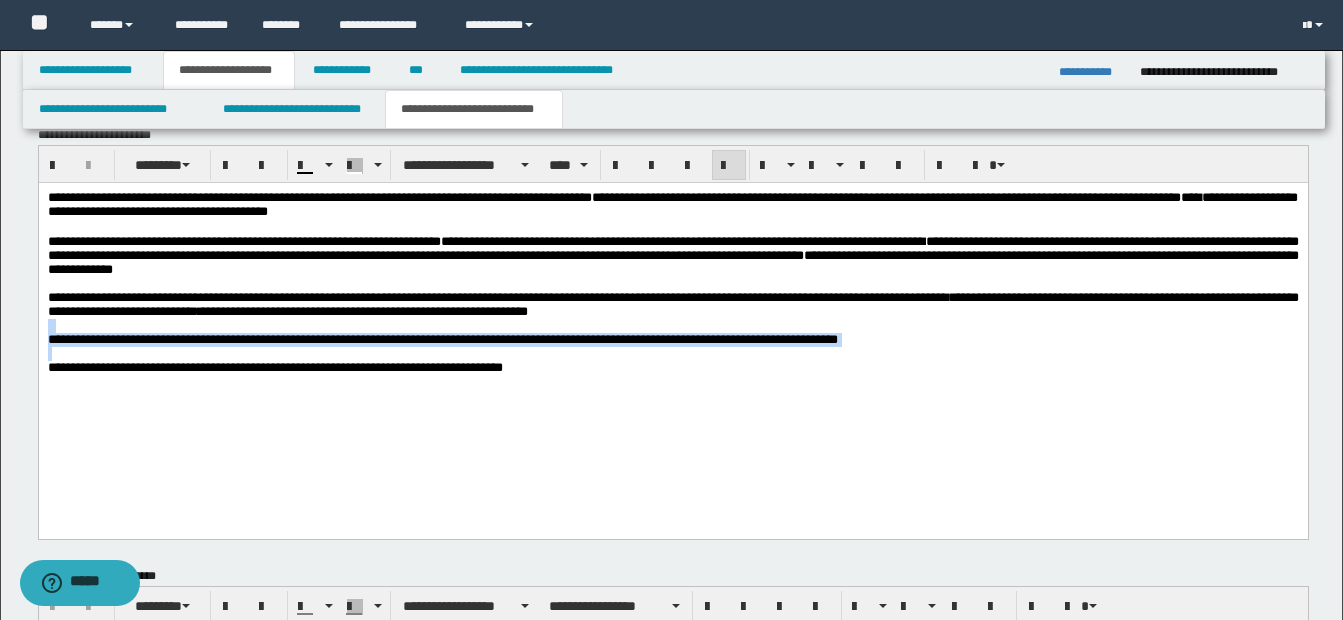 drag, startPoint x: 628, startPoint y: 332, endPoint x: 973, endPoint y: 372, distance: 347.3111 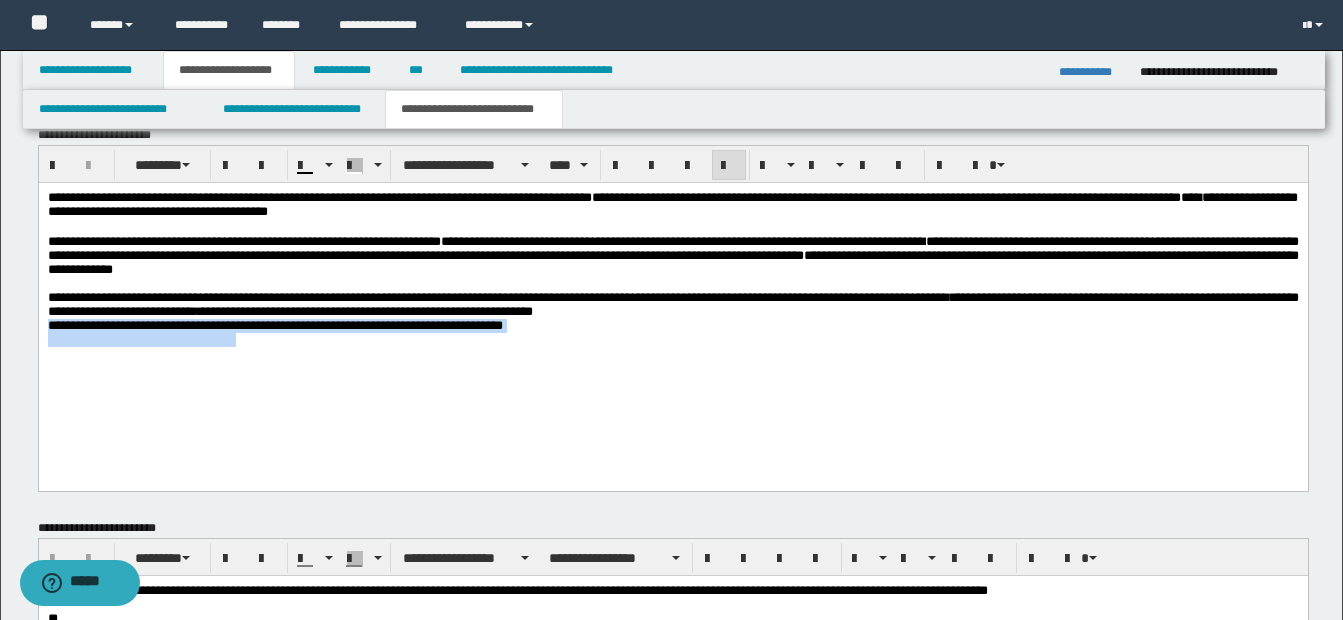 drag, startPoint x: 611, startPoint y: 324, endPoint x: 631, endPoint y: 361, distance: 42.059483 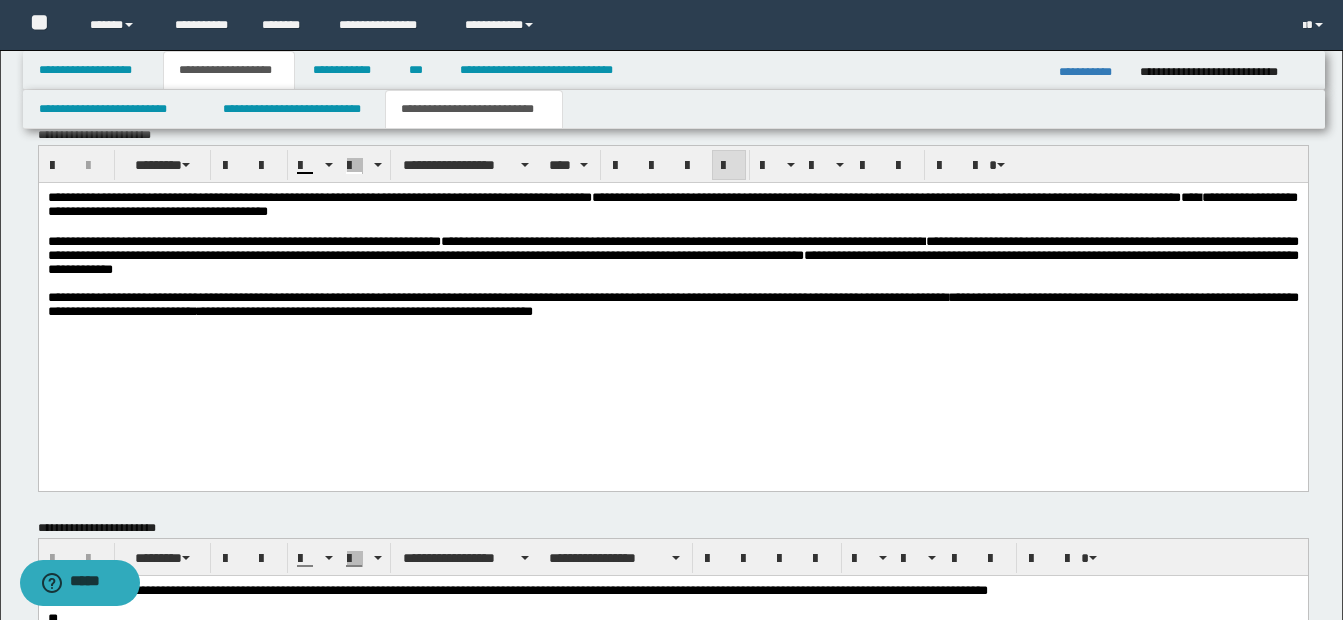 click on "**********" at bounding box center [672, 255] 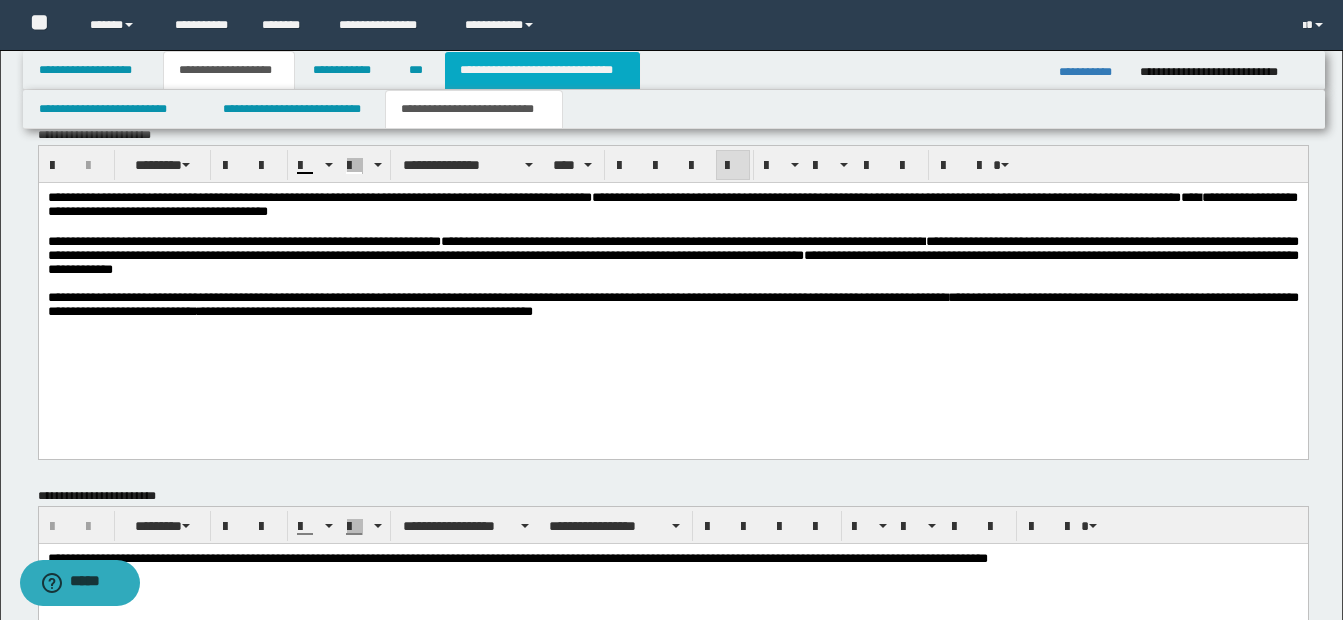 click on "**********" at bounding box center [542, 70] 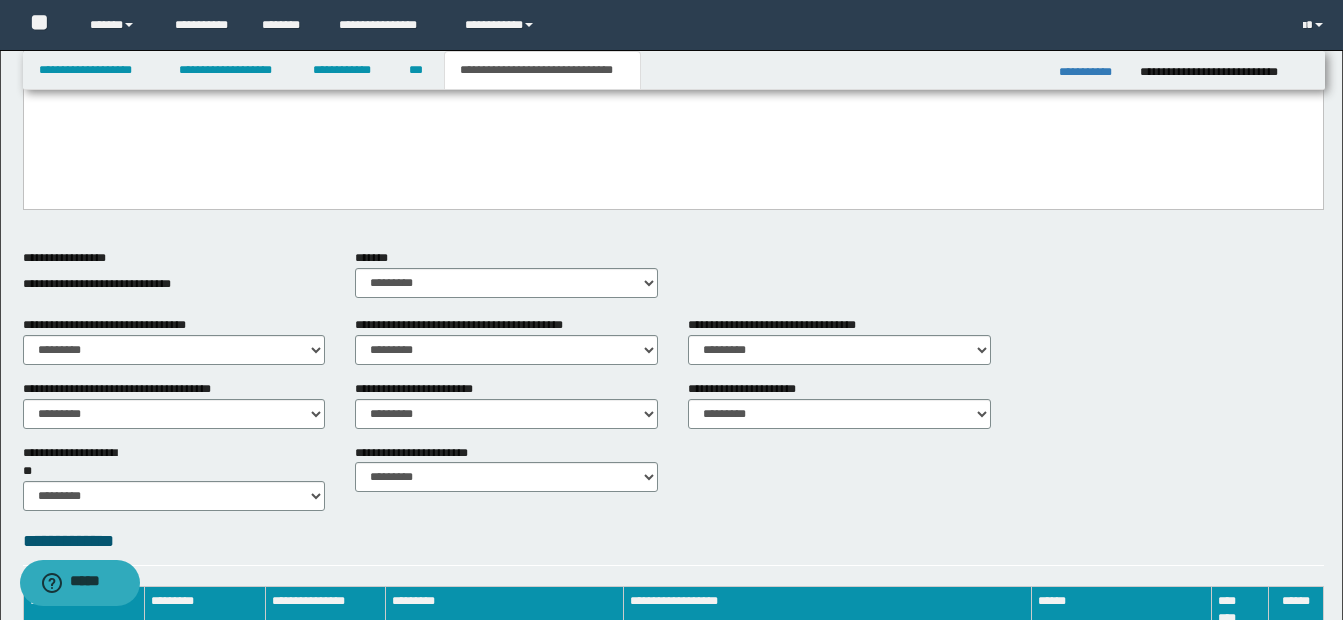 scroll, scrollTop: 261, scrollLeft: 0, axis: vertical 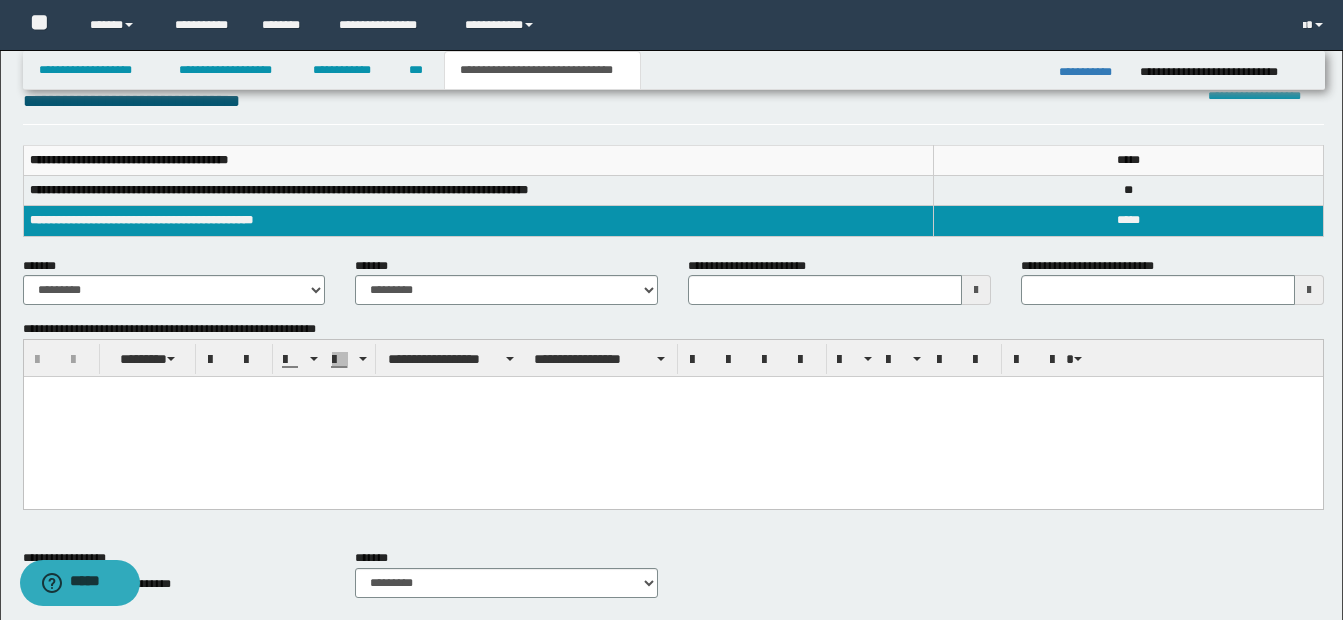 click at bounding box center (672, 417) 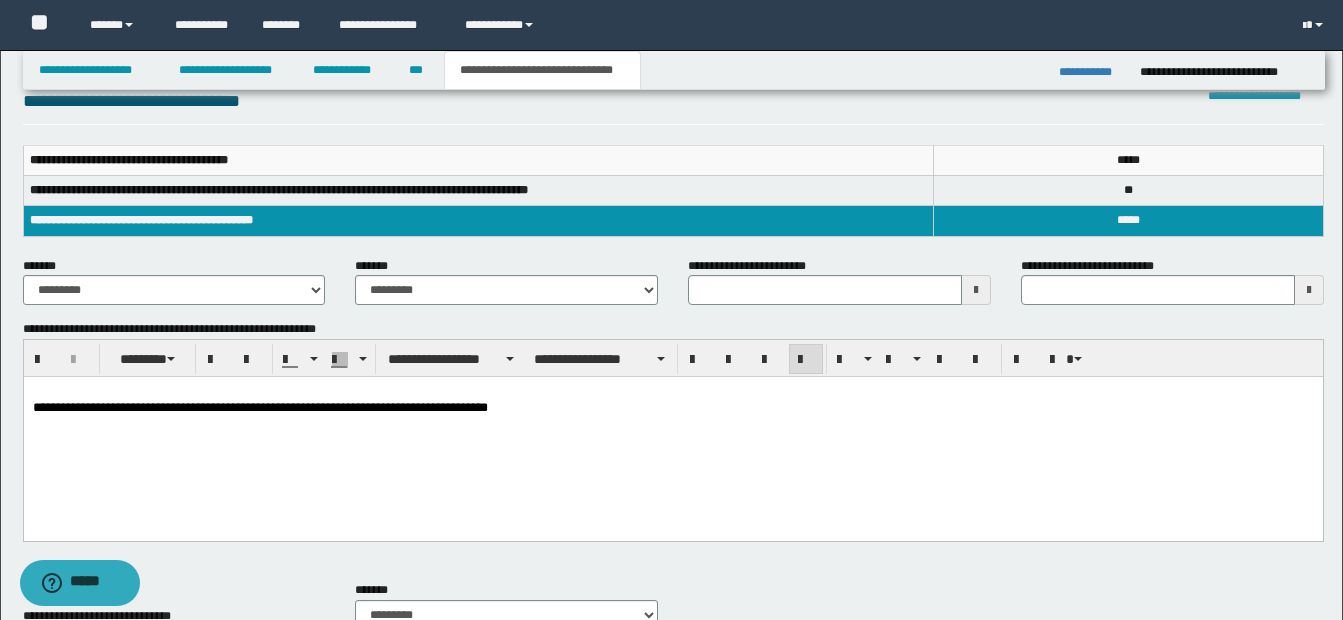 click at bounding box center [672, 393] 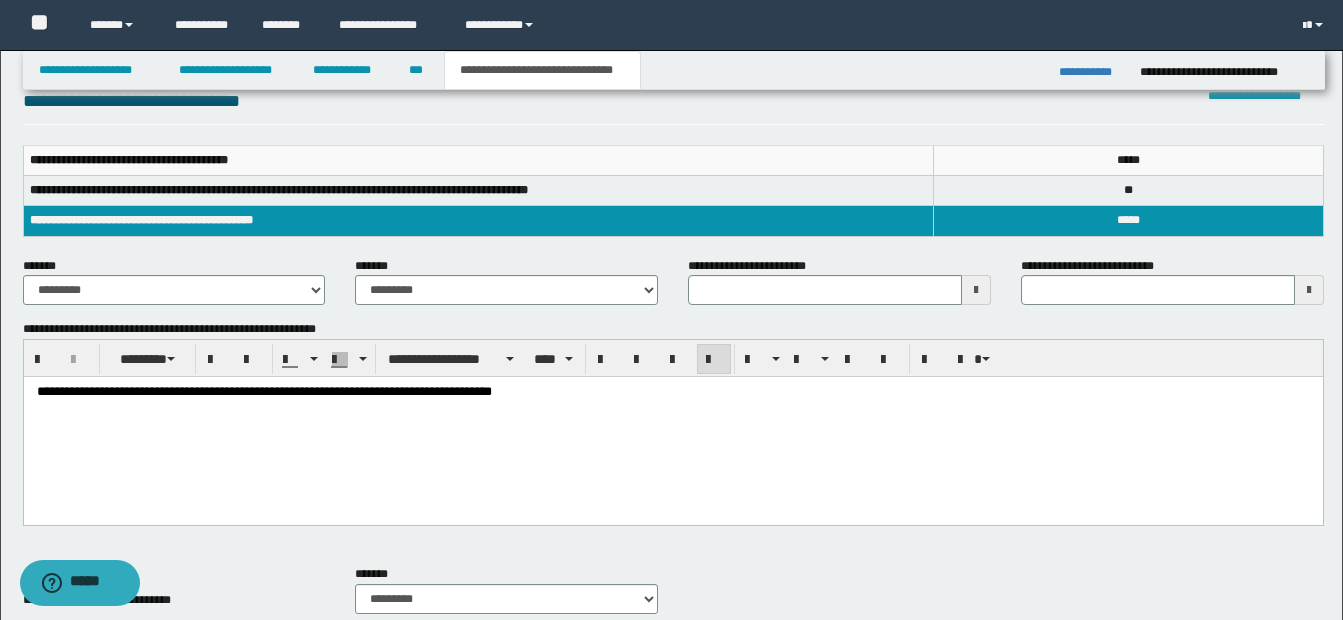 click on "**********" at bounding box center (672, 393) 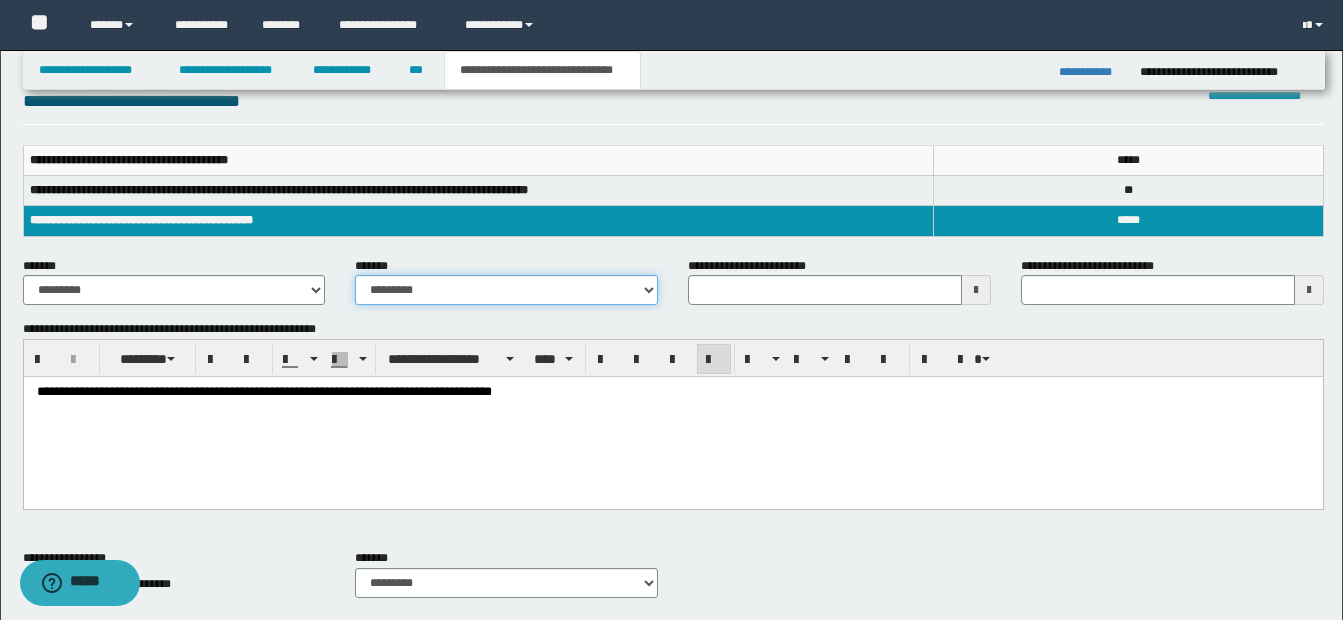 click on "**********" at bounding box center [506, 290] 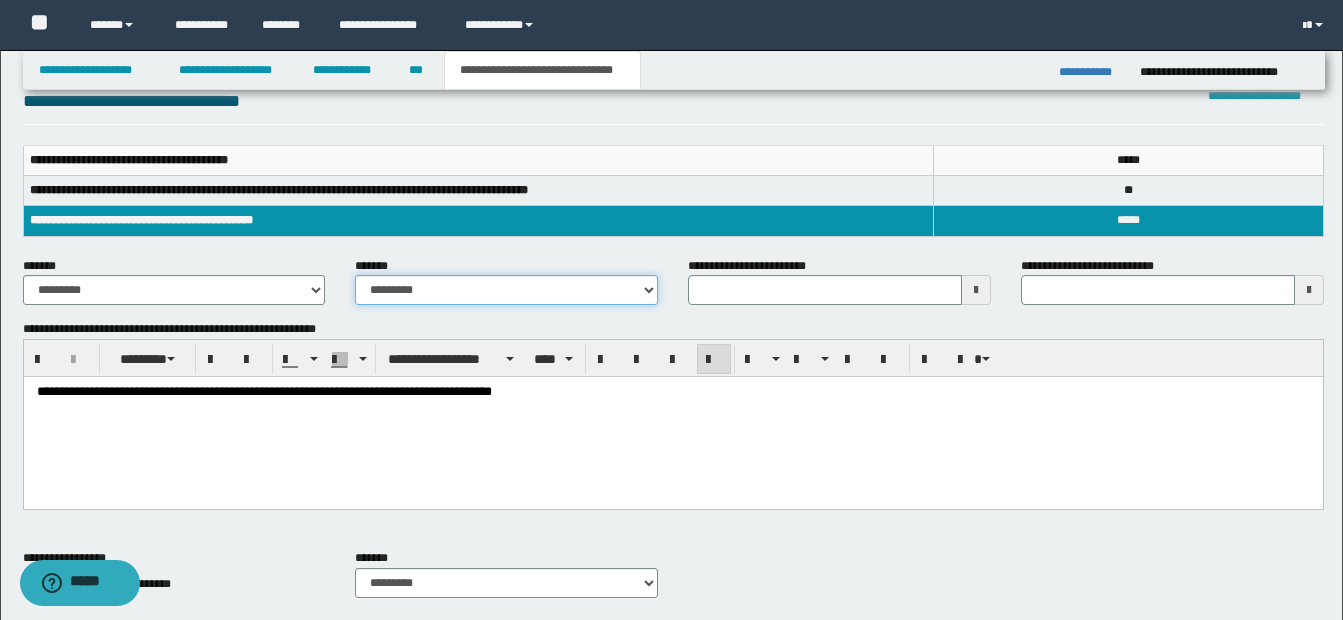 select on "*" 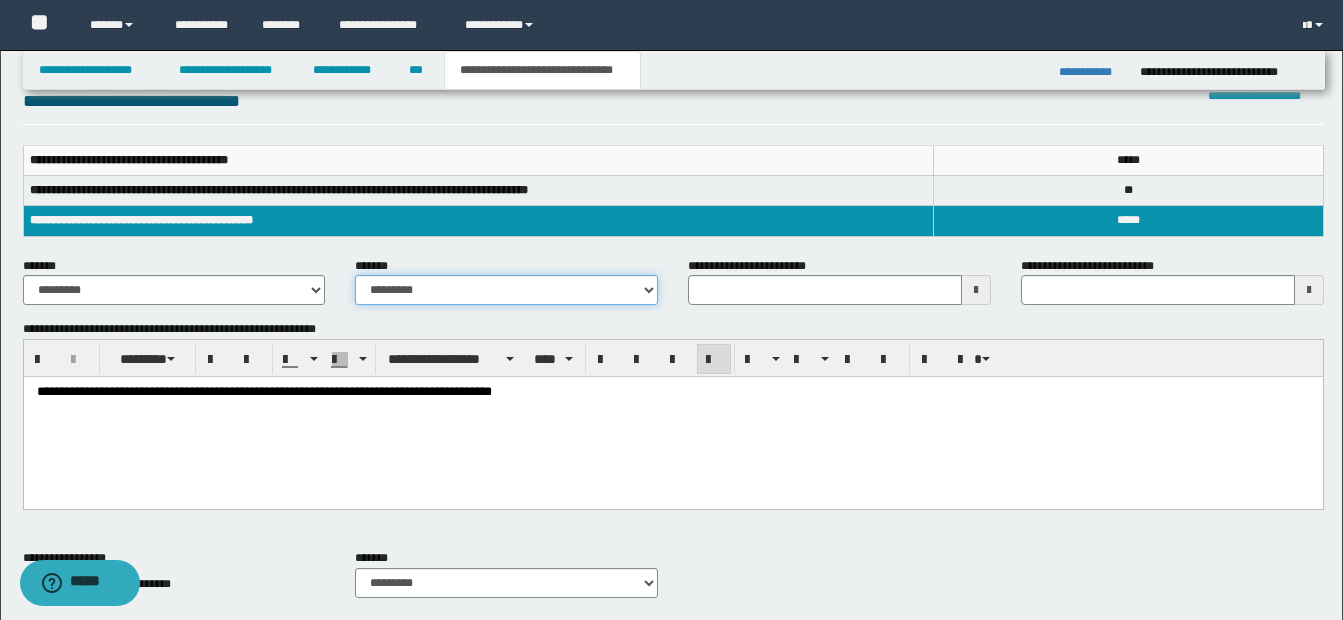 type 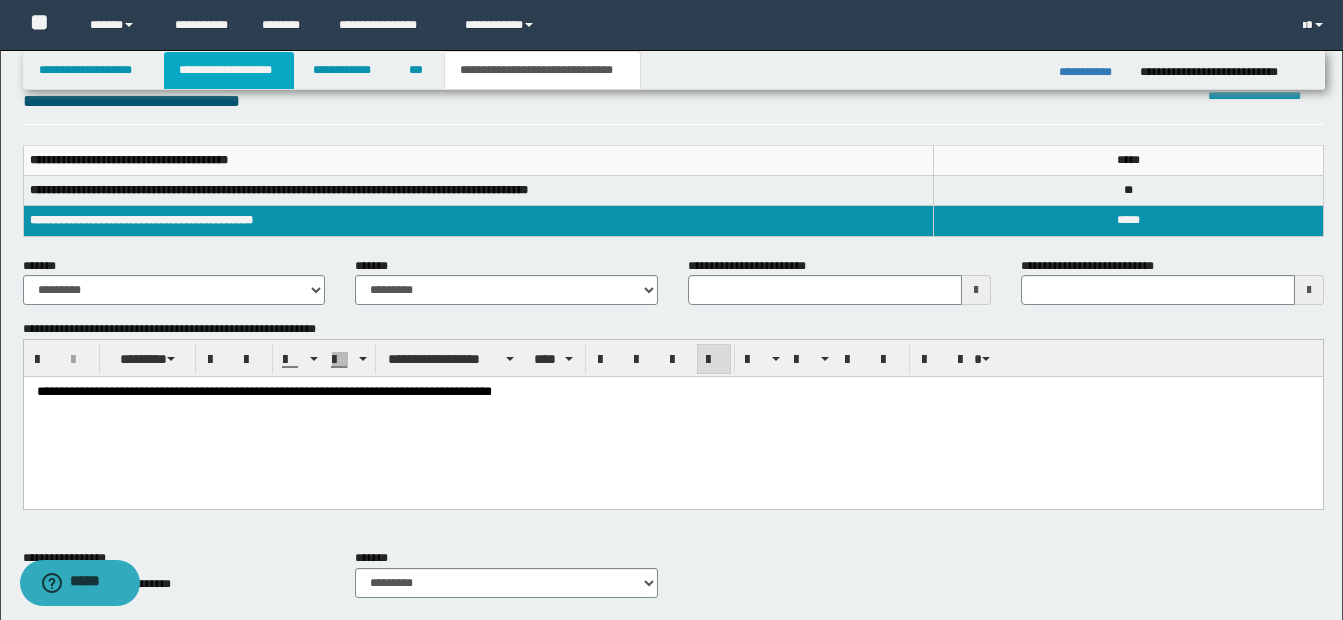 click on "**********" at bounding box center (229, 70) 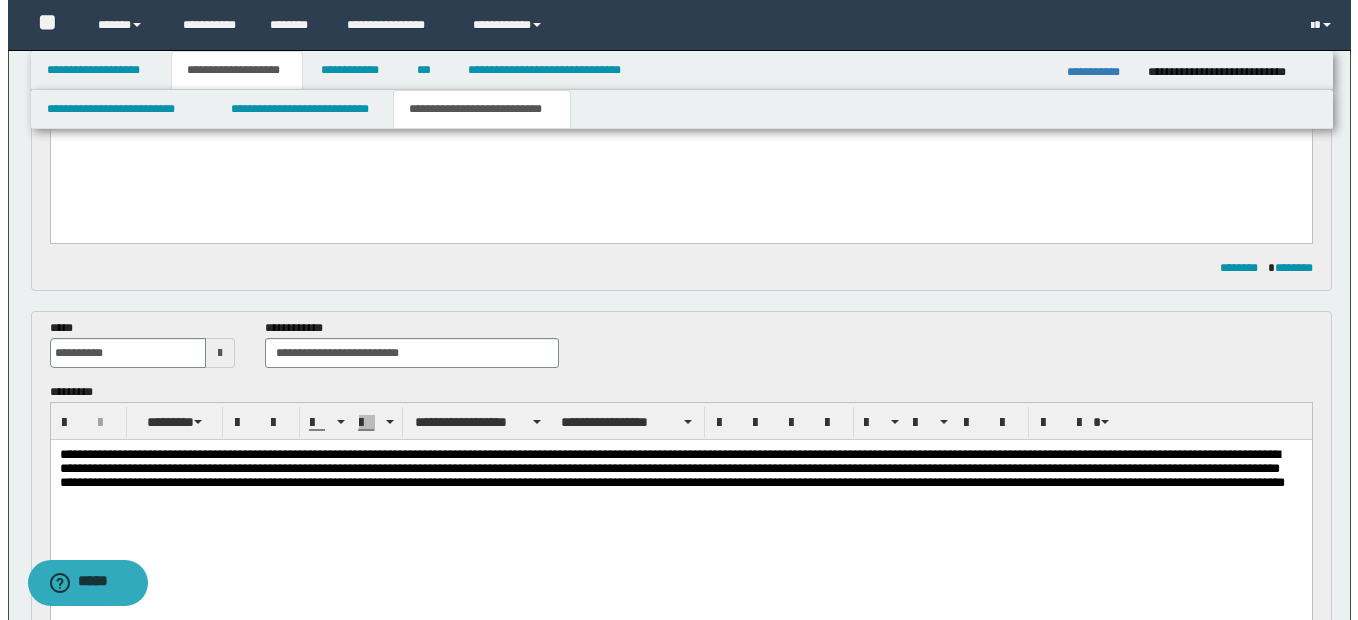 scroll, scrollTop: 0, scrollLeft: 0, axis: both 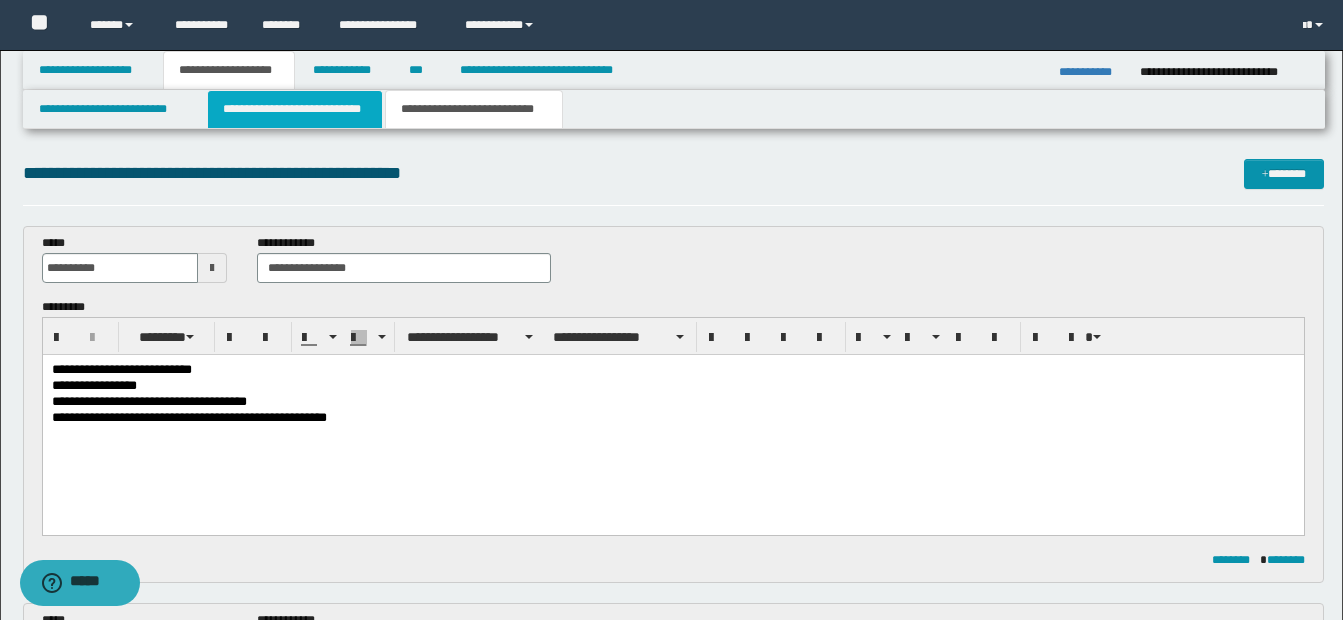 click on "**********" at bounding box center [295, 109] 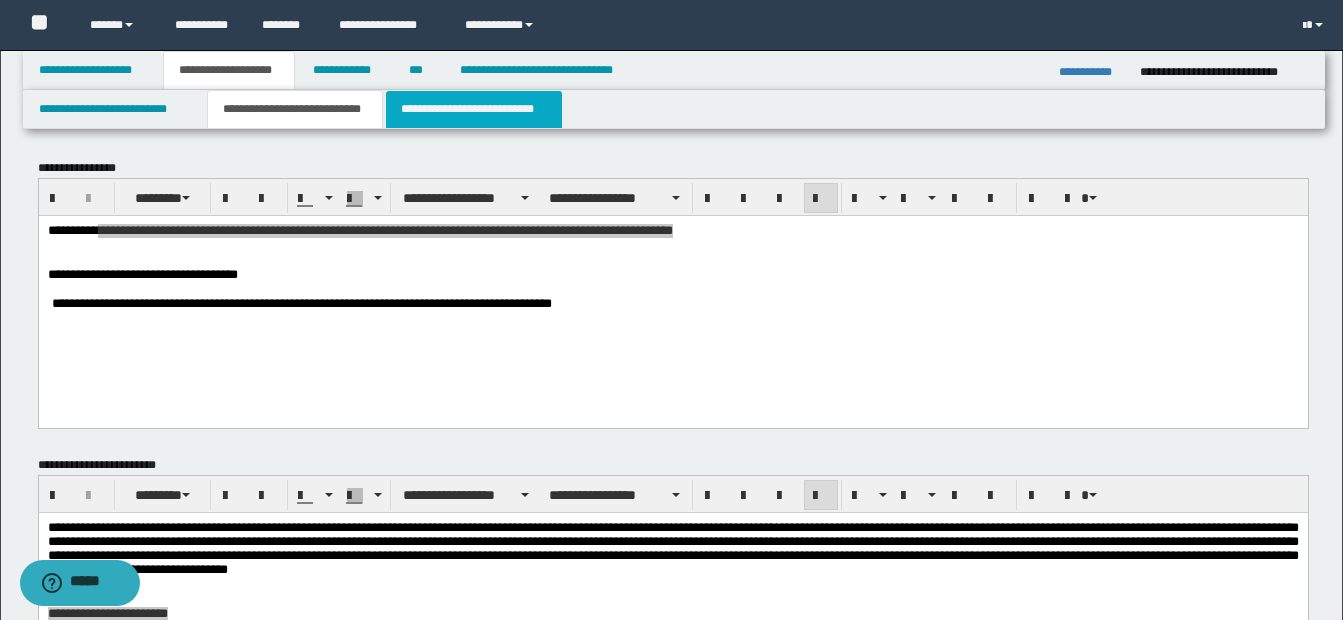 click on "**********" at bounding box center [474, 109] 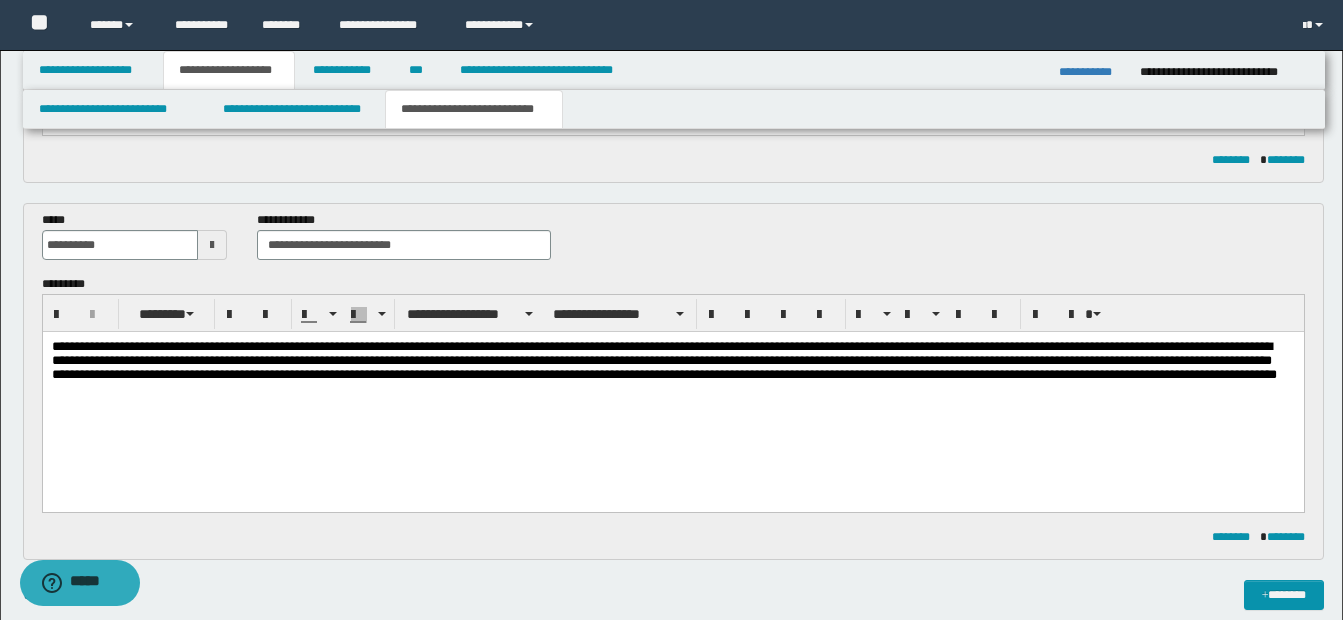 scroll, scrollTop: 700, scrollLeft: 0, axis: vertical 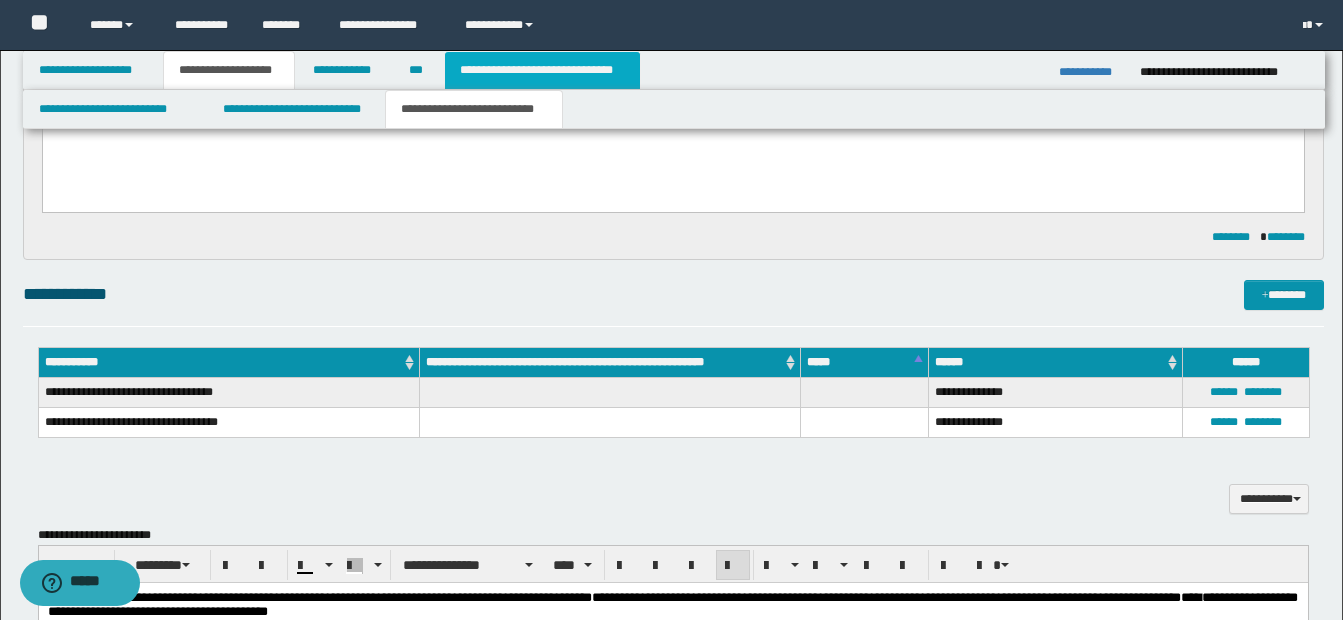 click on "**********" at bounding box center [542, 70] 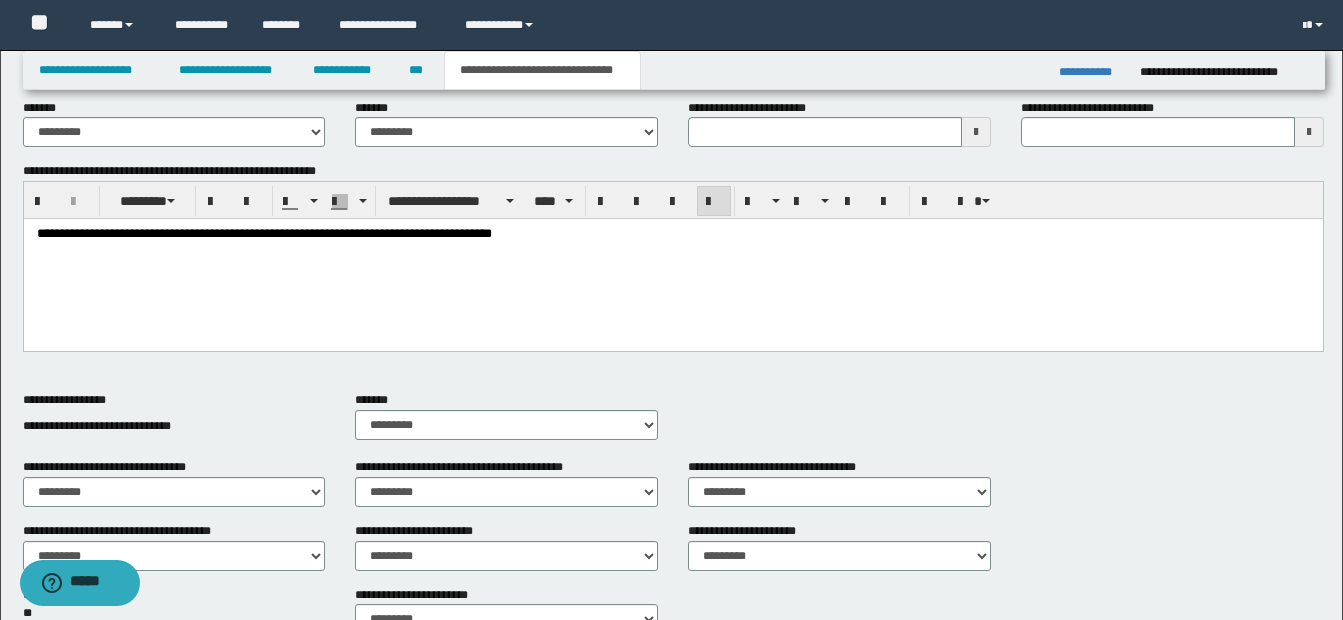 scroll, scrollTop: 169, scrollLeft: 0, axis: vertical 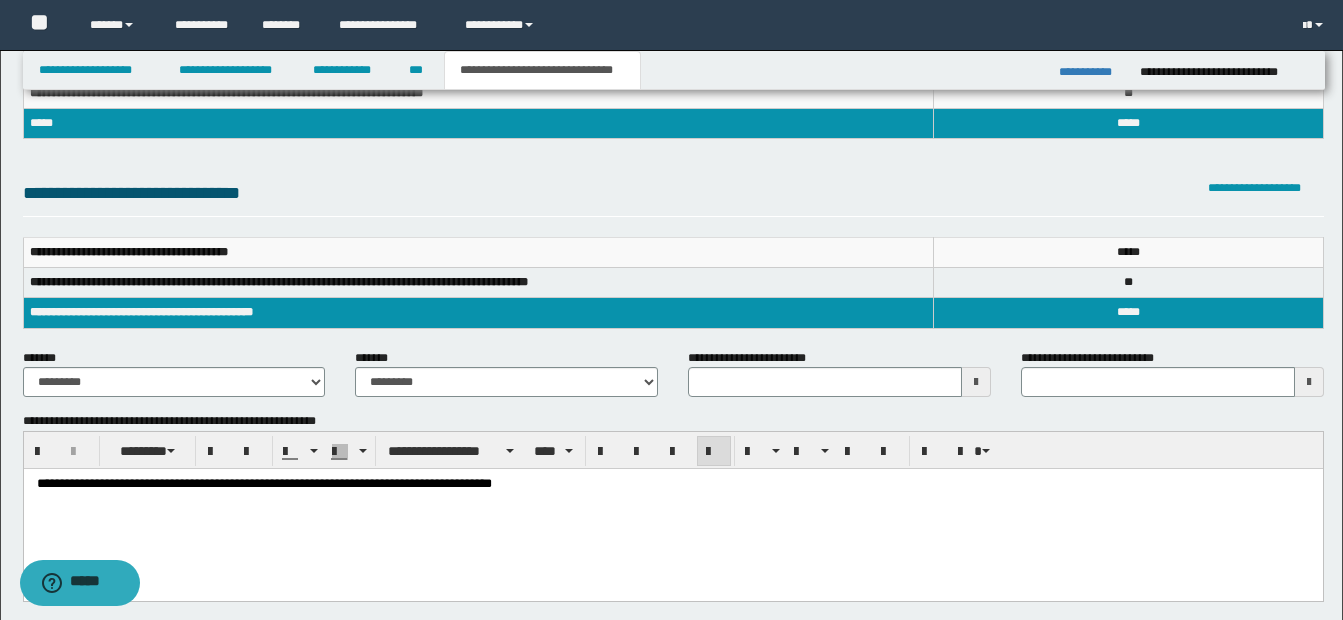 click at bounding box center [976, 382] 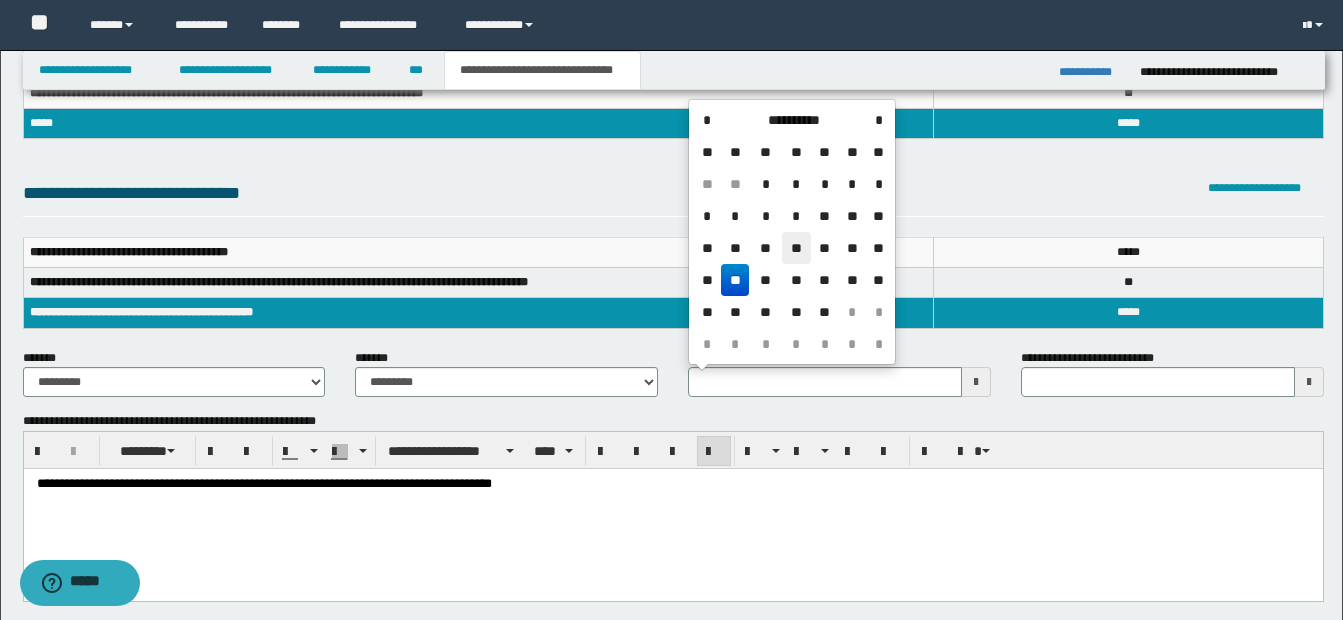 click on "**" at bounding box center (796, 248) 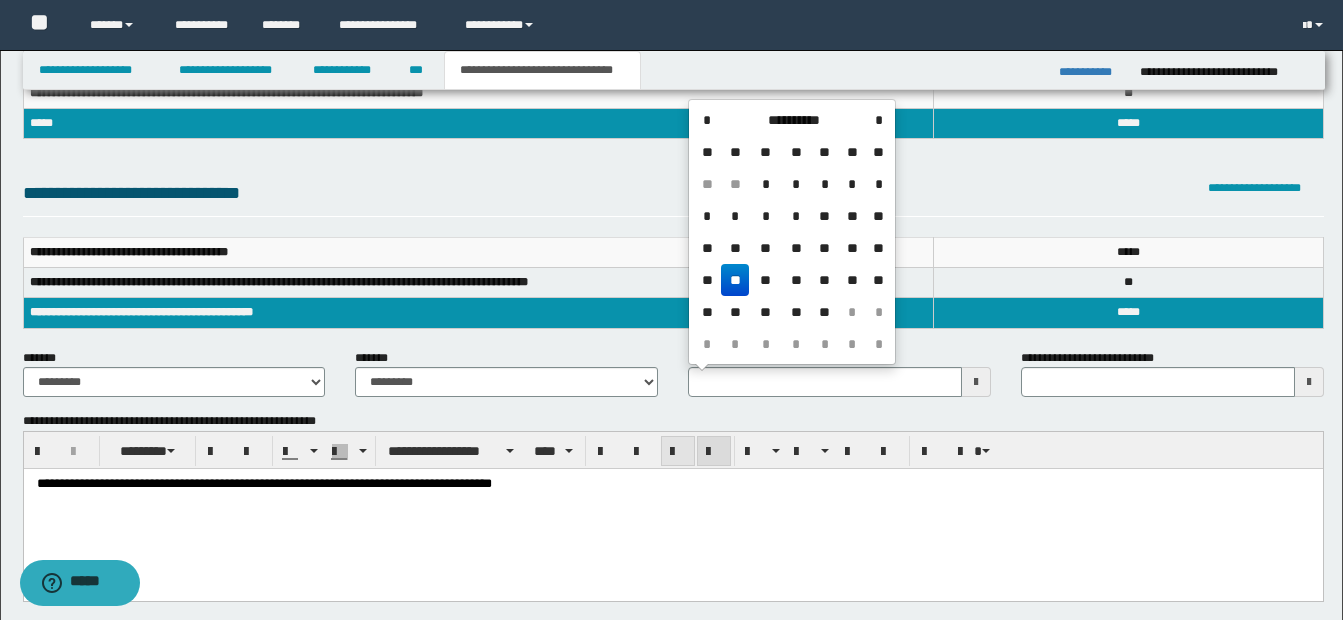 type on "**********" 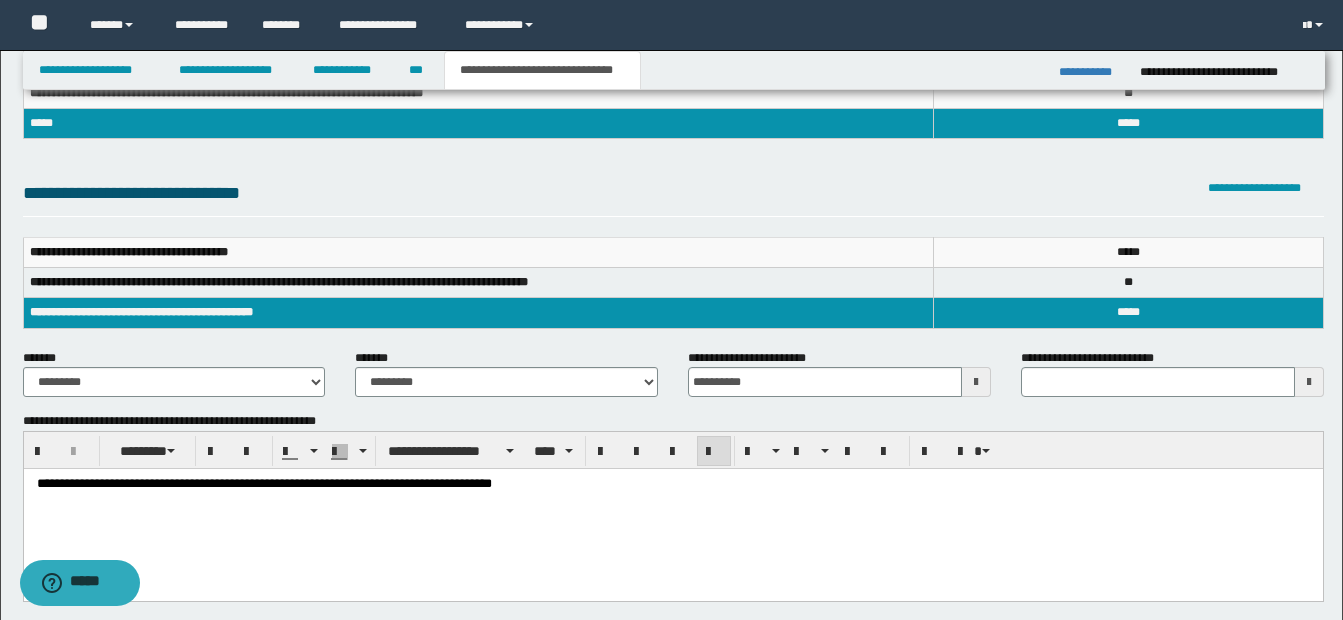 click on "**********" at bounding box center [672, 510] 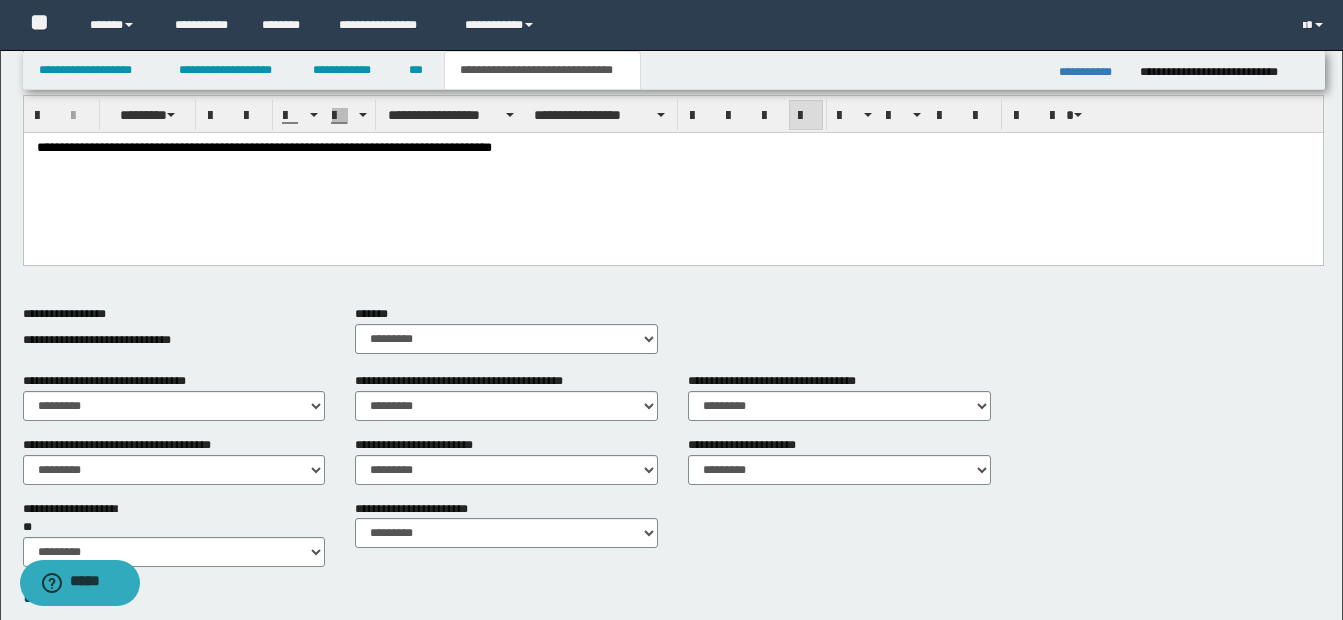 scroll, scrollTop: 369, scrollLeft: 0, axis: vertical 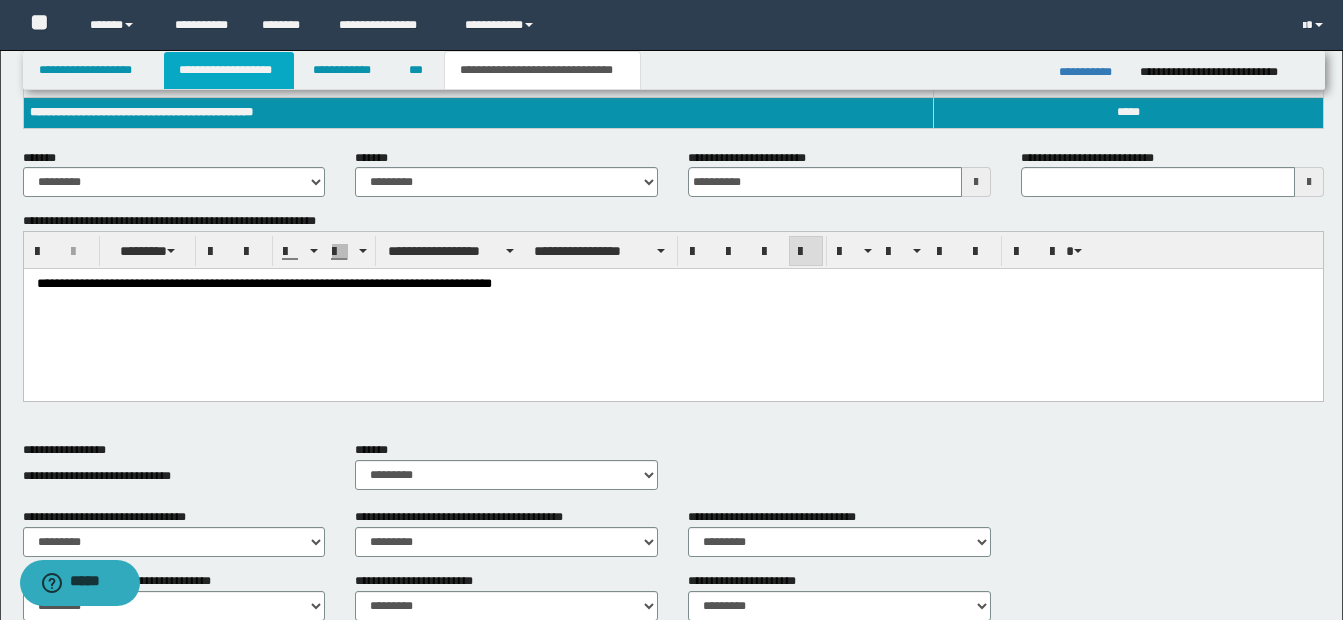 click on "**********" at bounding box center (229, 70) 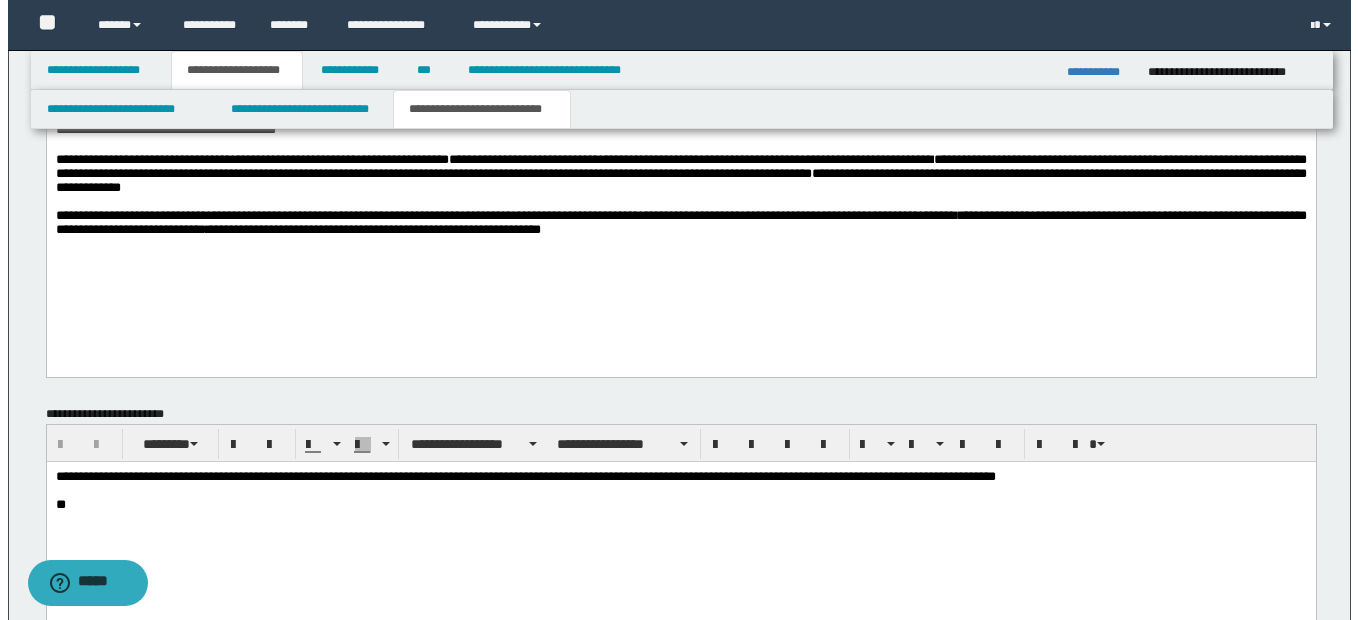 scroll, scrollTop: 1181, scrollLeft: 0, axis: vertical 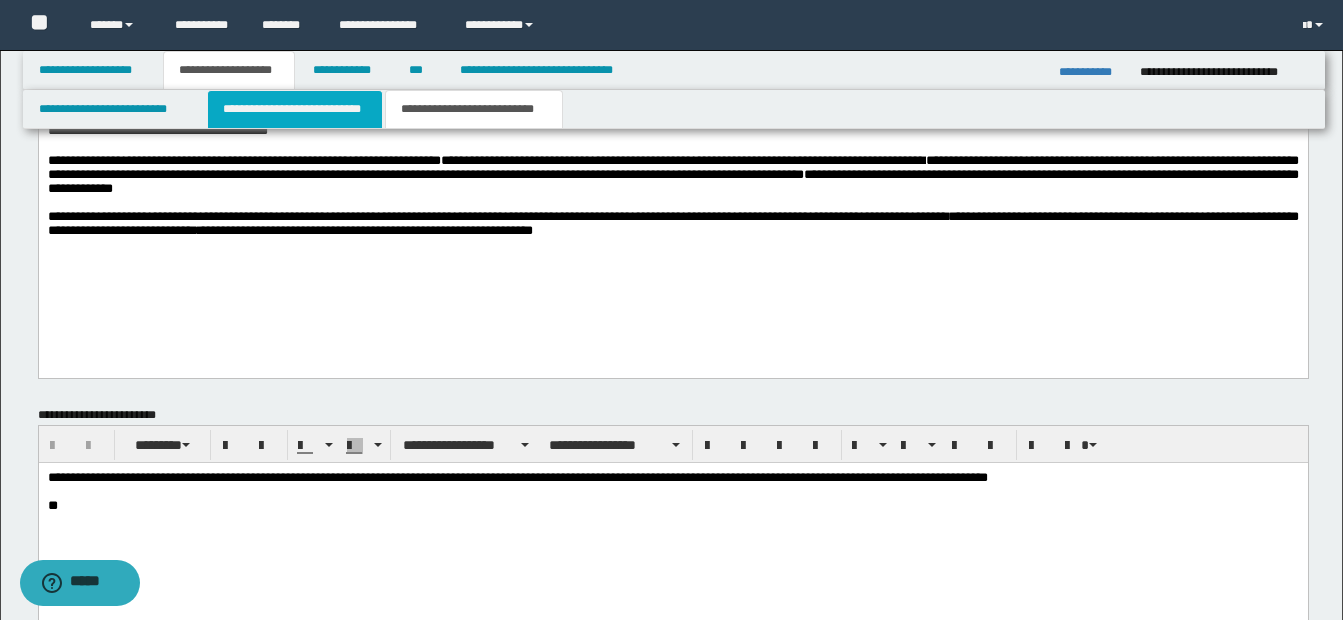 click on "**********" at bounding box center (295, 109) 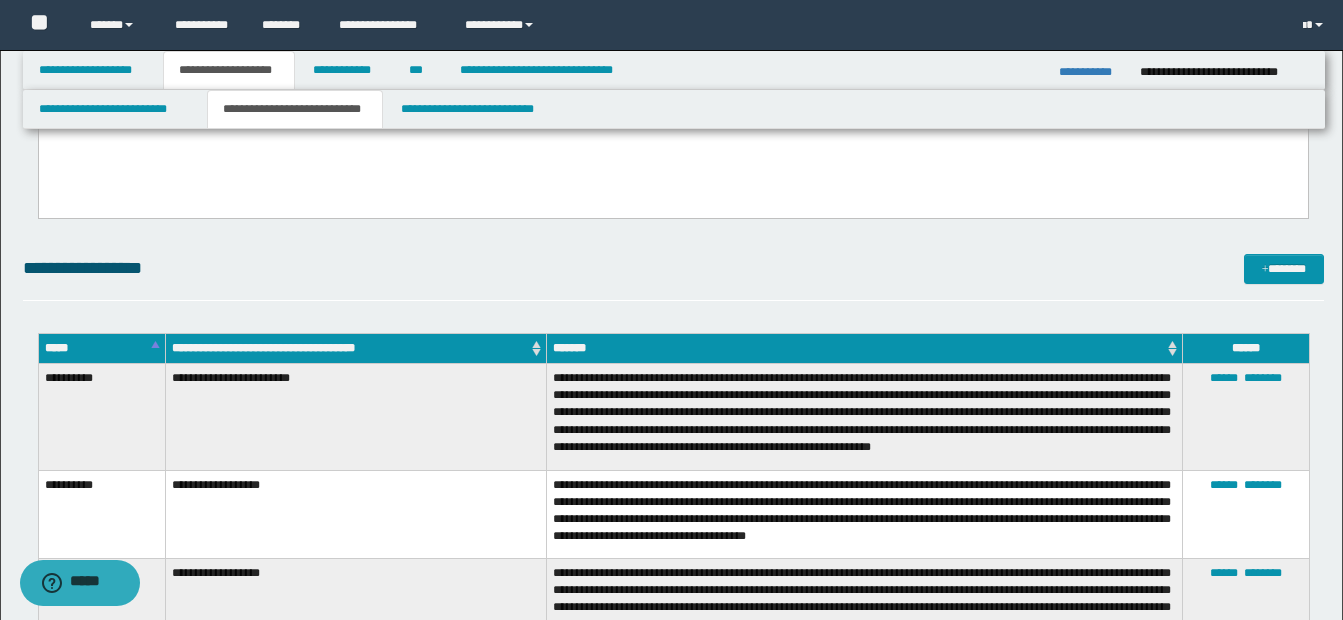 scroll, scrollTop: 281, scrollLeft: 0, axis: vertical 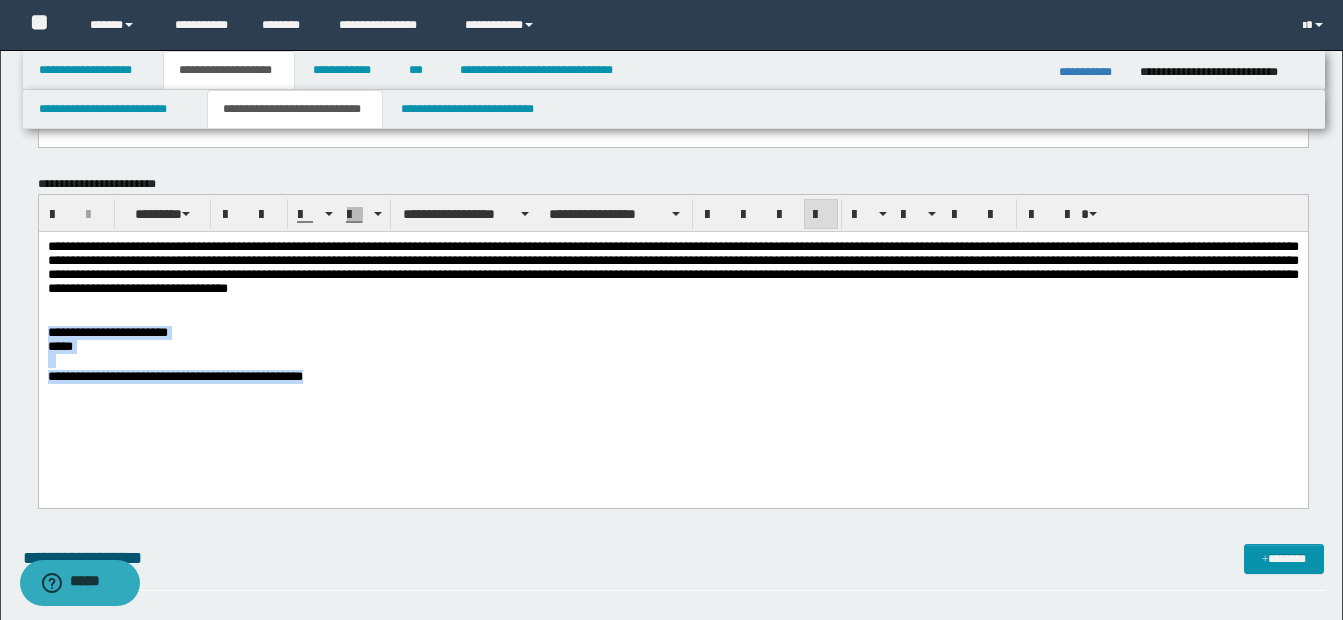 drag, startPoint x: 50, startPoint y: 391, endPoint x: 670, endPoint y: 390, distance: 620.0008 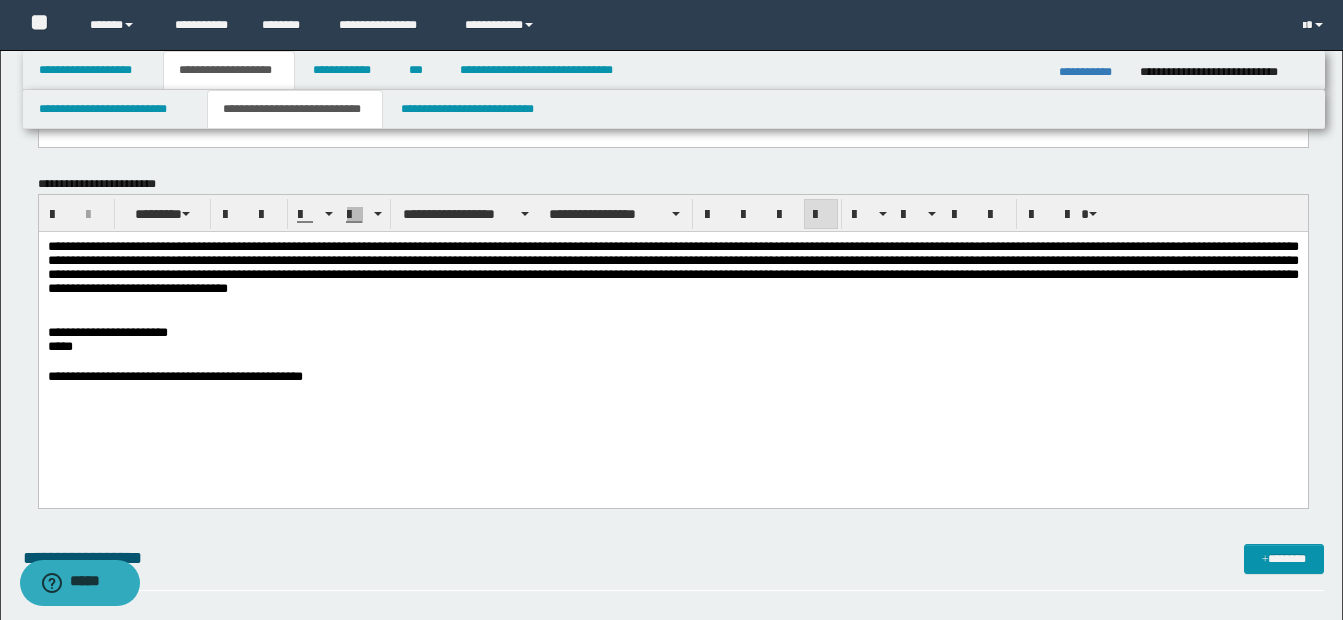 drag, startPoint x: 509, startPoint y: 293, endPoint x: 493, endPoint y: 308, distance: 21.931713 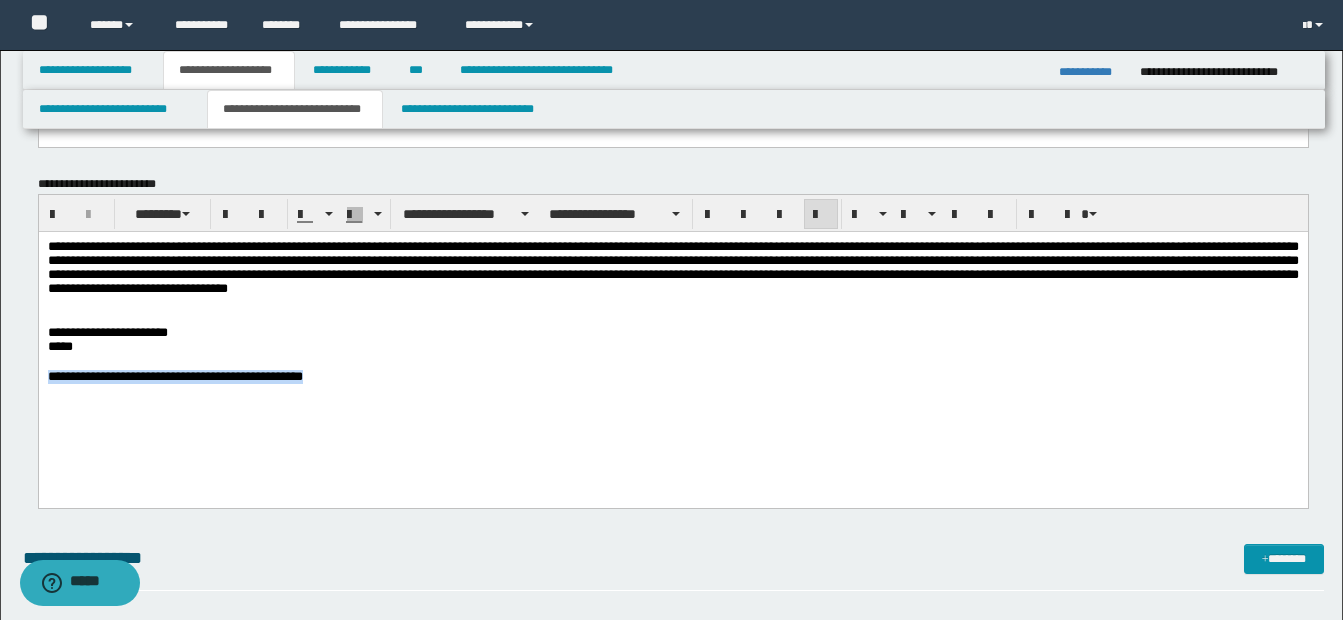 drag, startPoint x: 130, startPoint y: 370, endPoint x: 517, endPoint y: 438, distance: 392.92874 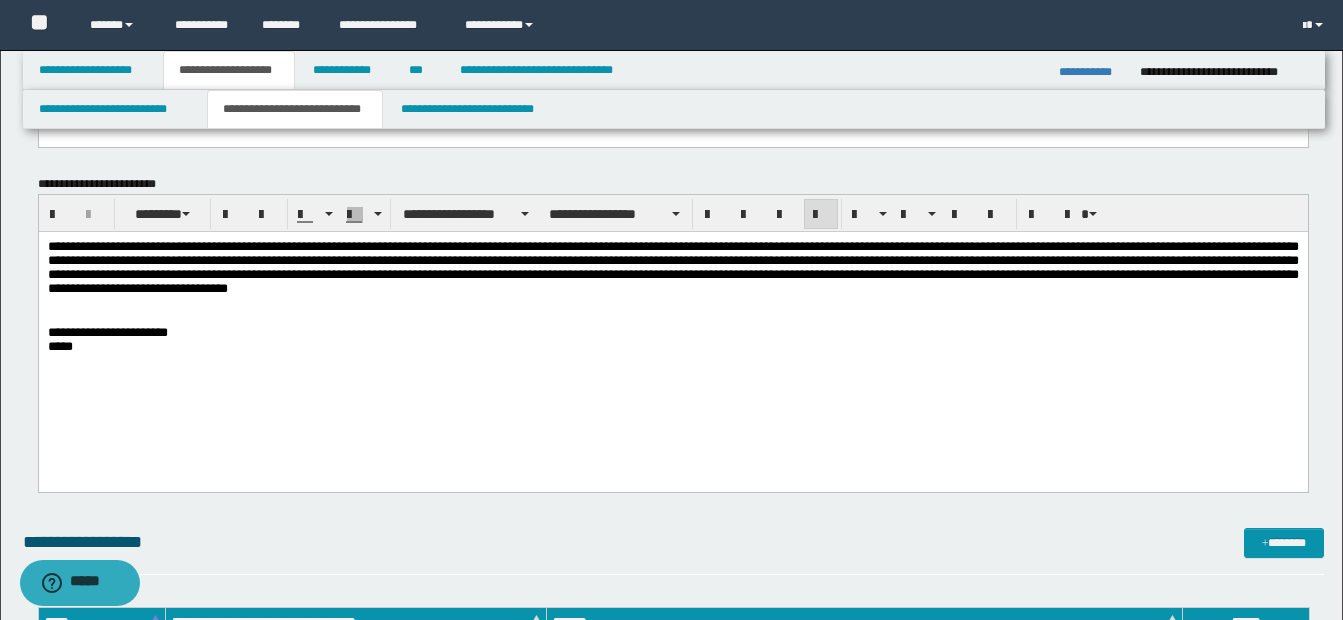 type 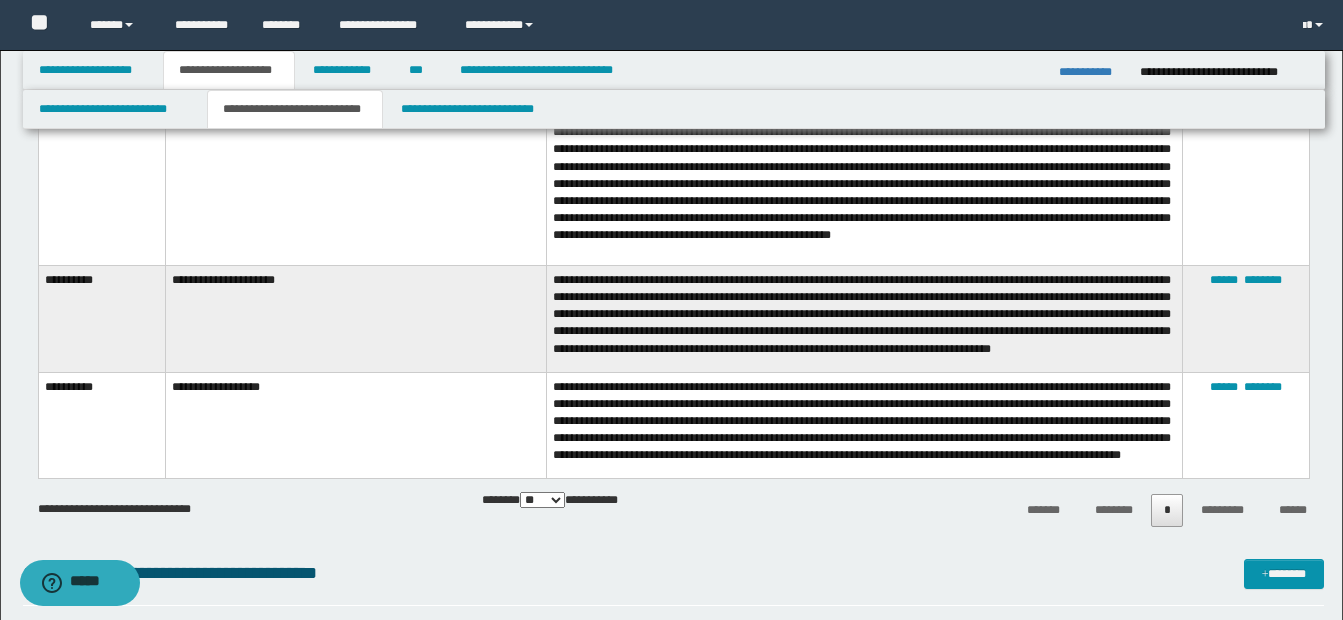 scroll, scrollTop: 1281, scrollLeft: 0, axis: vertical 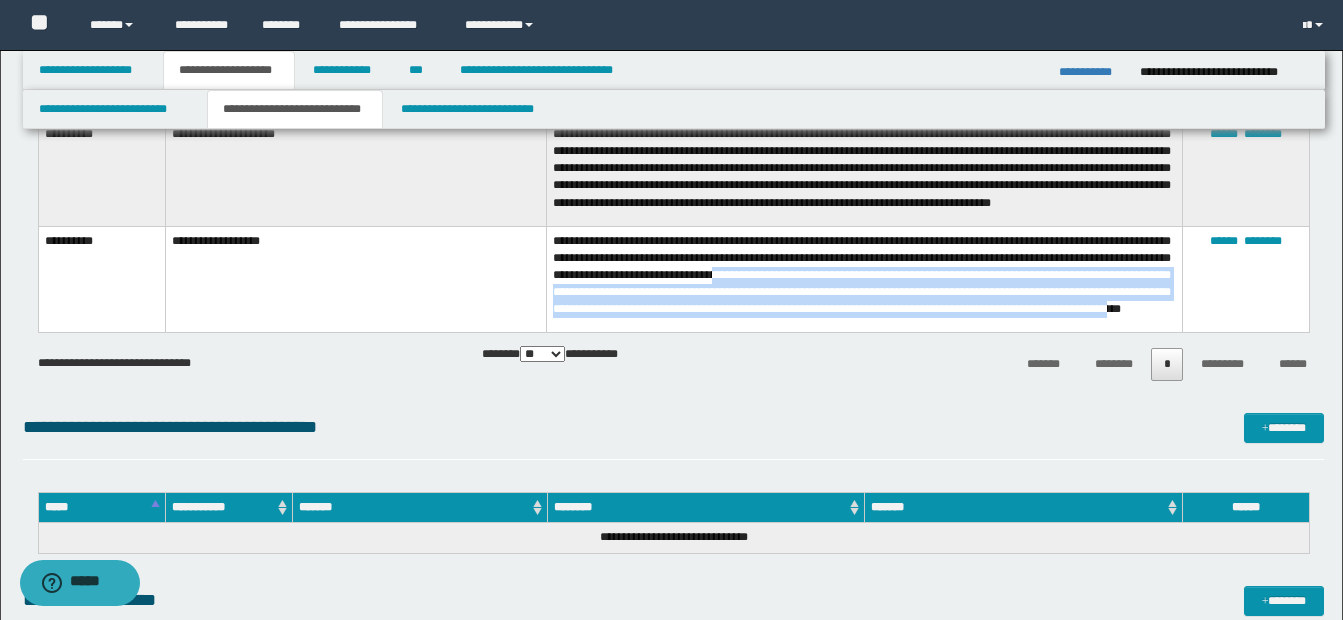 drag, startPoint x: 804, startPoint y: 269, endPoint x: 722, endPoint y: 310, distance: 91.67879 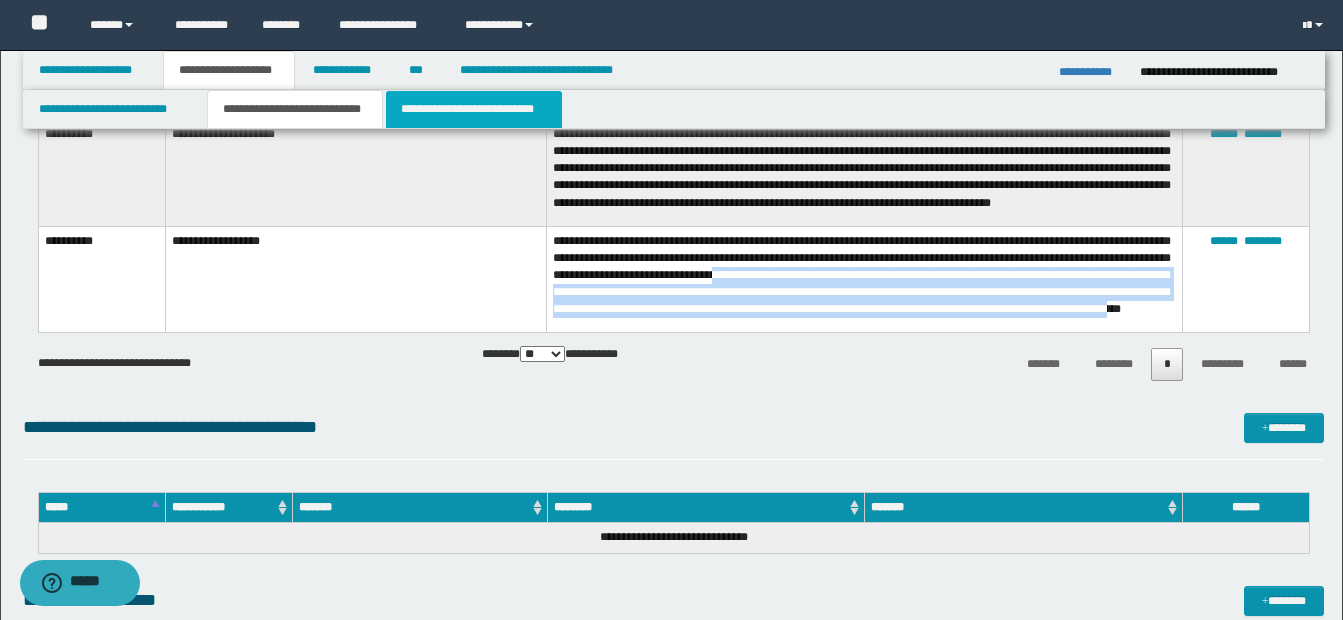 click on "**********" at bounding box center [474, 109] 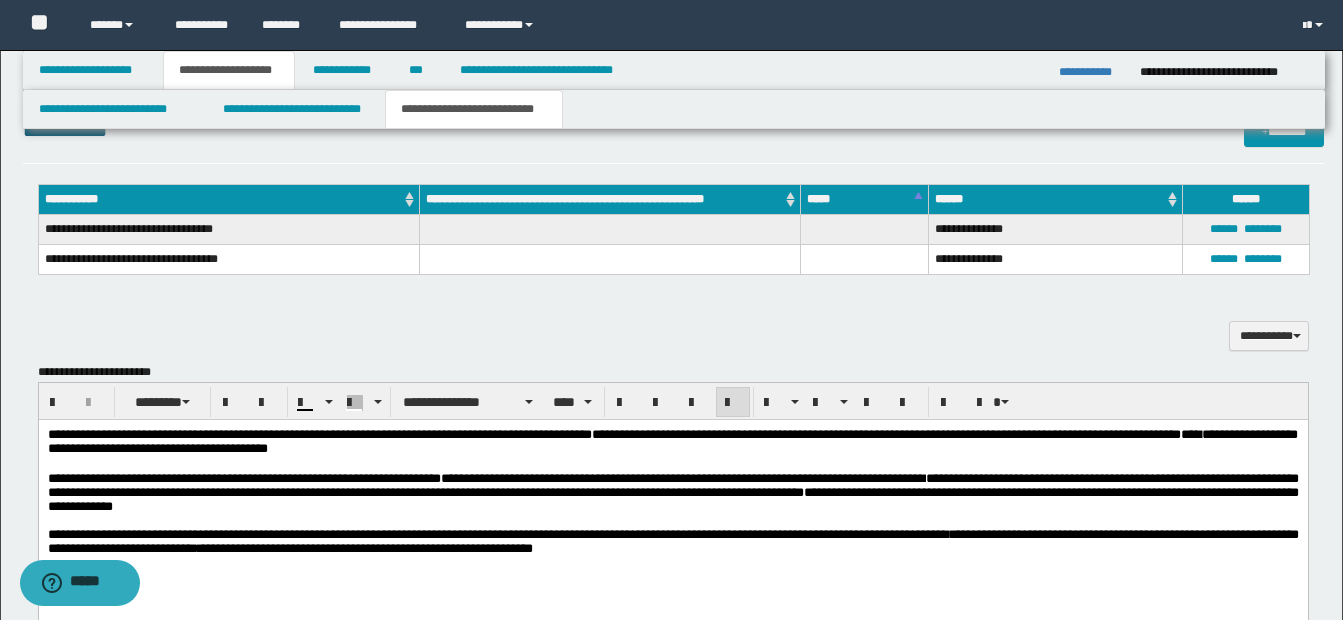 scroll, scrollTop: 981, scrollLeft: 0, axis: vertical 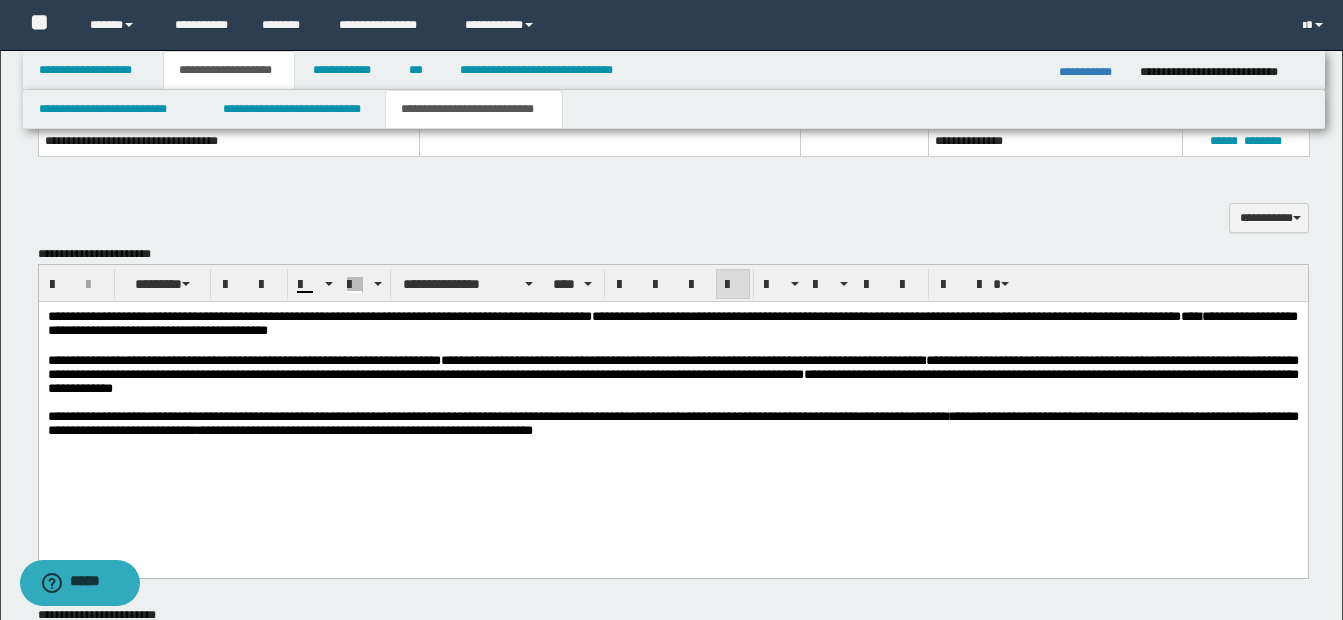 click on "**********" at bounding box center (672, 373) 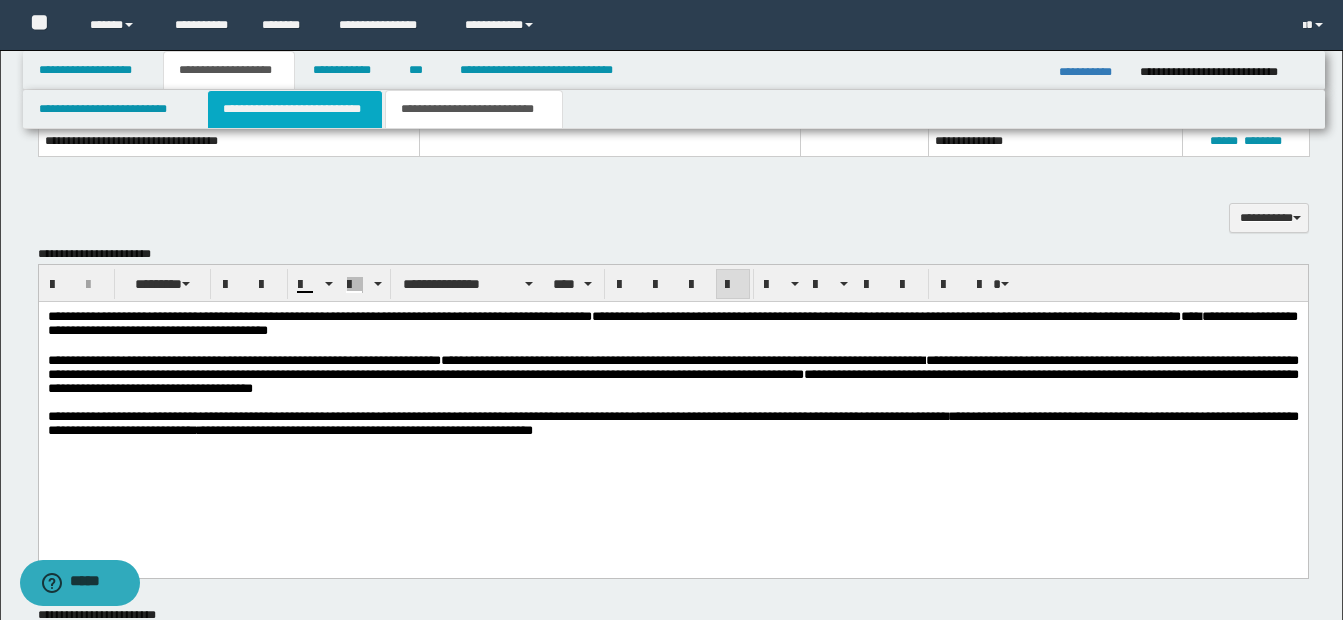 click on "**********" at bounding box center (295, 109) 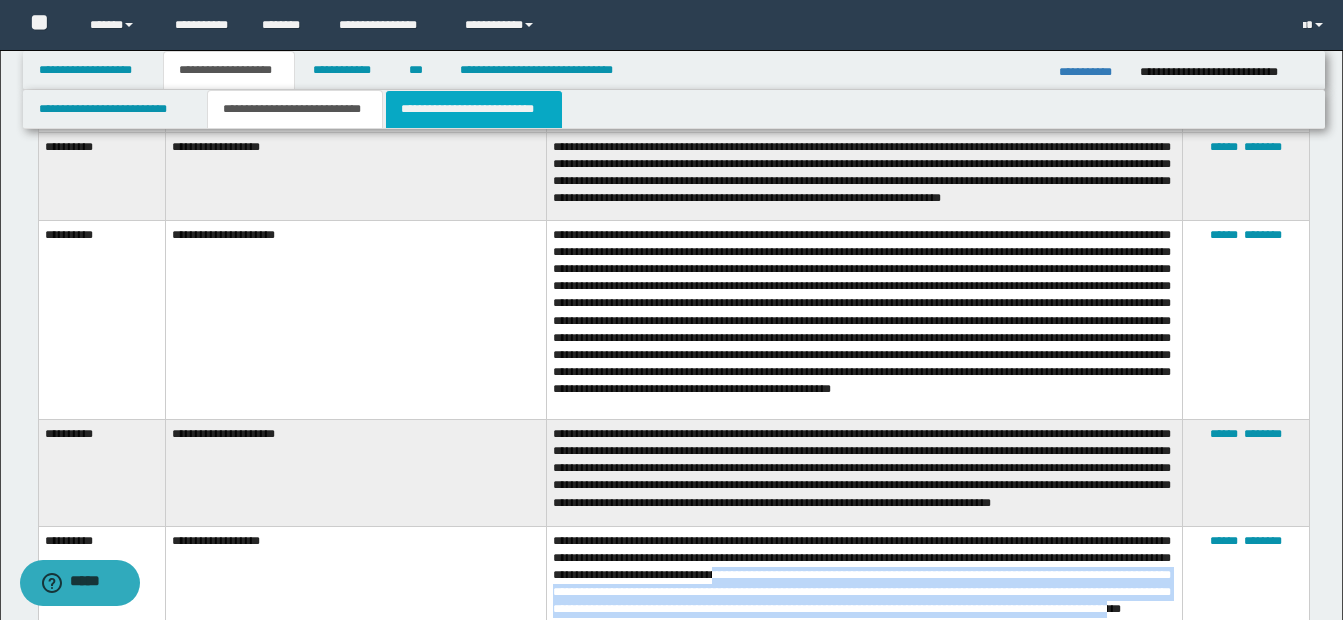 click on "**********" at bounding box center [474, 109] 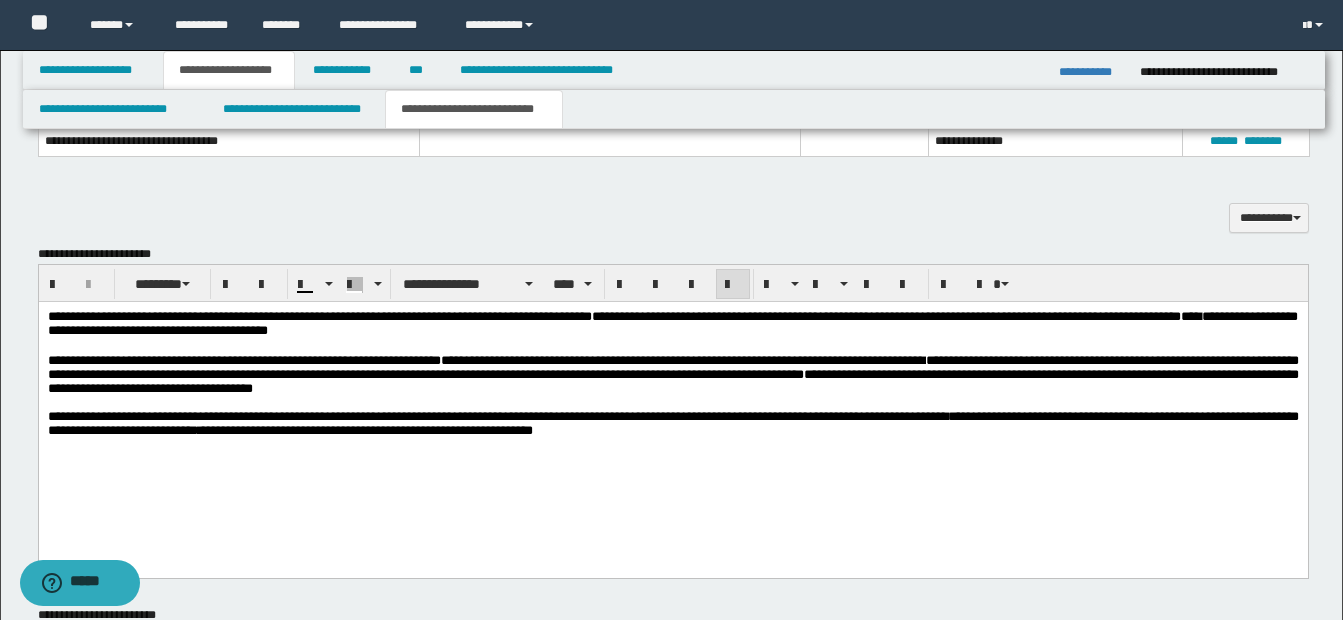 click on "**********" at bounding box center [672, 373] 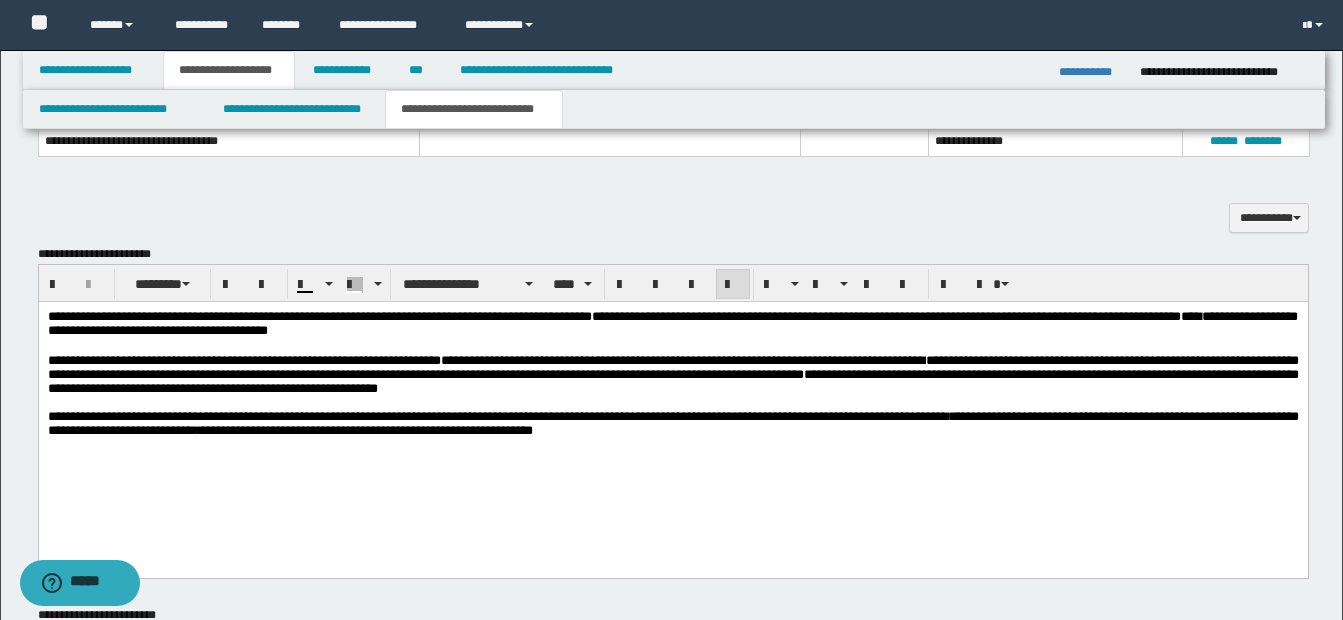 click on "**********" at bounding box center [672, 373] 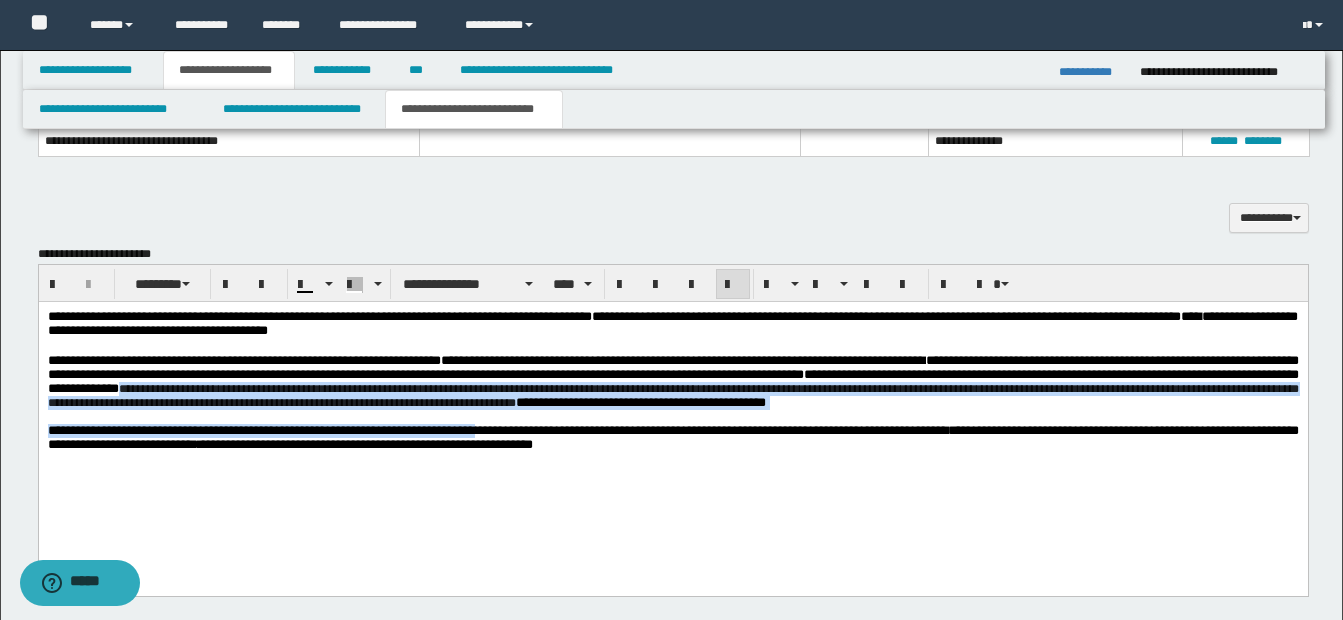 drag, startPoint x: 317, startPoint y: 398, endPoint x: 479, endPoint y: 444, distance: 168.40428 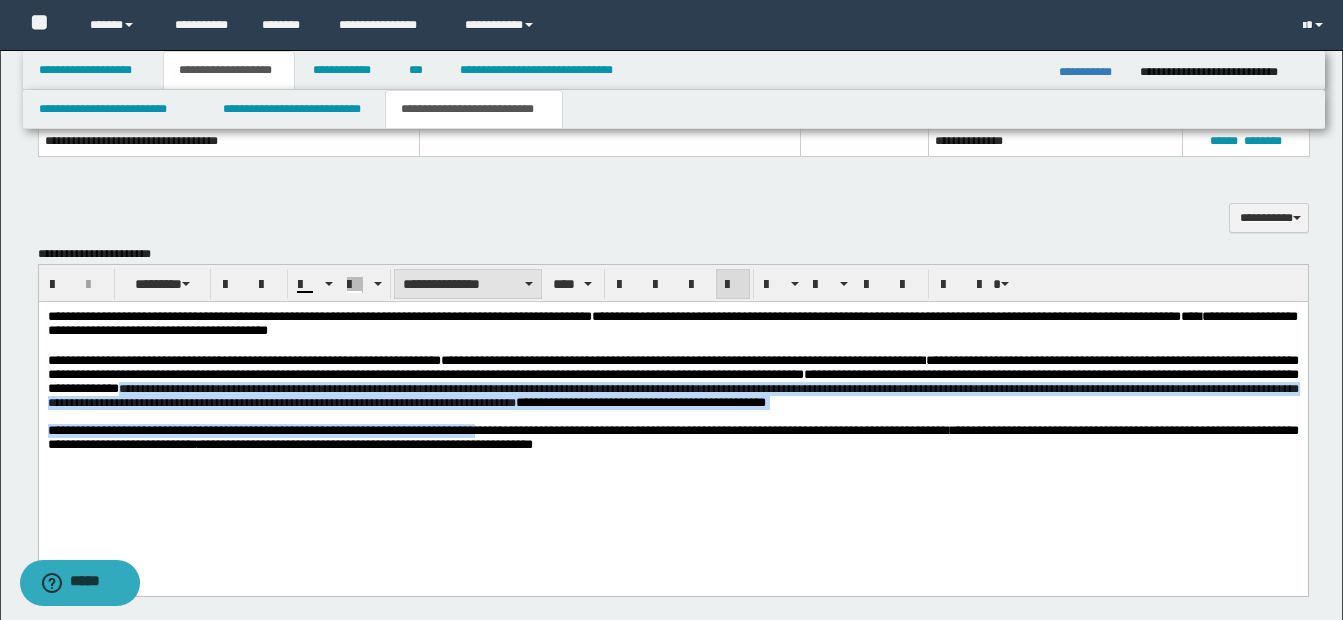 click on "**********" at bounding box center (468, 284) 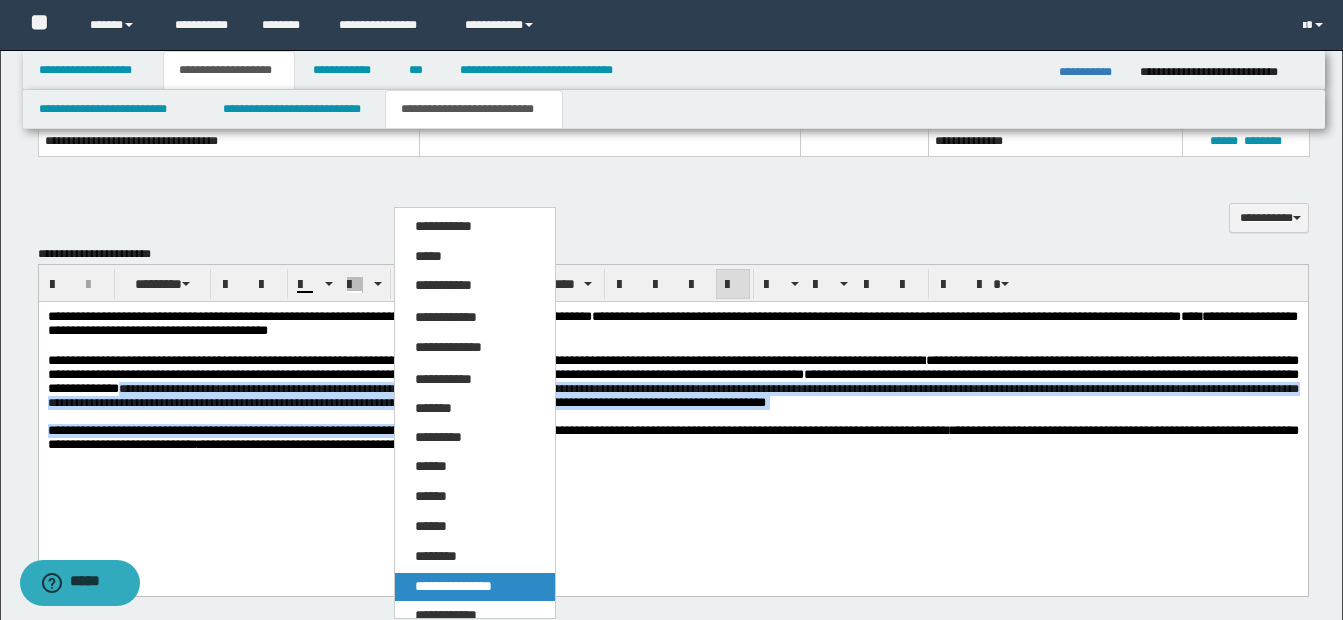 click on "**********" at bounding box center [475, 587] 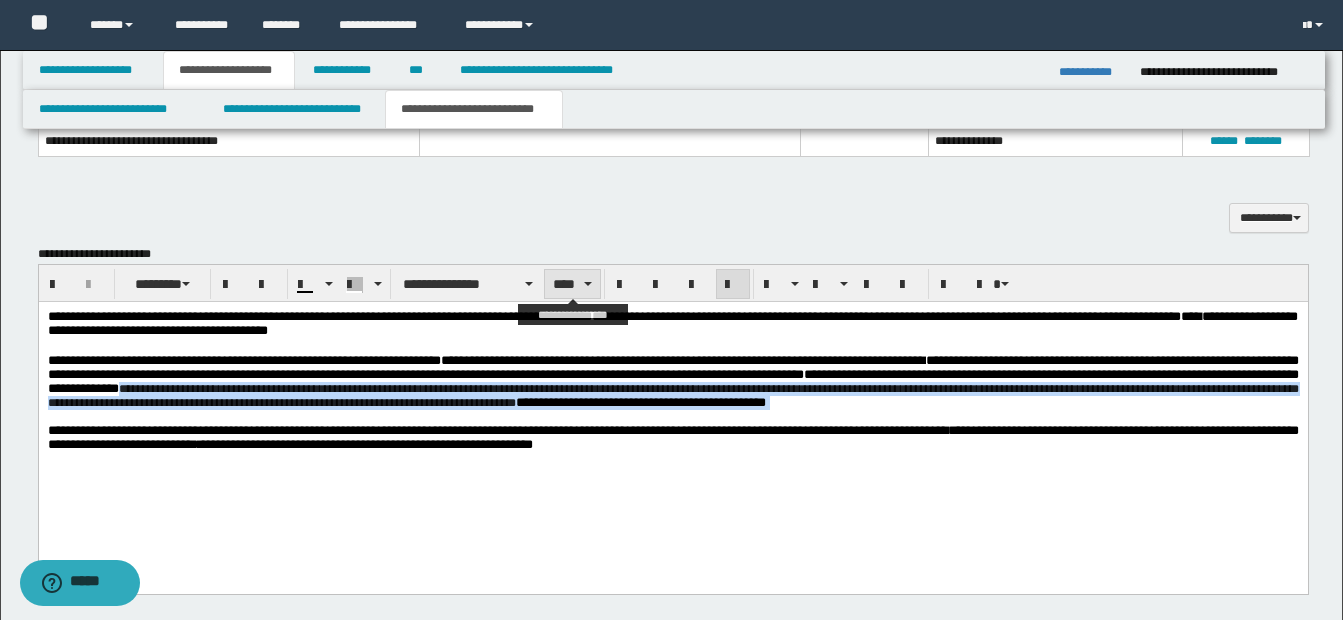 click on "****" at bounding box center (572, 284) 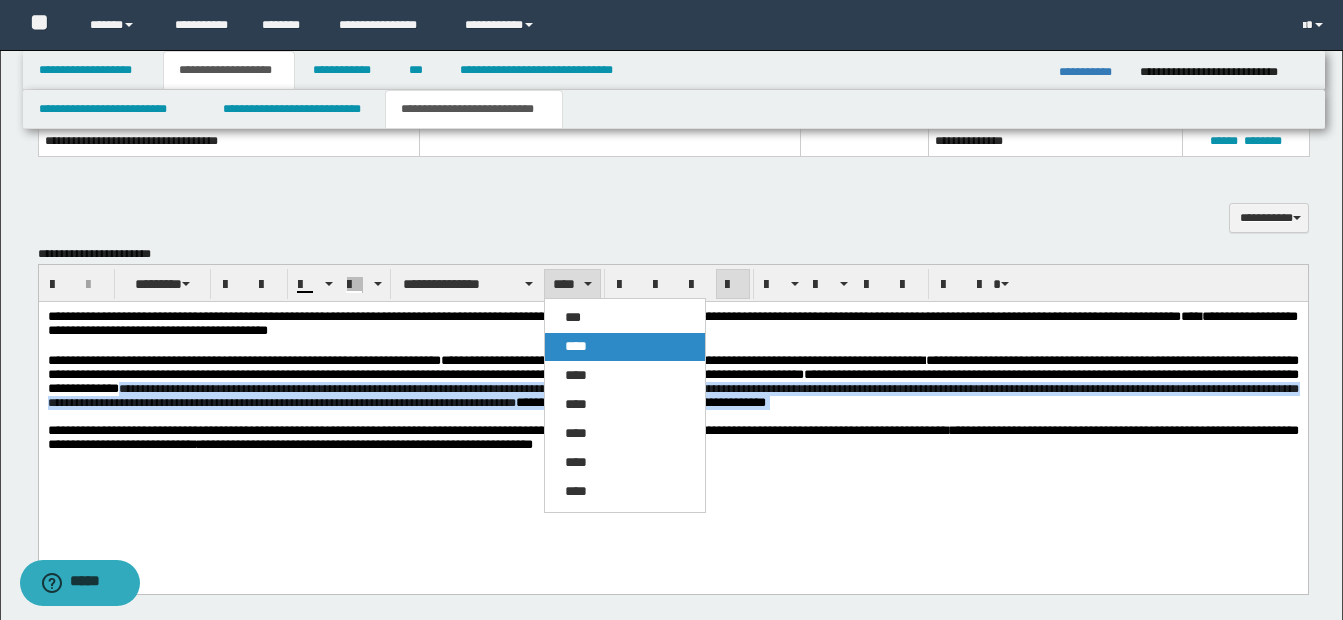 drag, startPoint x: 584, startPoint y: 340, endPoint x: 569, endPoint y: 141, distance: 199.56453 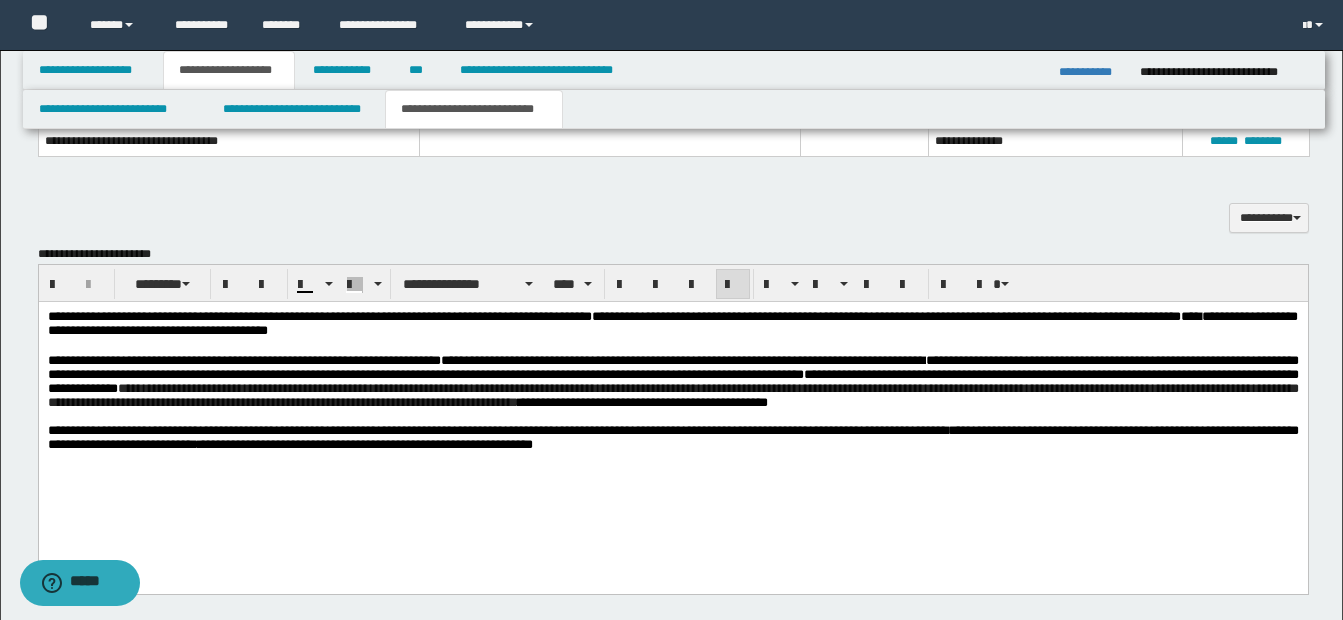 click on "**********" at bounding box center [672, 412] 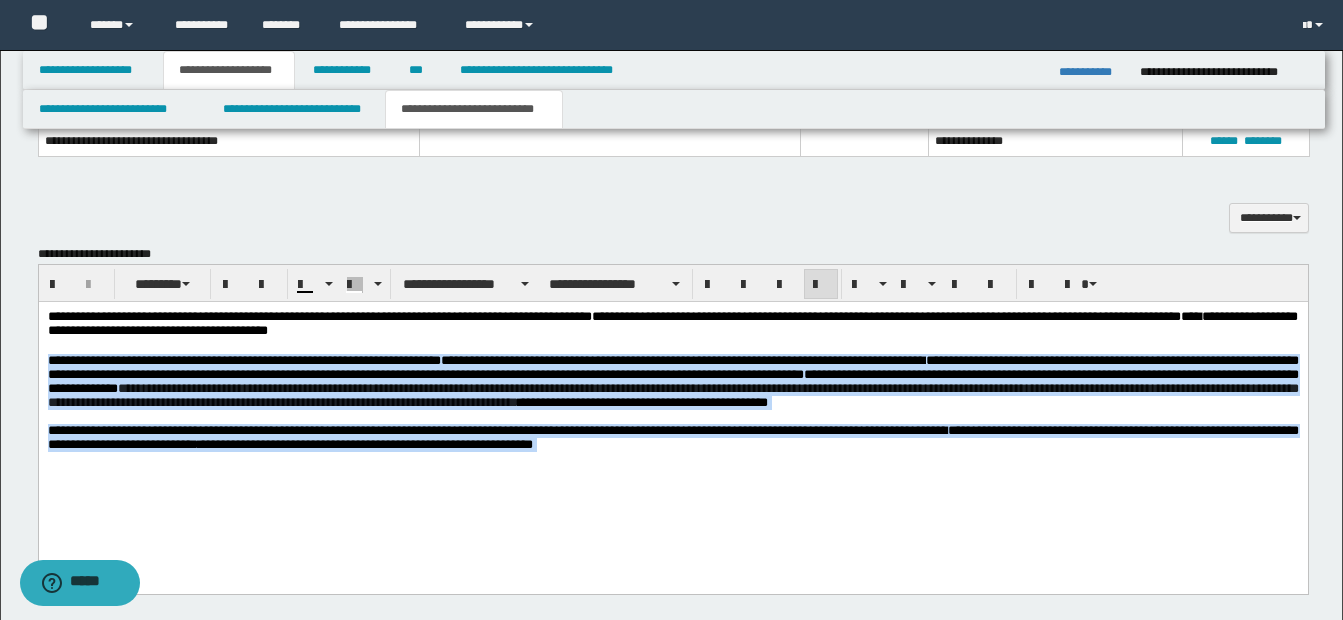 drag, startPoint x: 47, startPoint y: 368, endPoint x: 1346, endPoint y: 786, distance: 1364.597 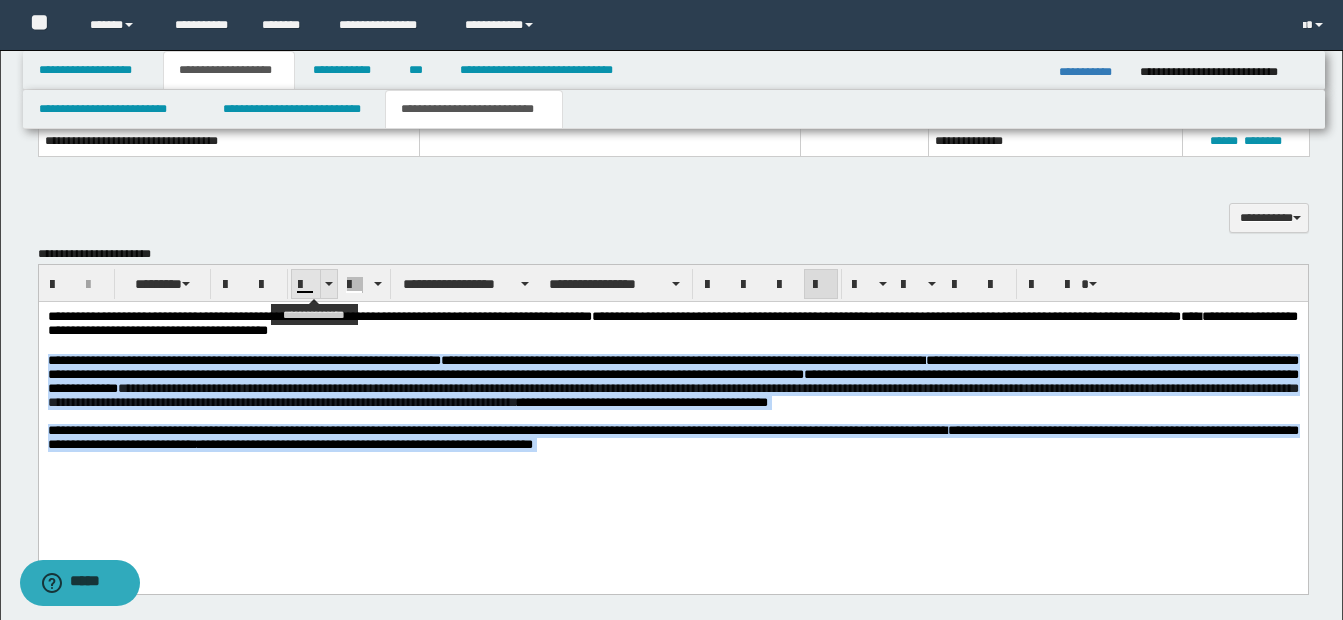 click at bounding box center [329, 284] 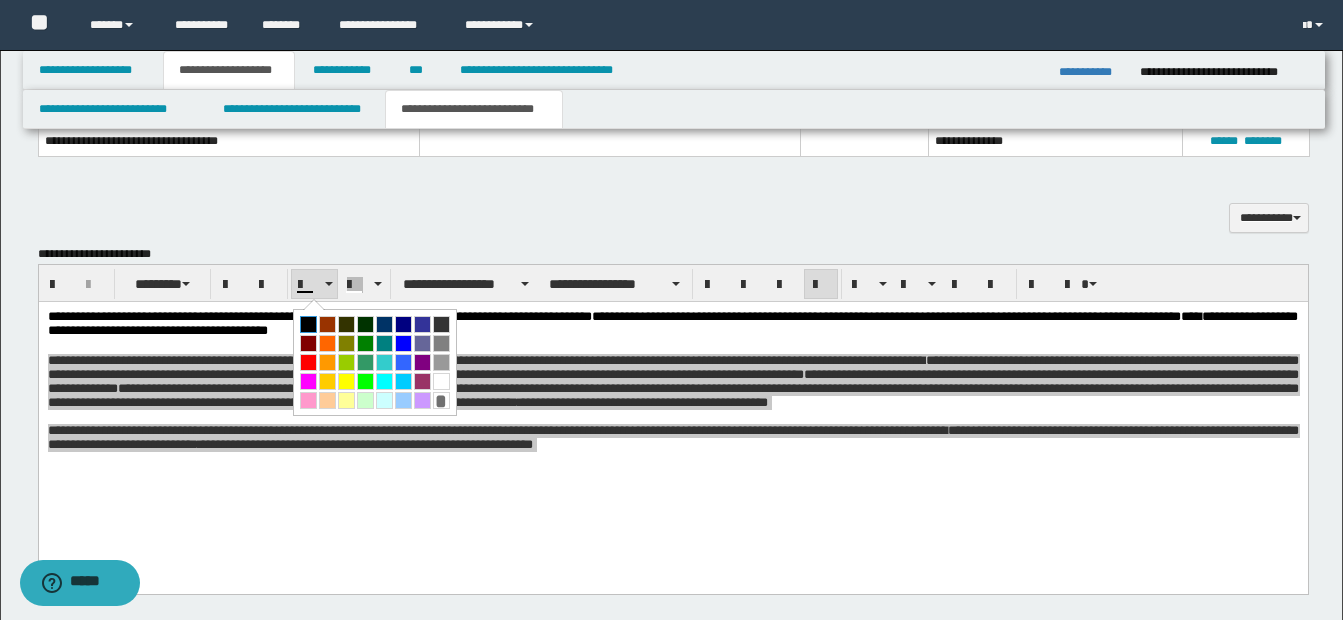 click at bounding box center [308, 324] 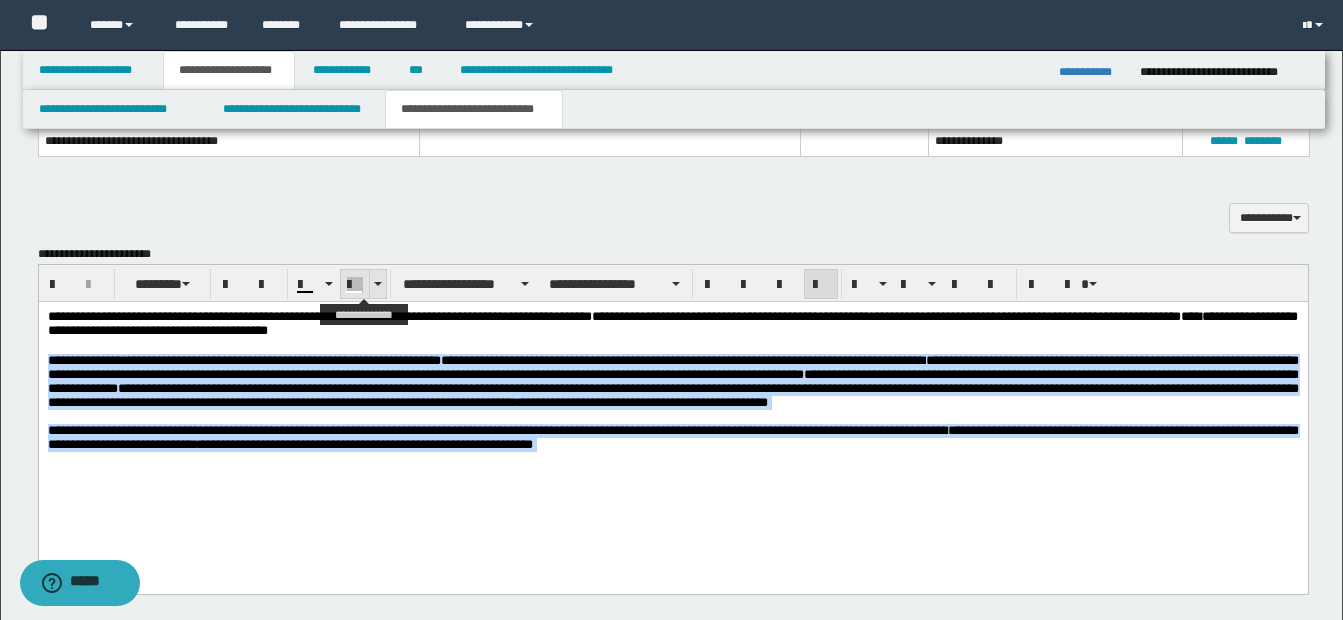 click at bounding box center [377, 284] 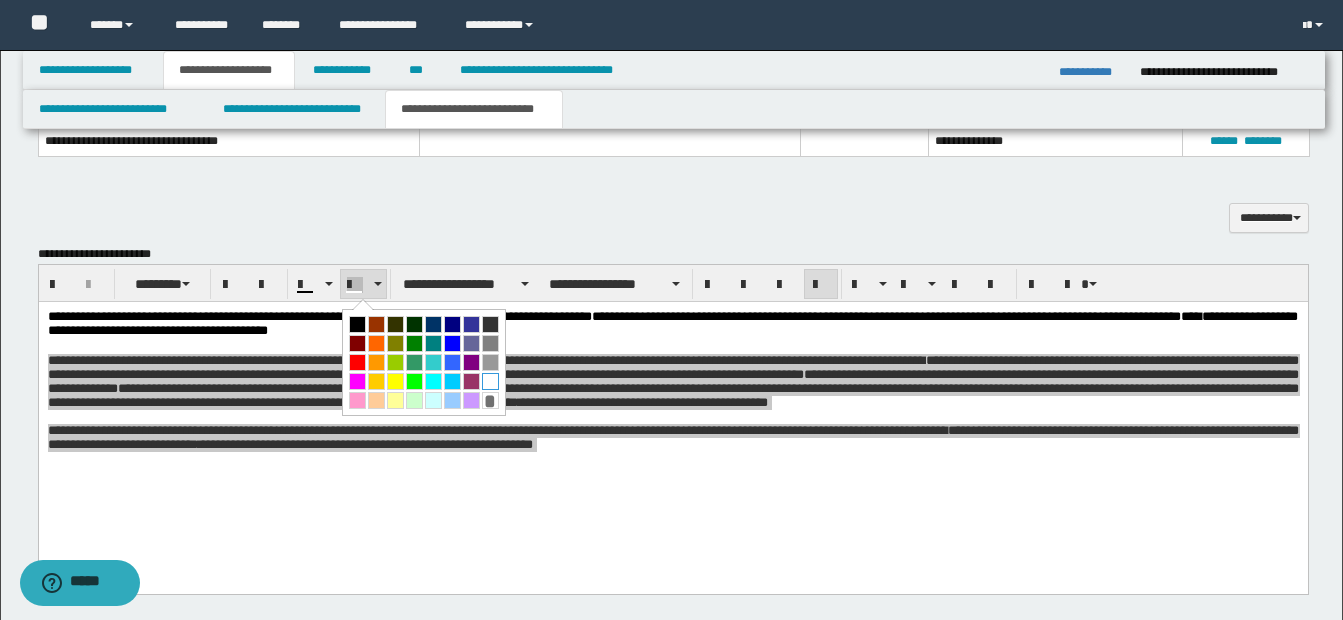 click at bounding box center [490, 381] 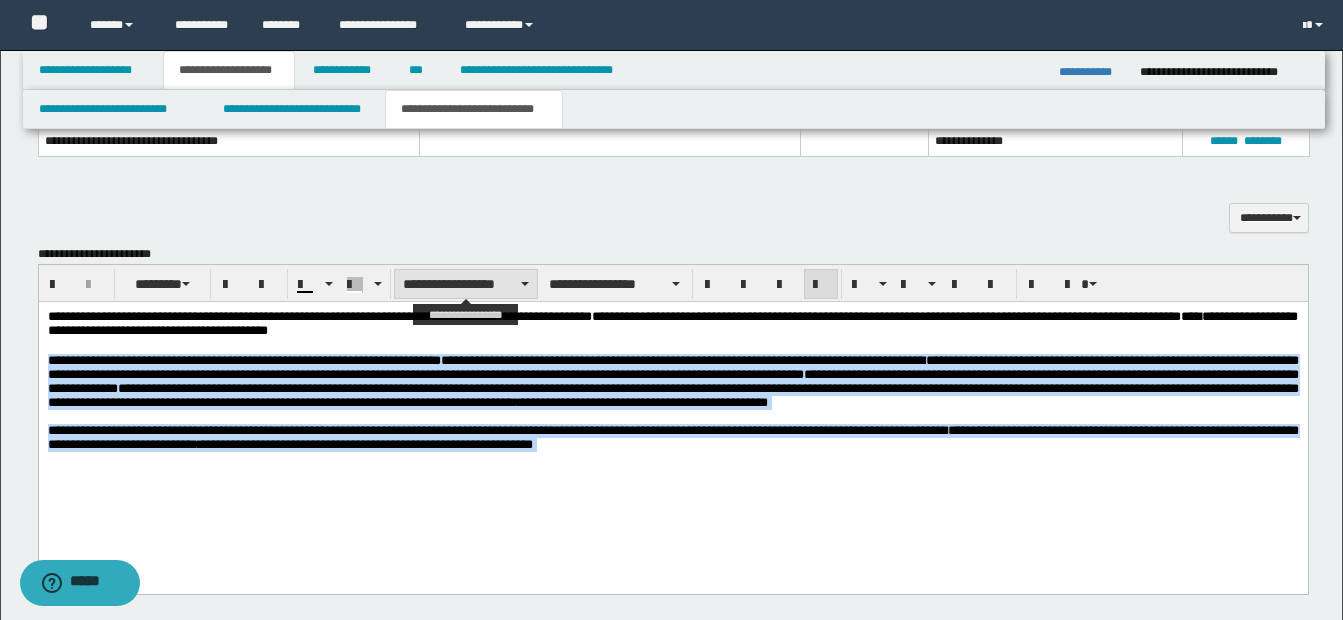 click on "**********" at bounding box center (466, 284) 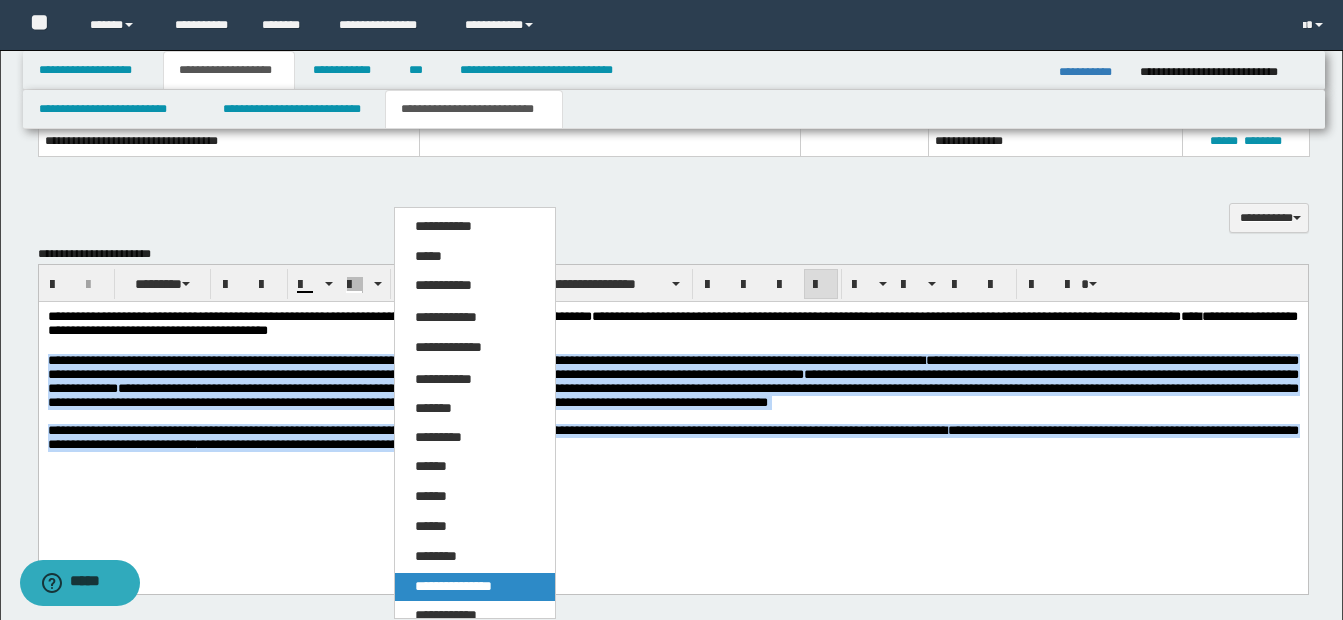click on "**********" at bounding box center (475, 587) 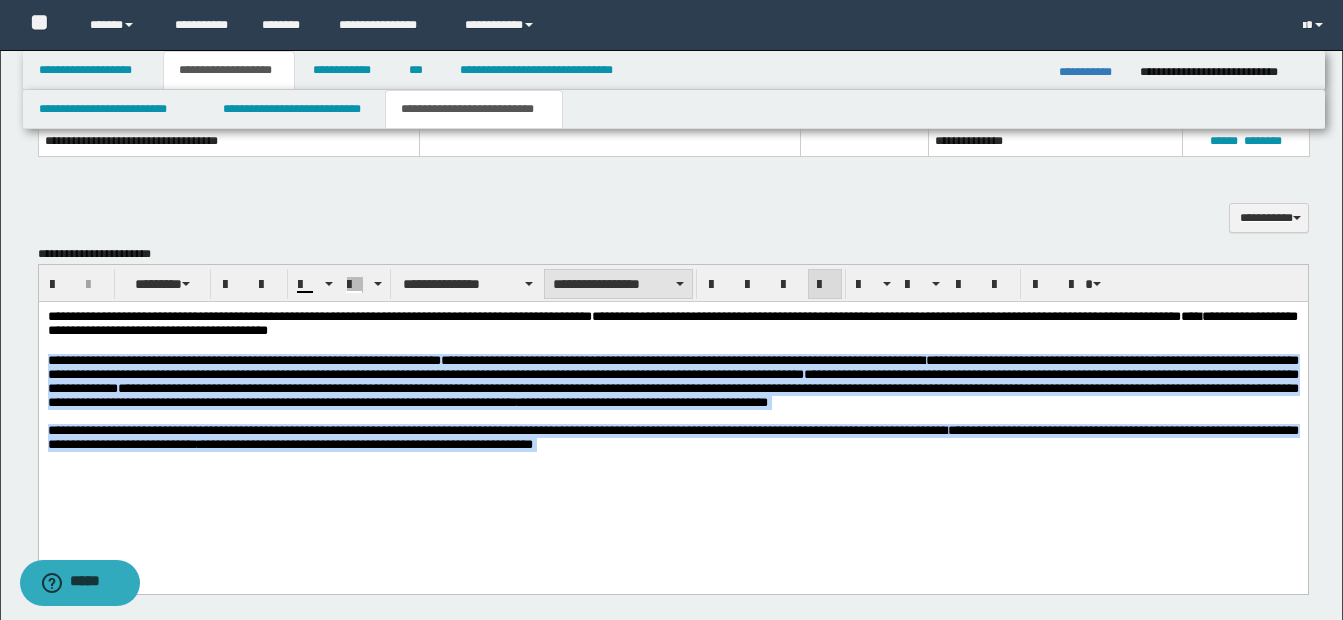 click on "**********" at bounding box center [618, 284] 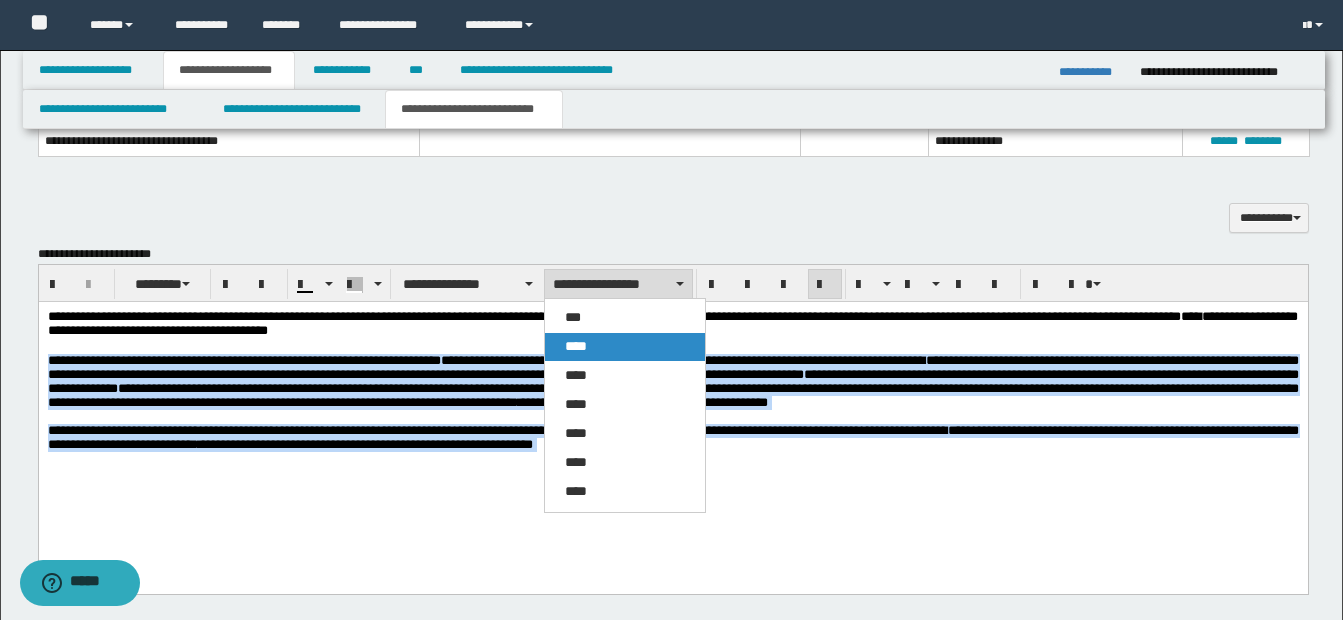 click on "****" at bounding box center (625, 347) 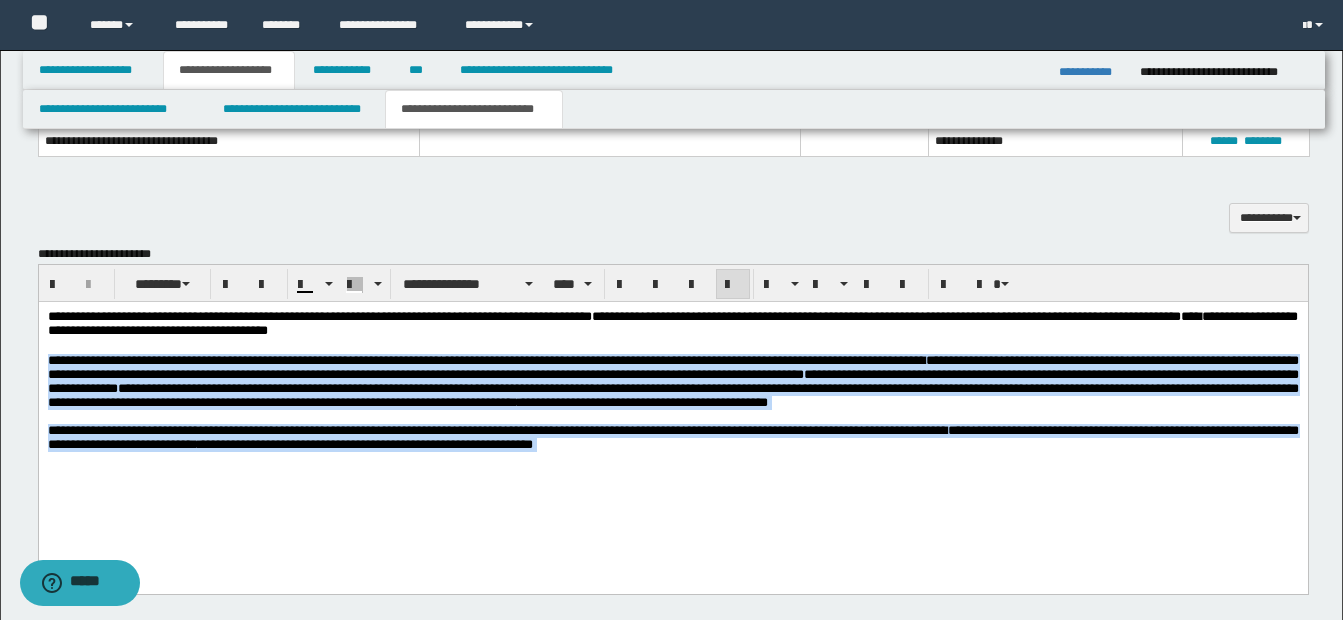 click on "**********" at bounding box center (672, 412) 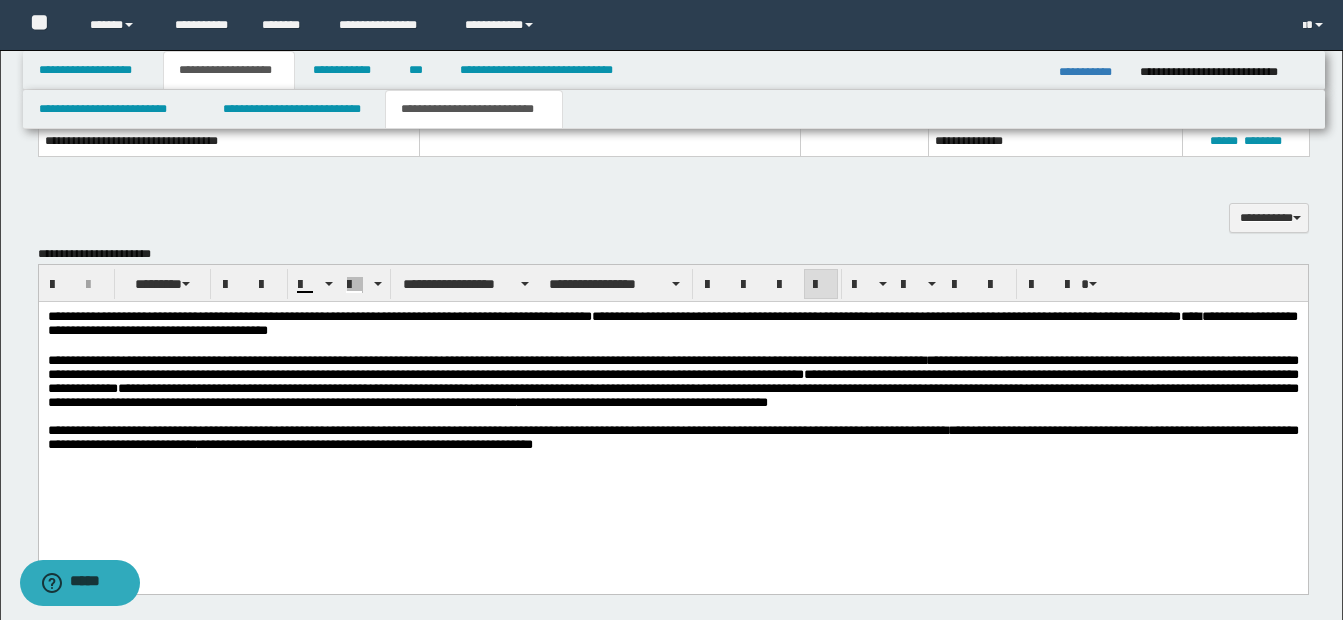 click on "**********" at bounding box center (672, 380) 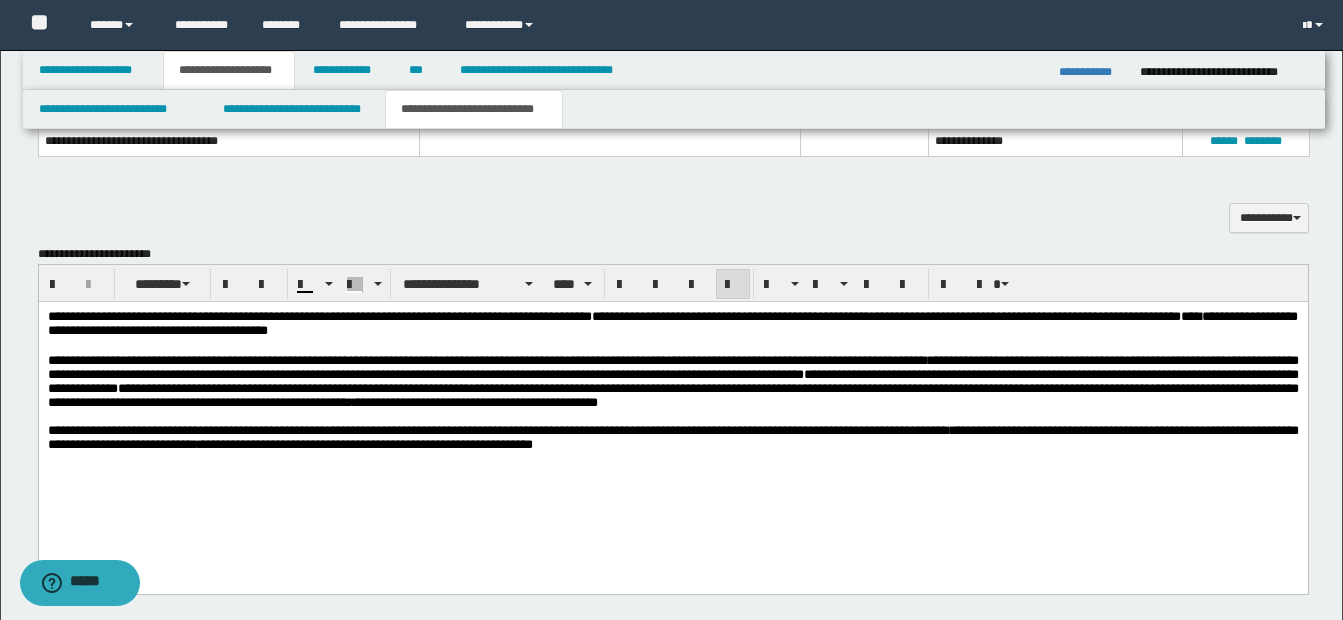 click on "**********" at bounding box center [672, 394] 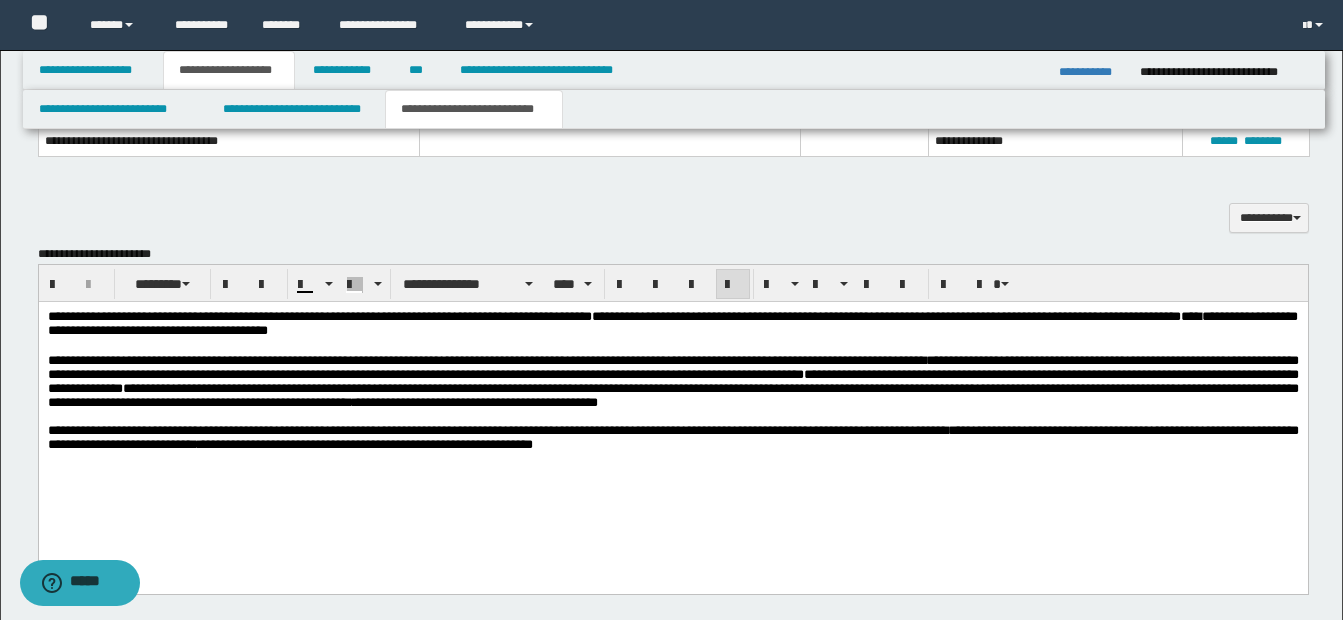 click on "**********" at bounding box center (672, 394) 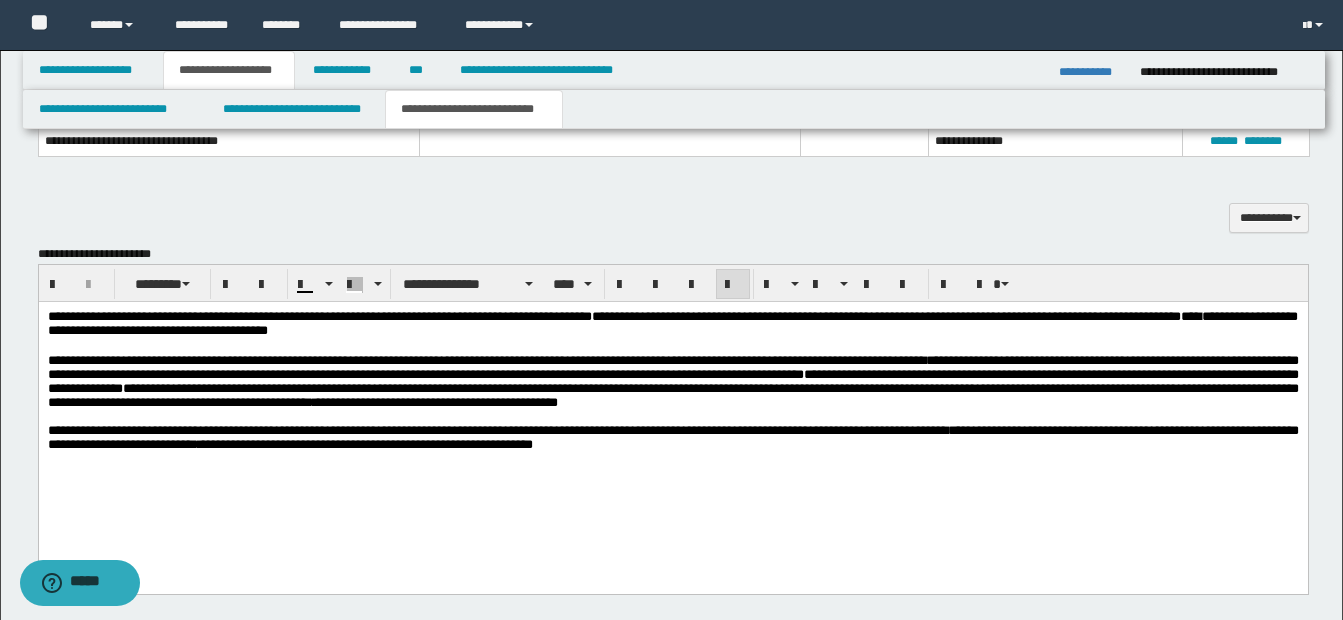 click on "**********" at bounding box center [672, 394] 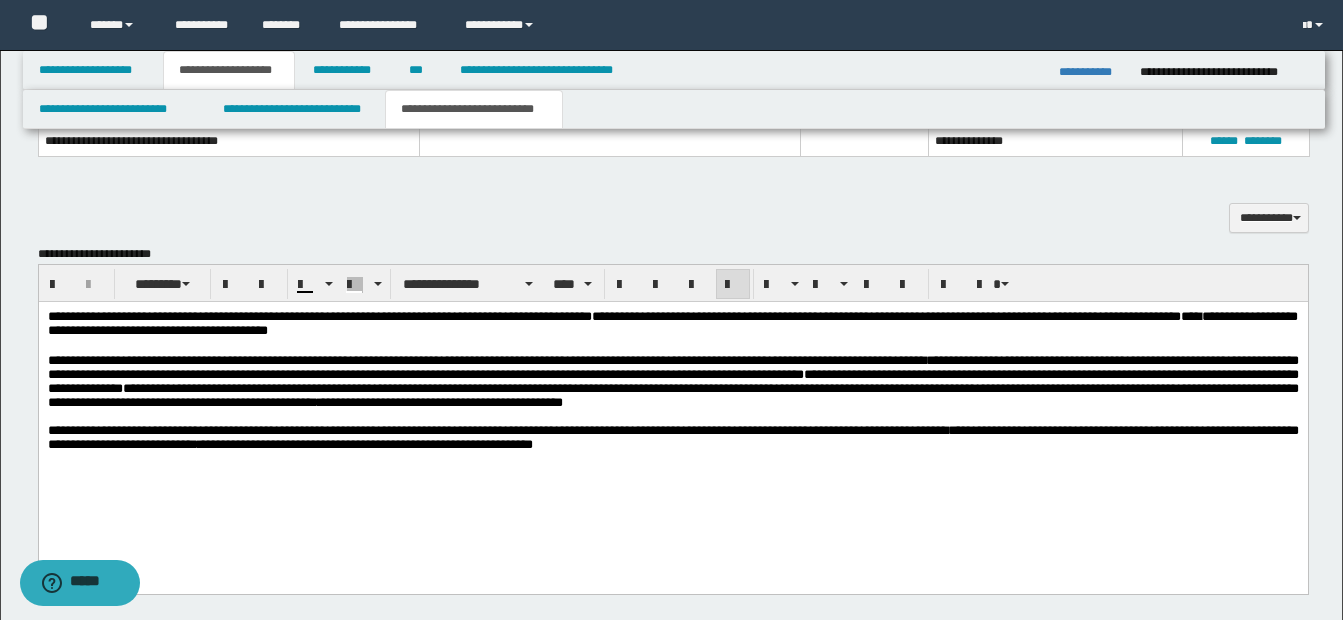 drag, startPoint x: 689, startPoint y: 600, endPoint x: 625, endPoint y: 188, distance: 416.94125 